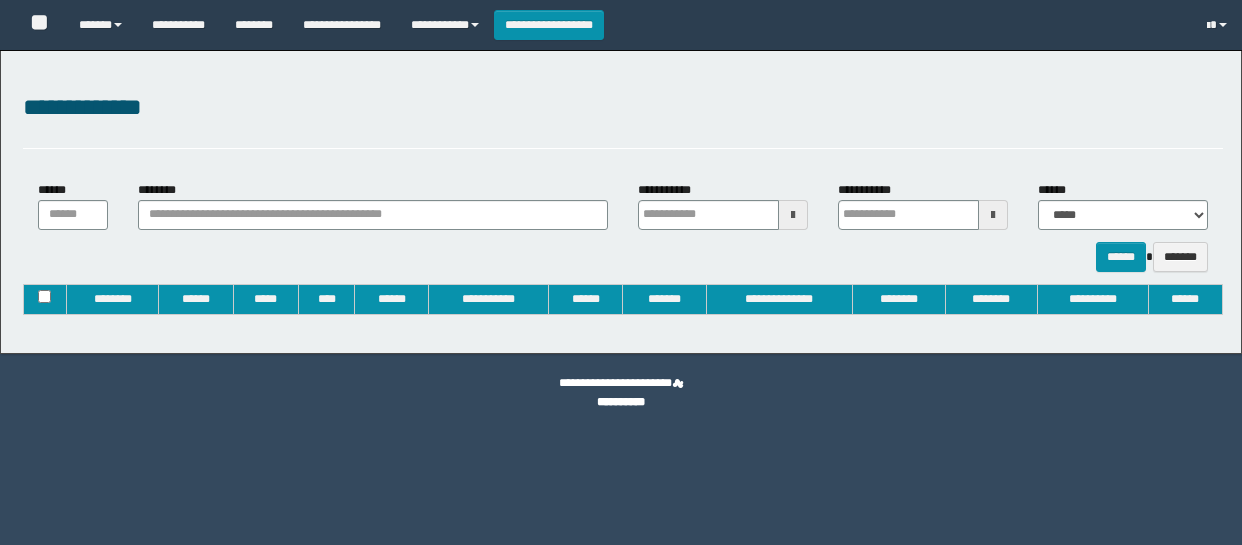 type on "**********" 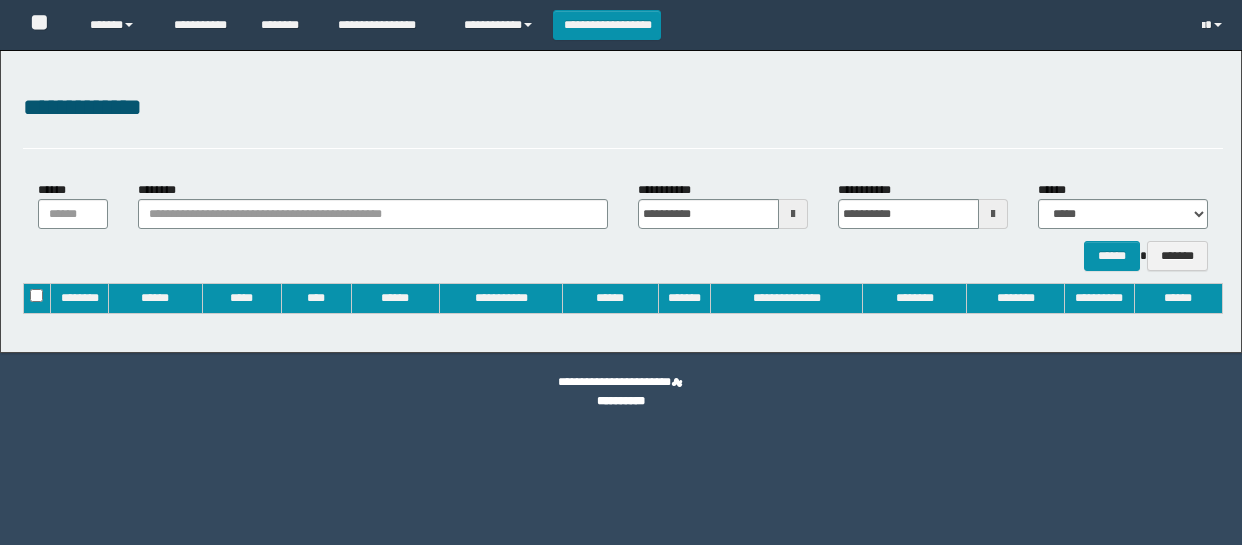 scroll, scrollTop: 0, scrollLeft: 0, axis: both 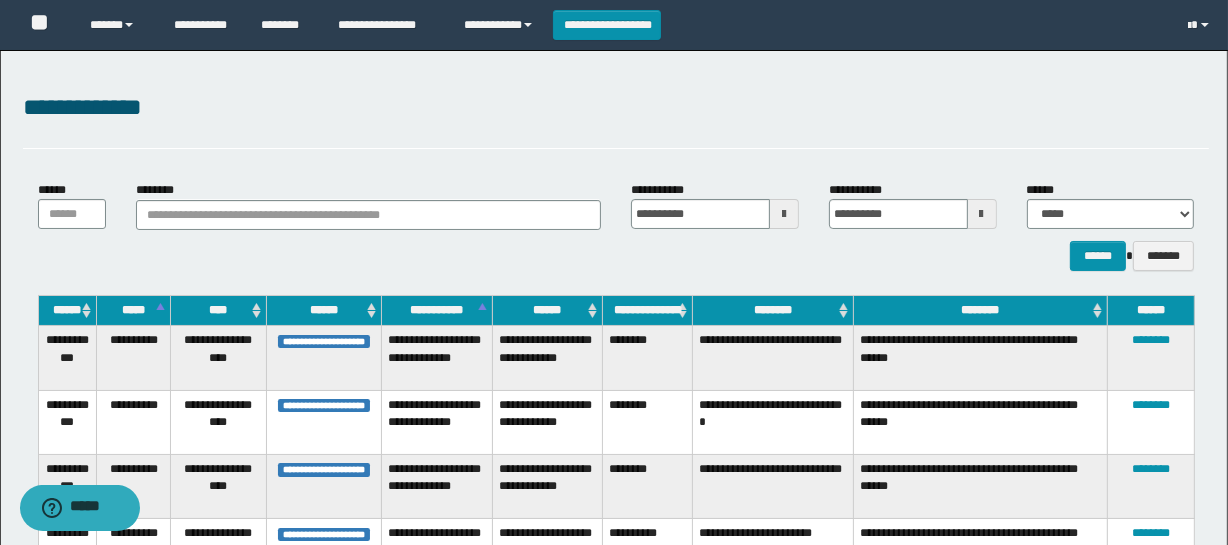 click on "**********" at bounding box center (616, 108) 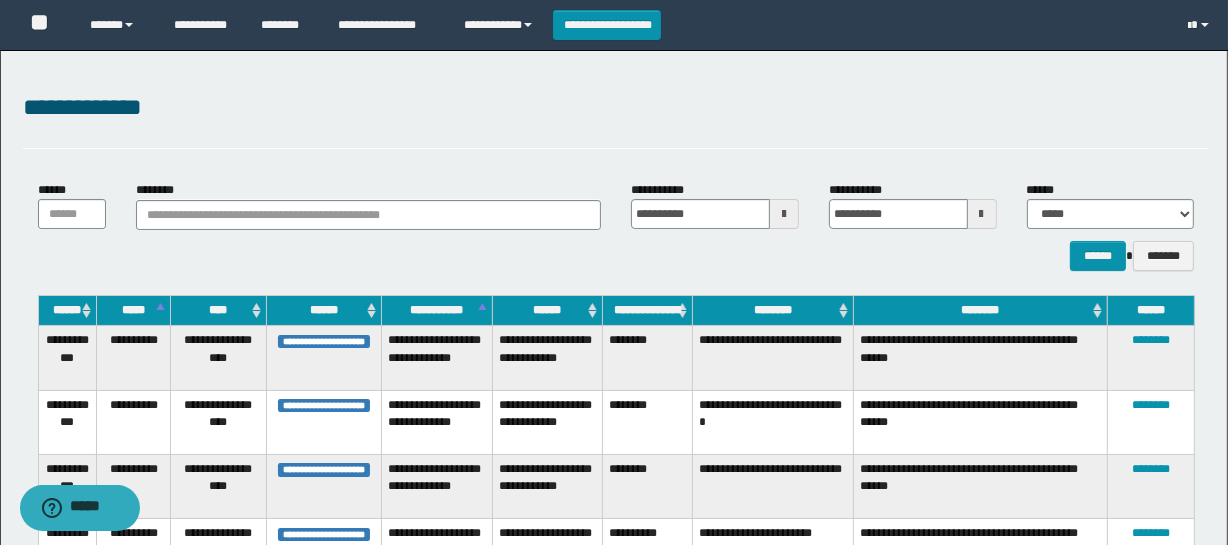 click on "**********" at bounding box center [616, 108] 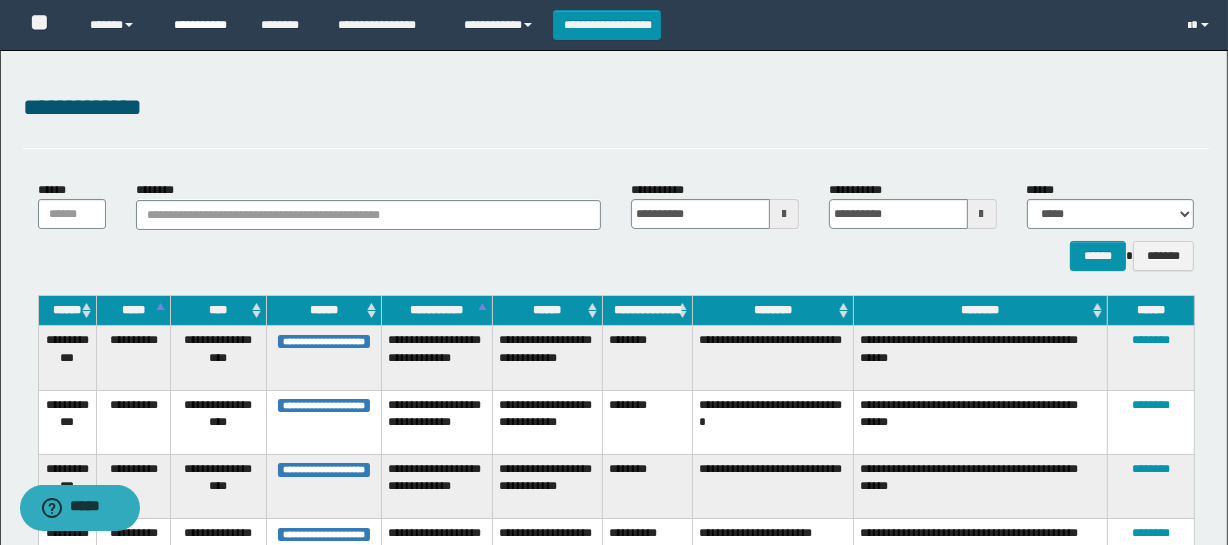 click on "**********" at bounding box center (202, 25) 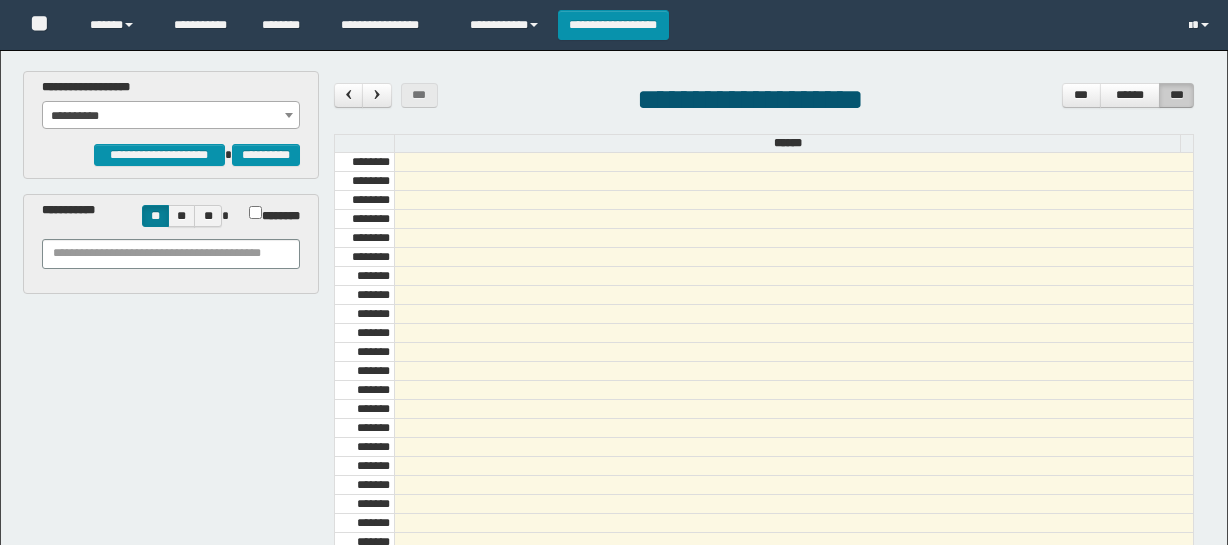 scroll, scrollTop: 0, scrollLeft: 0, axis: both 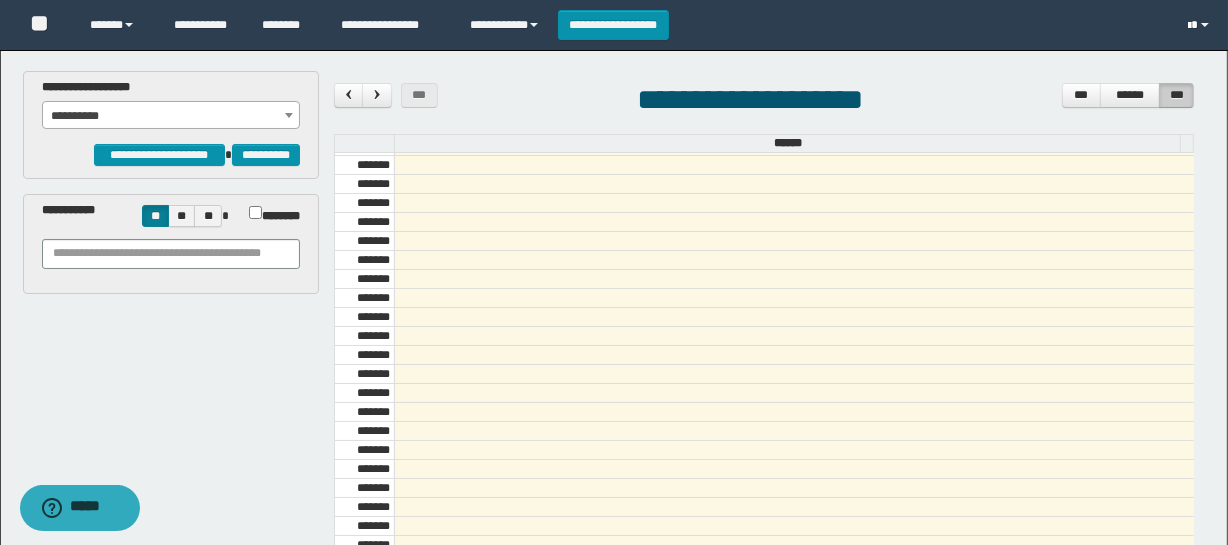 click at bounding box center [1201, 25] 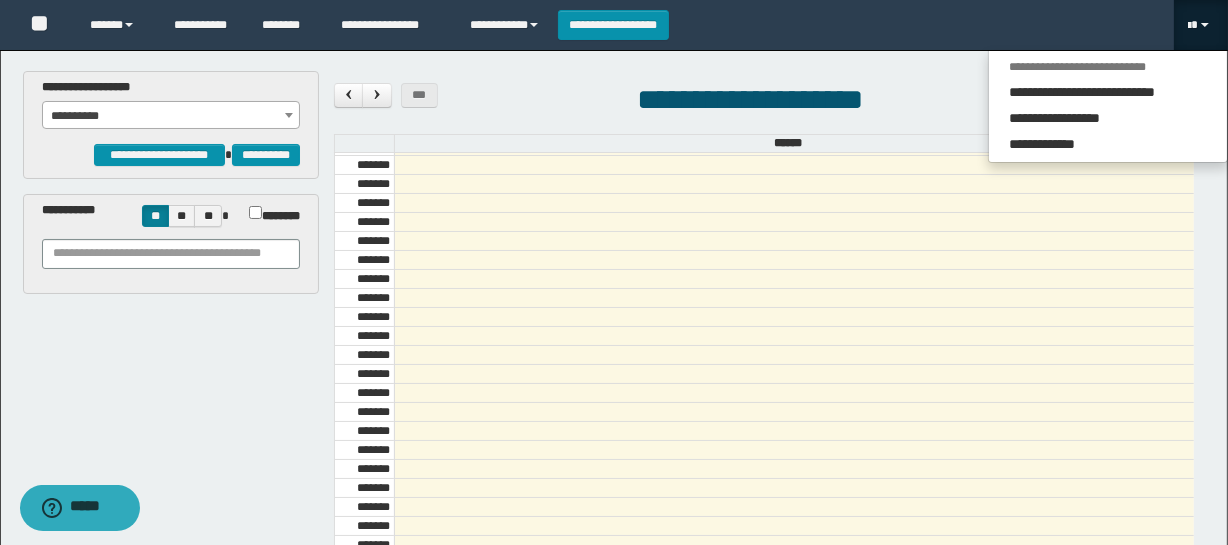 click at bounding box center (1201, 25) 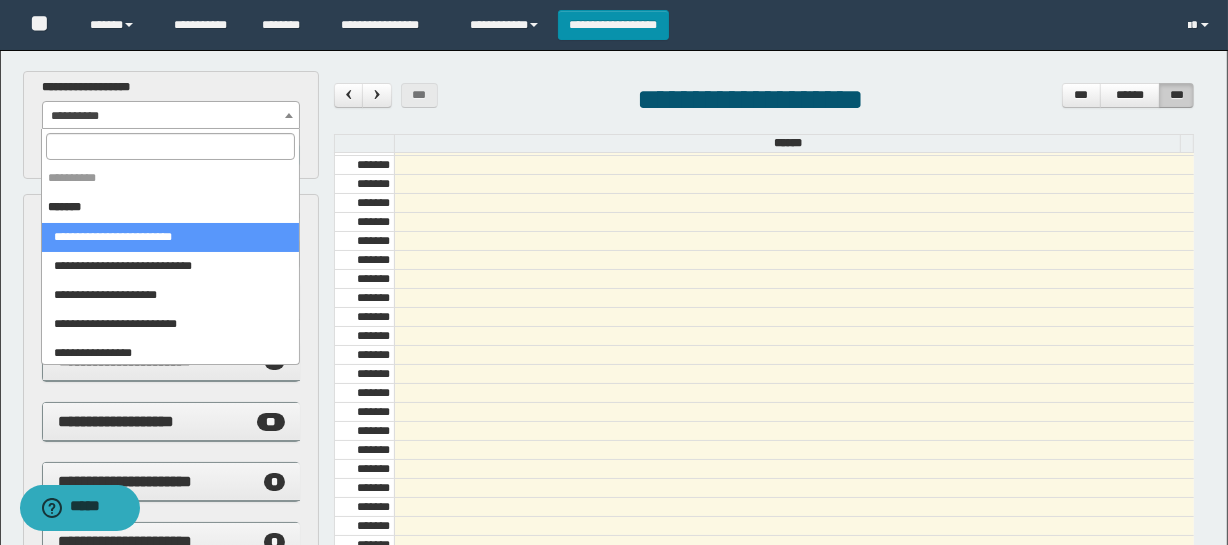 click on "**********" at bounding box center (171, 116) 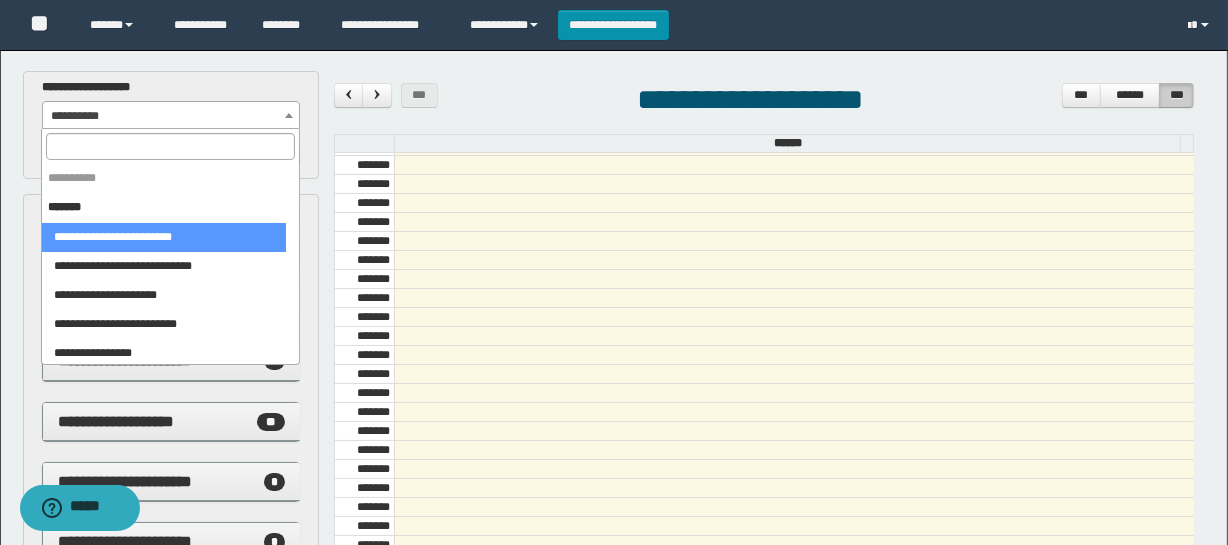 click at bounding box center [170, 146] 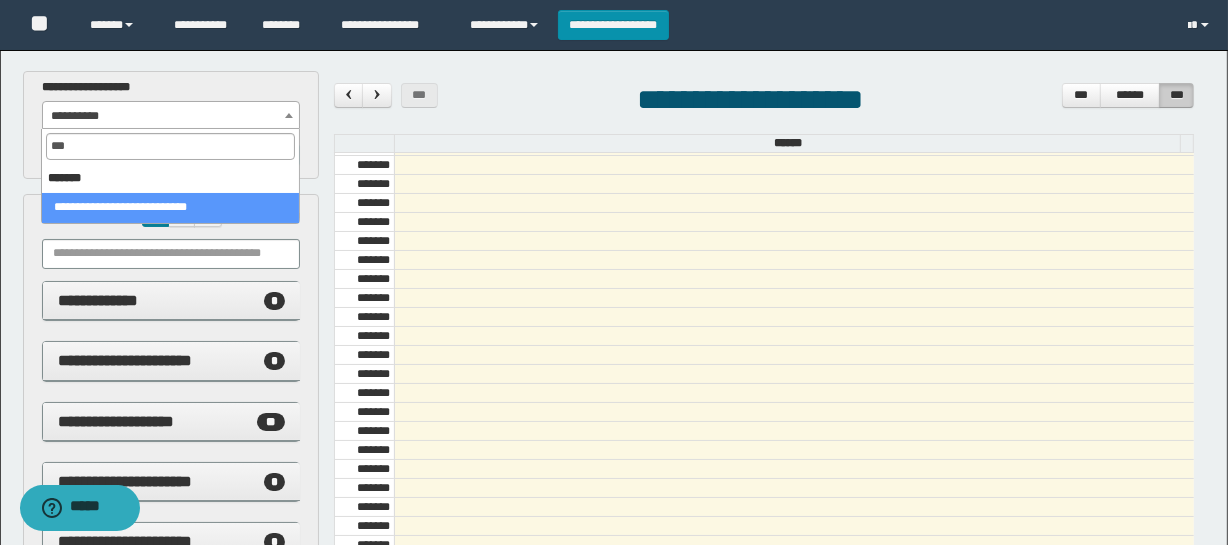 type on "****" 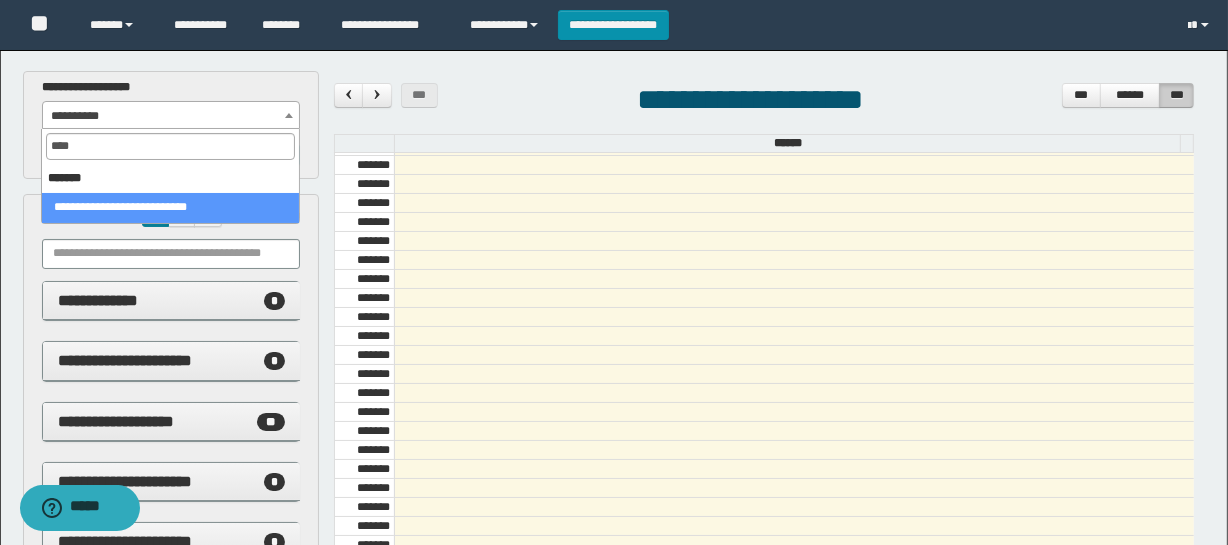 select on "******" 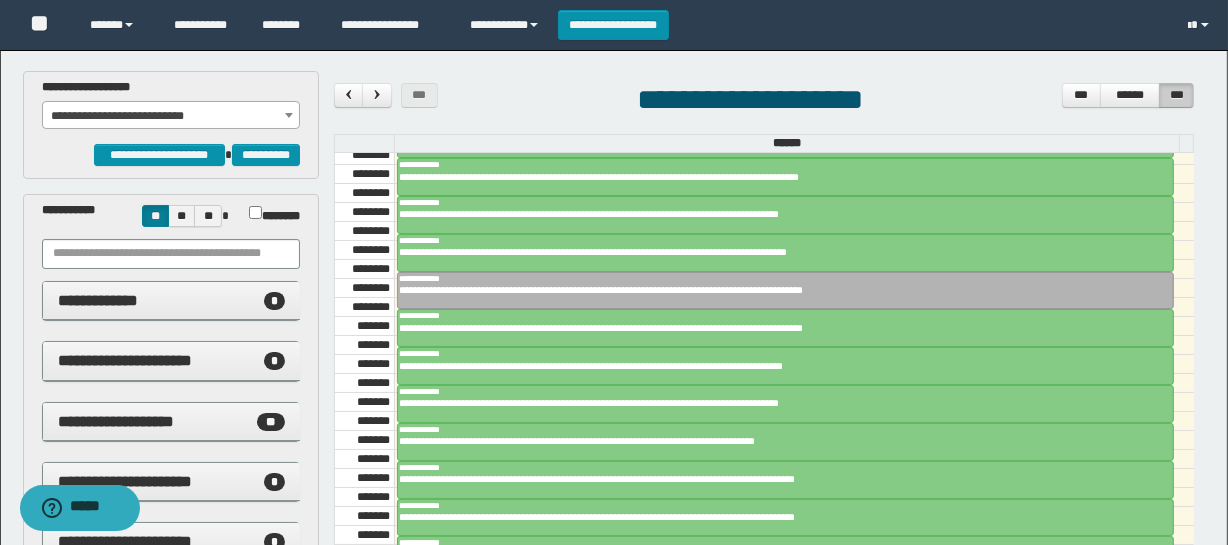 scroll, scrollTop: 1681, scrollLeft: 0, axis: vertical 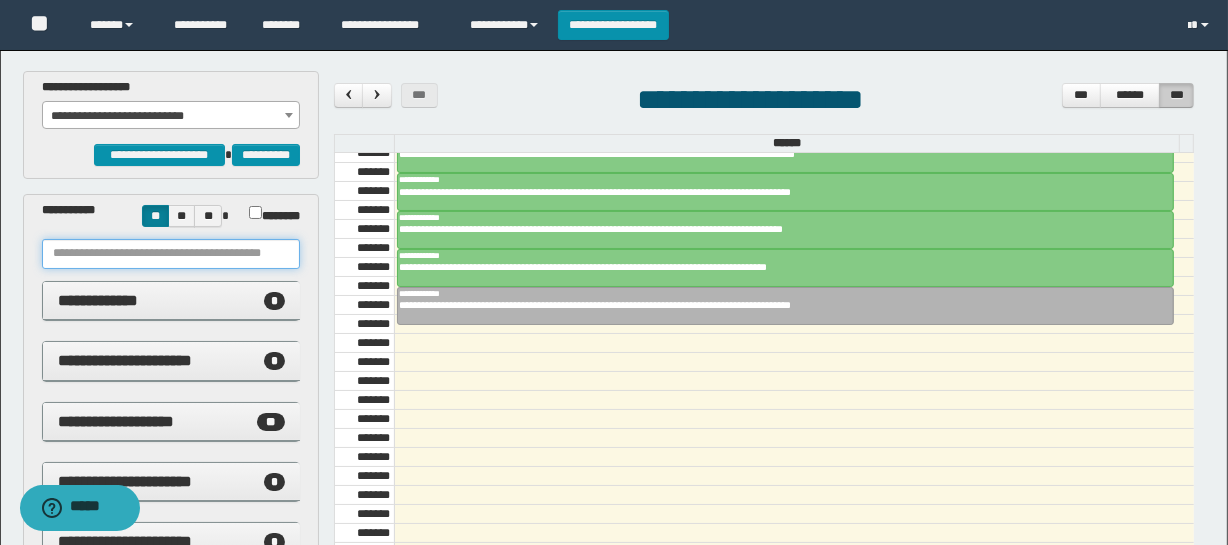 click at bounding box center (171, 254) 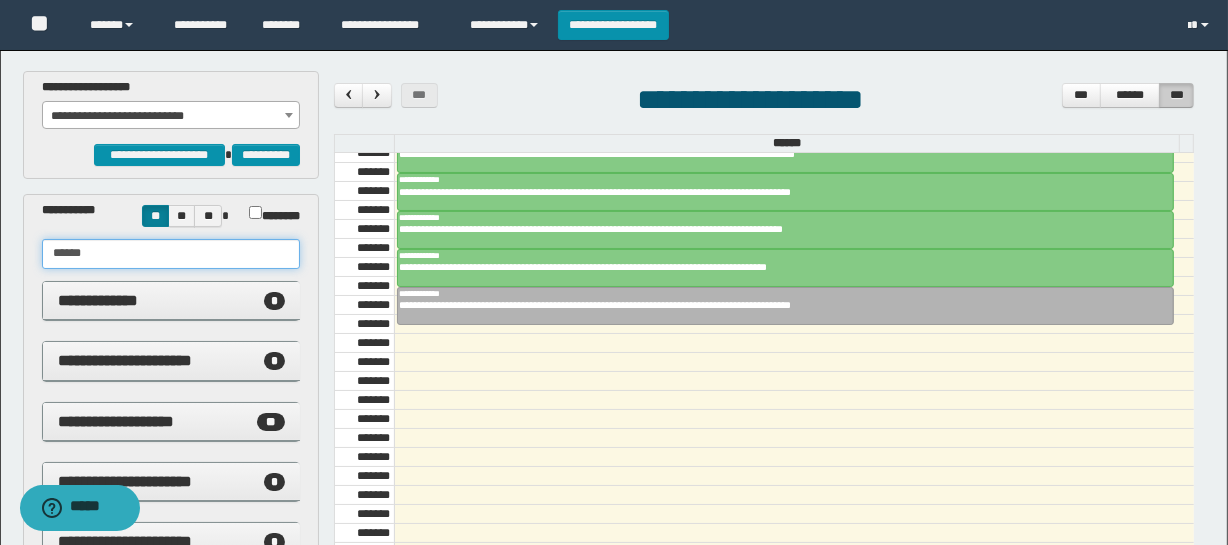type on "******" 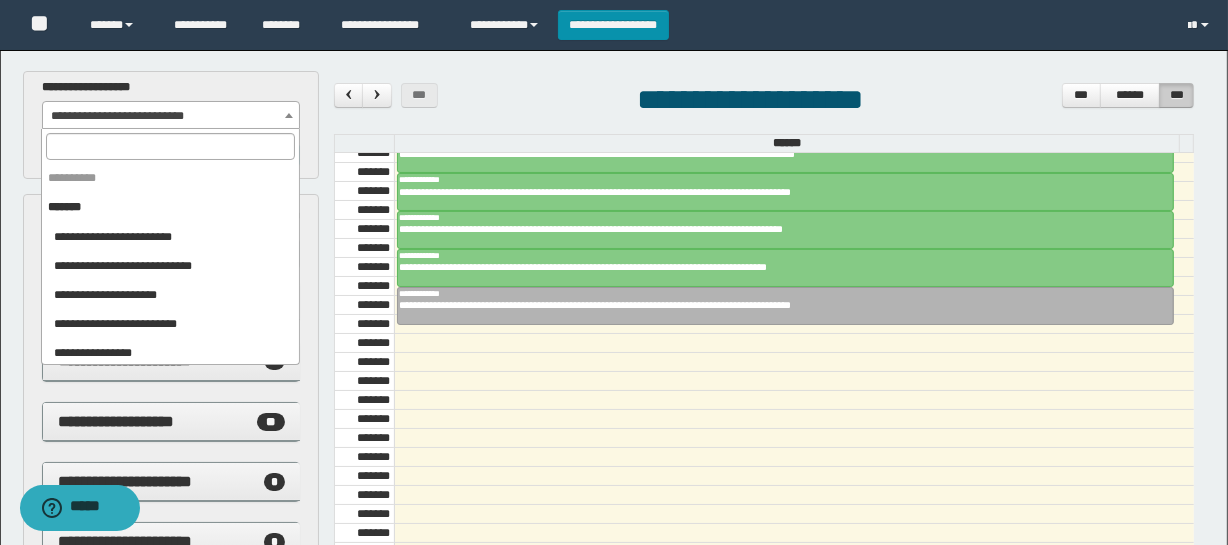 click on "**********" at bounding box center (171, 116) 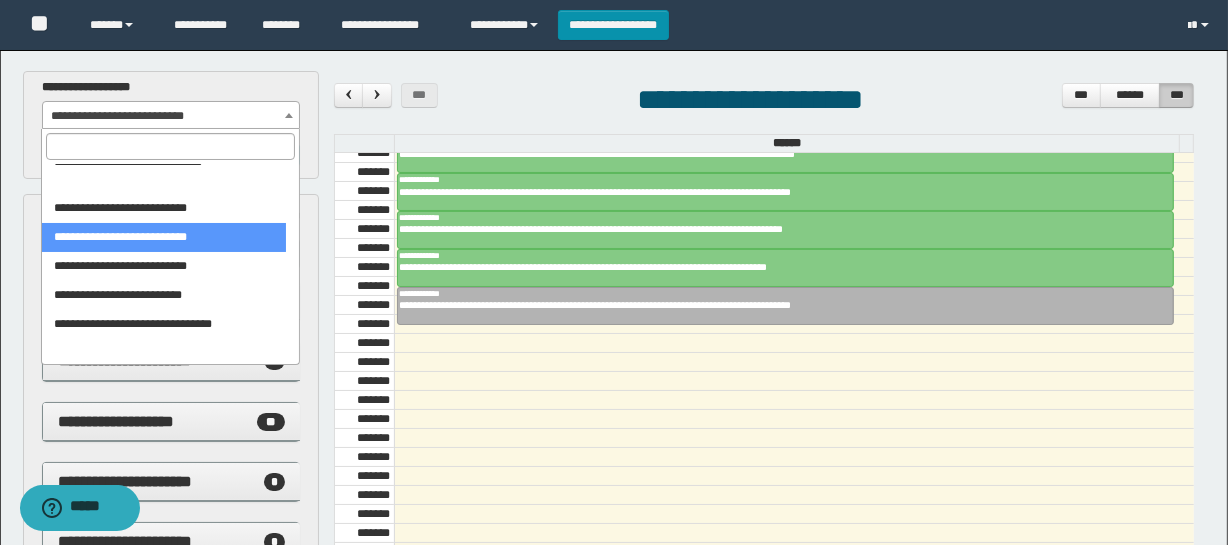 click at bounding box center [170, 146] 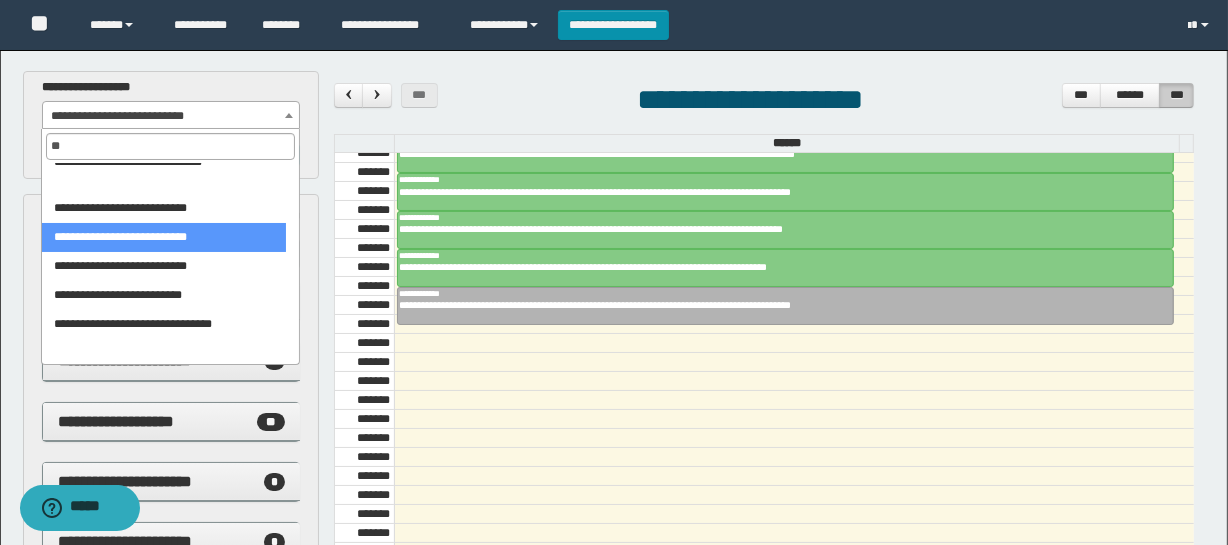 scroll, scrollTop: 0, scrollLeft: 0, axis: both 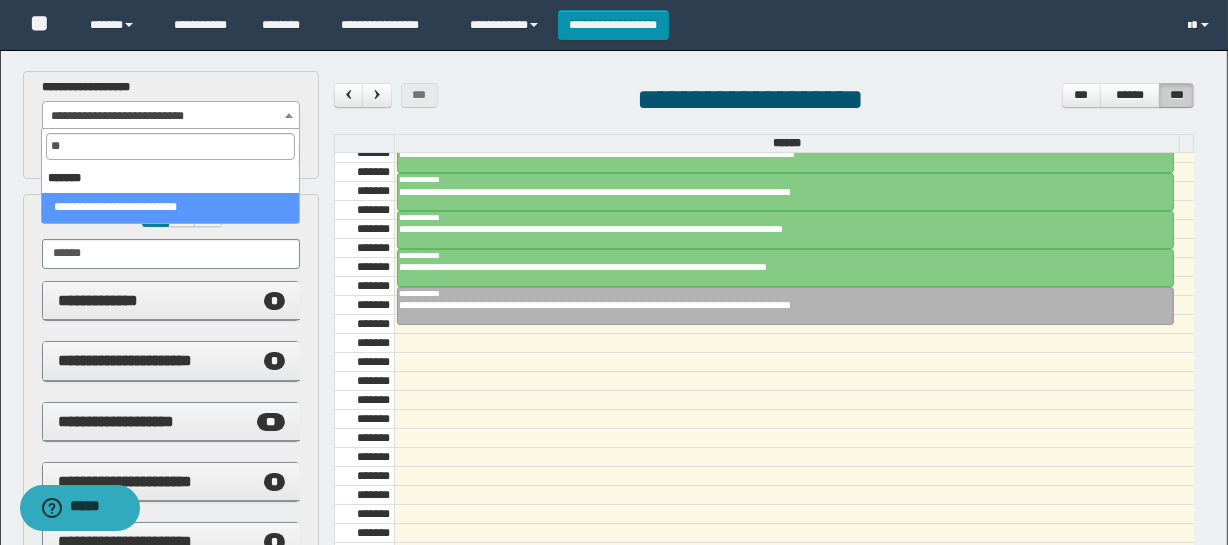 type on "***" 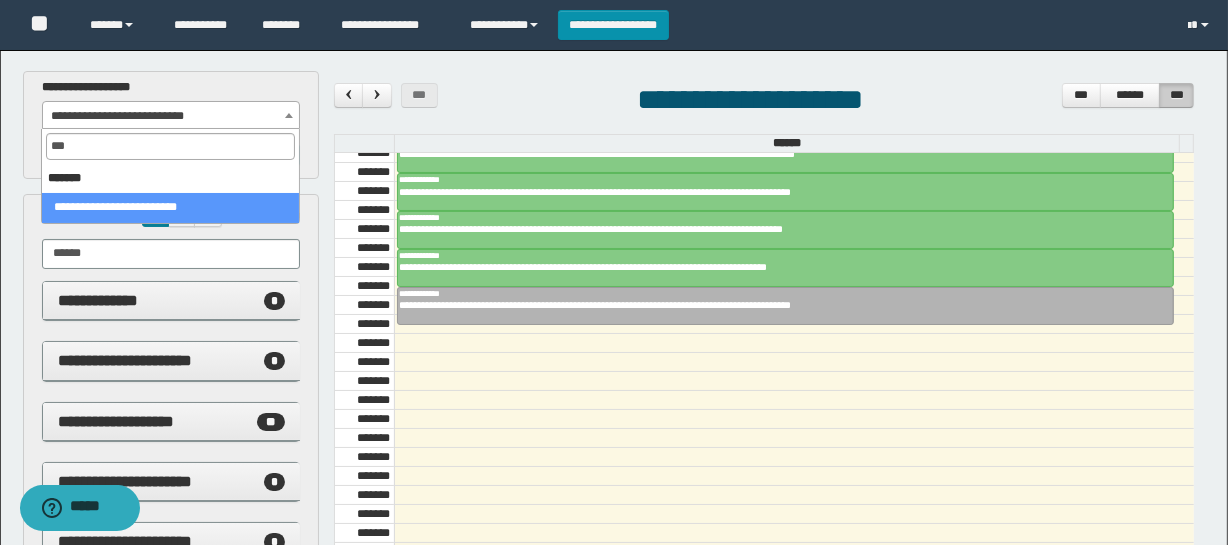 select on "******" 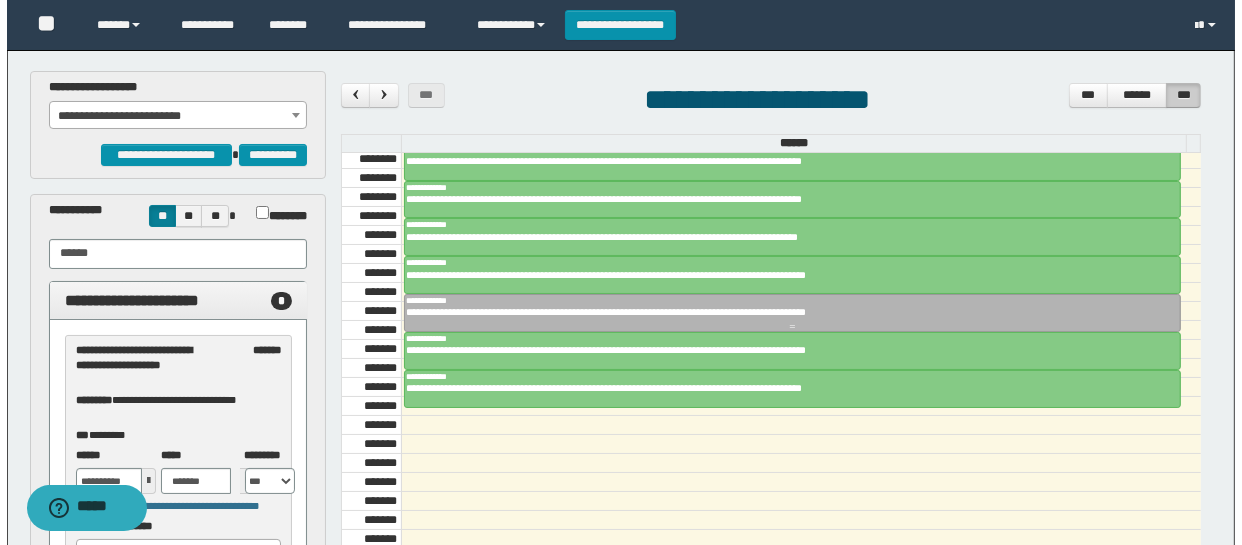 scroll, scrollTop: 1590, scrollLeft: 0, axis: vertical 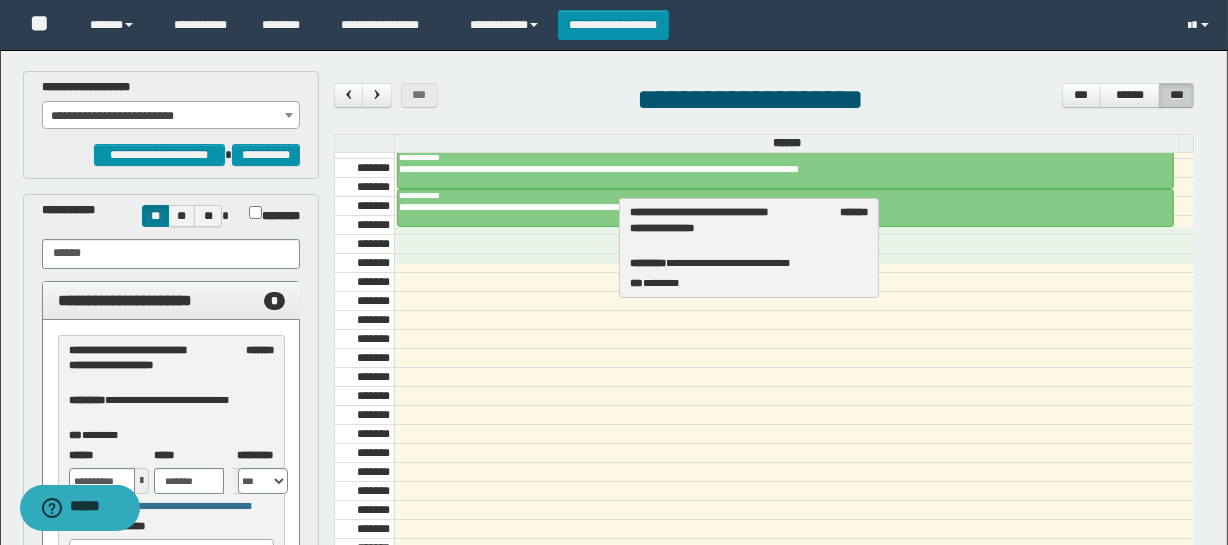 drag, startPoint x: 151, startPoint y: 370, endPoint x: 707, endPoint y: 231, distance: 573.1117 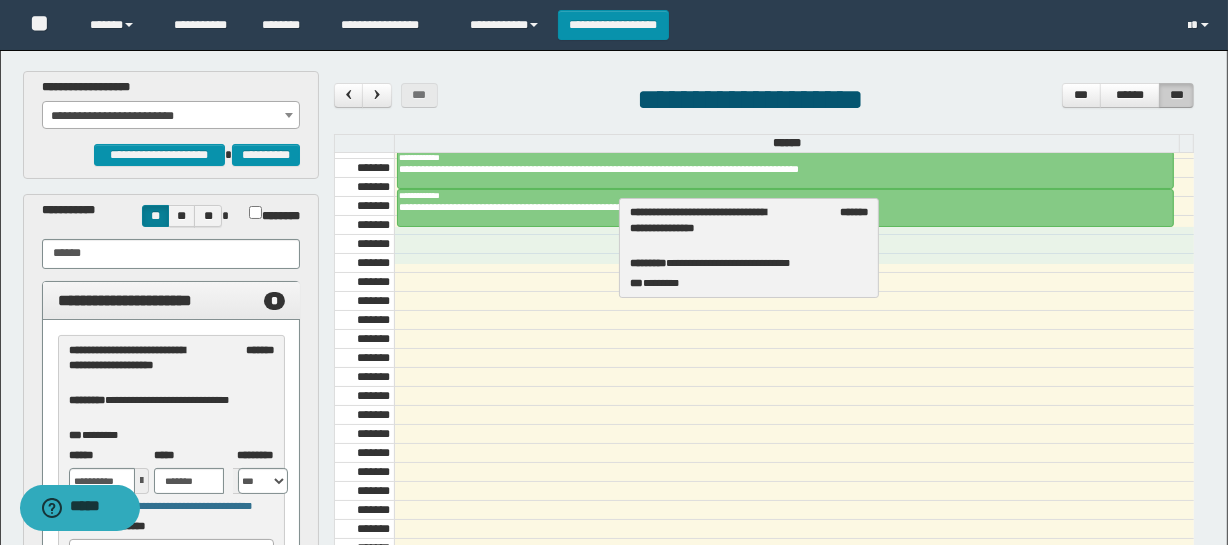 select on "******" 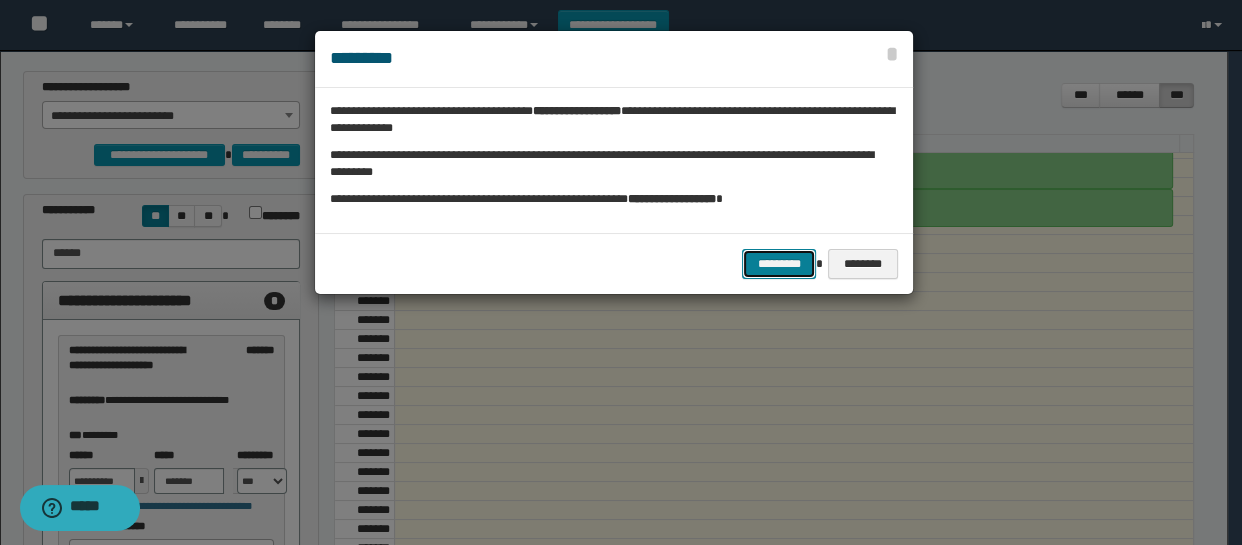 click on "*********" at bounding box center [779, 264] 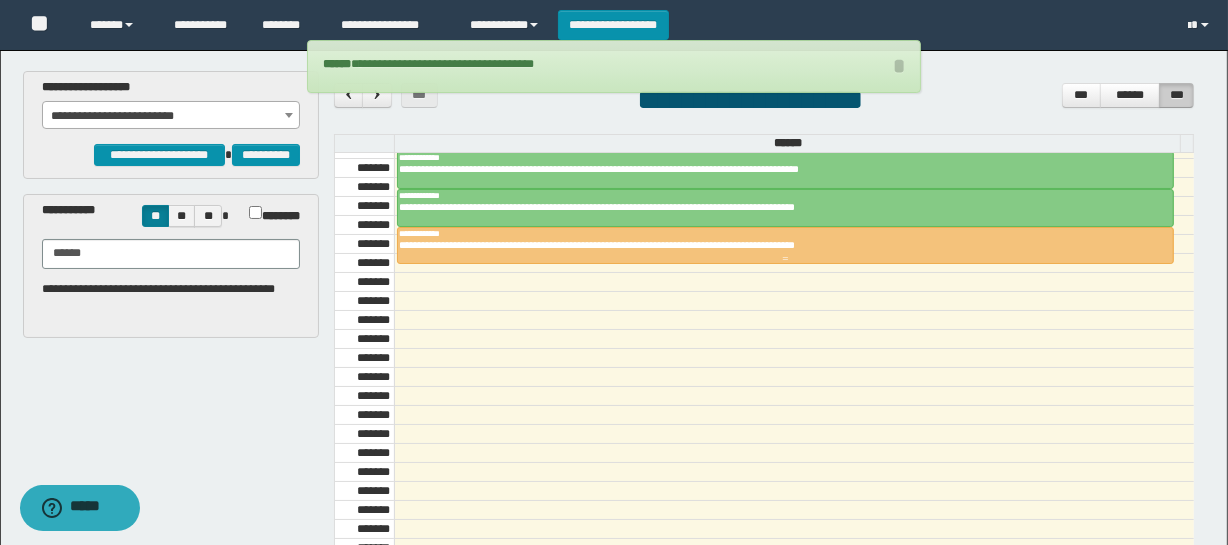 click on "**********" at bounding box center (778, 245) 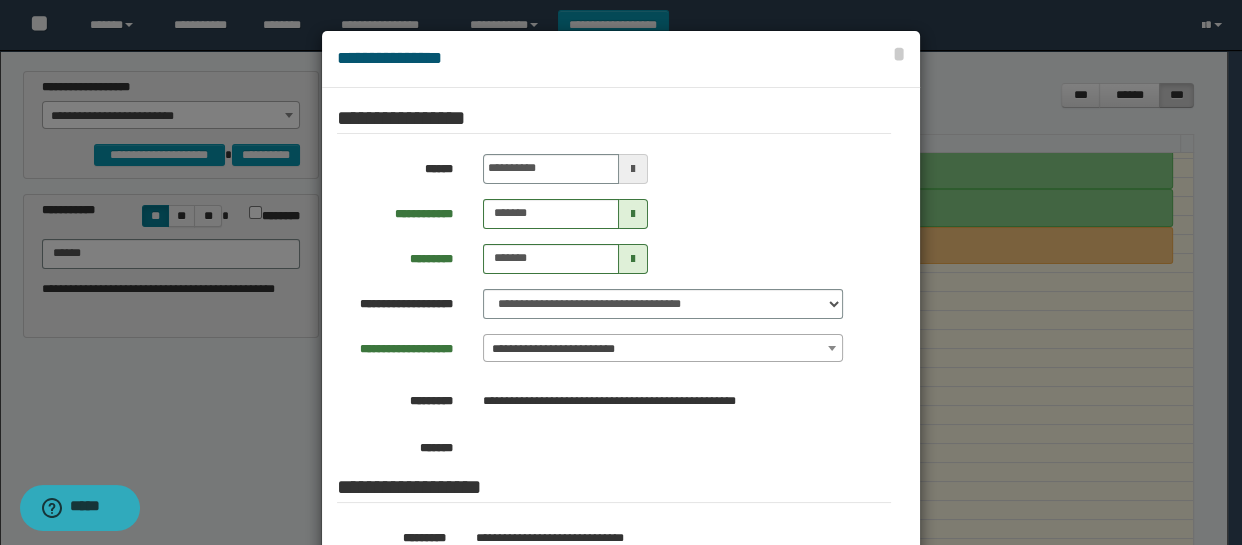 scroll, scrollTop: 421, scrollLeft: 0, axis: vertical 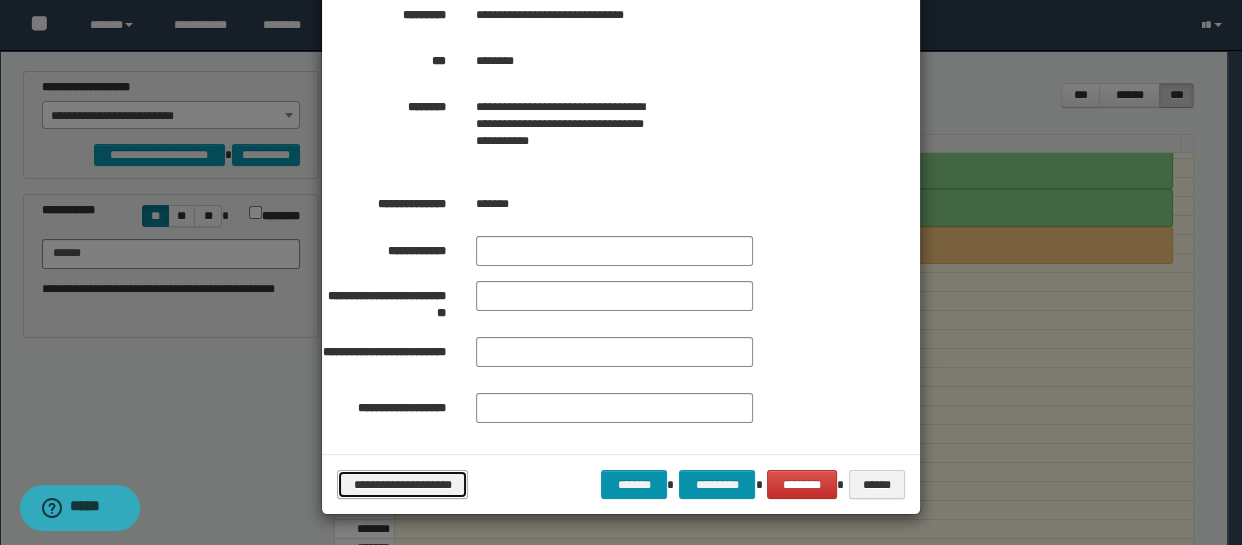click on "**********" at bounding box center (402, 485) 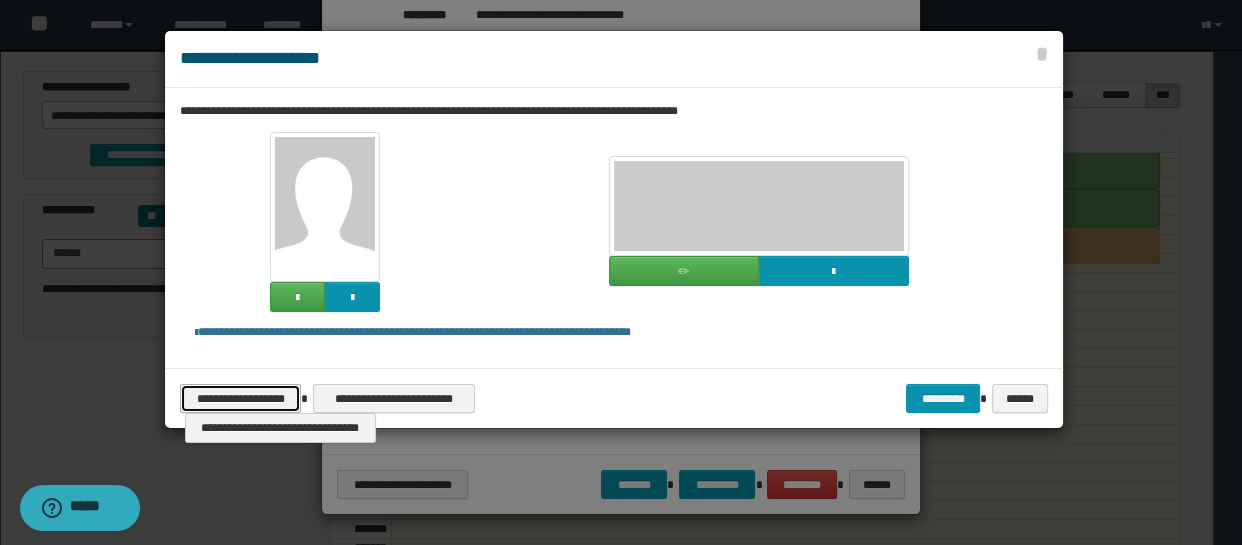 click on "**********" at bounding box center (240, 399) 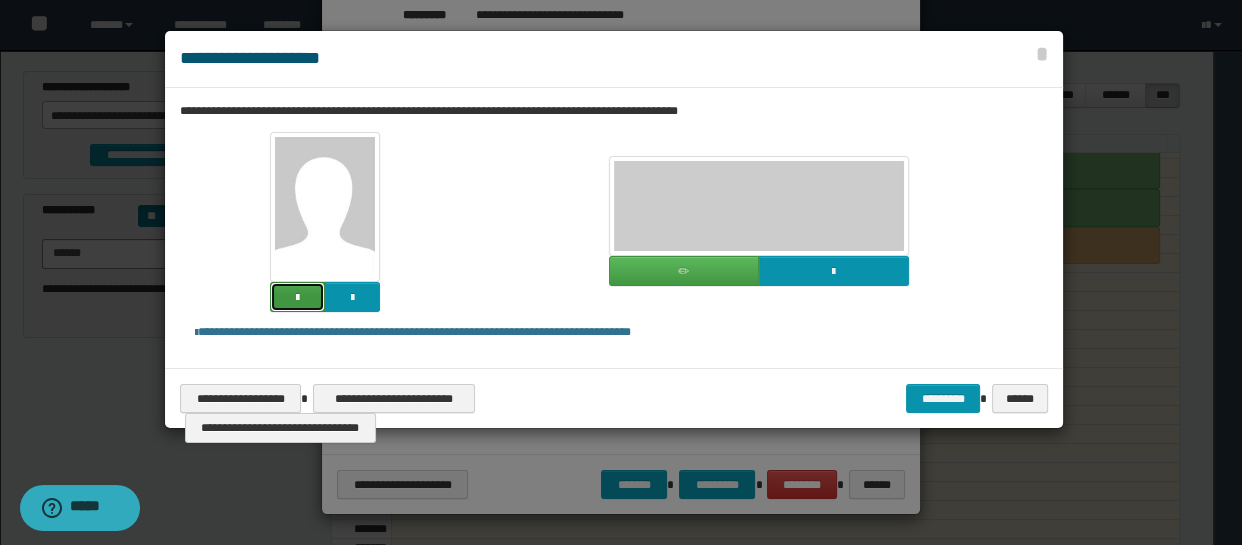 click at bounding box center (297, 298) 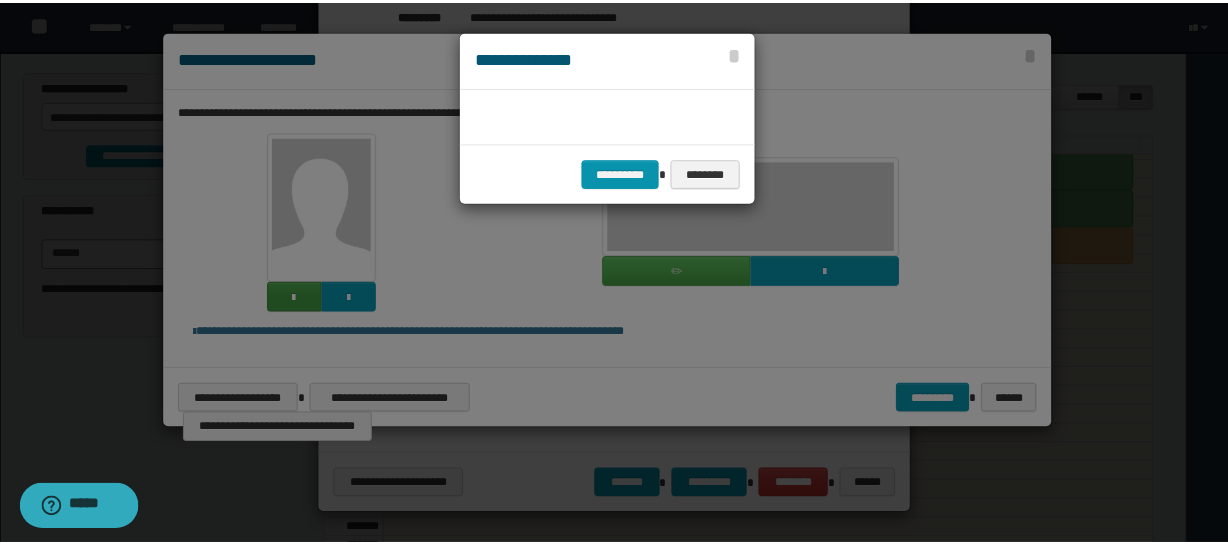 scroll, scrollTop: 45, scrollLeft: 105, axis: both 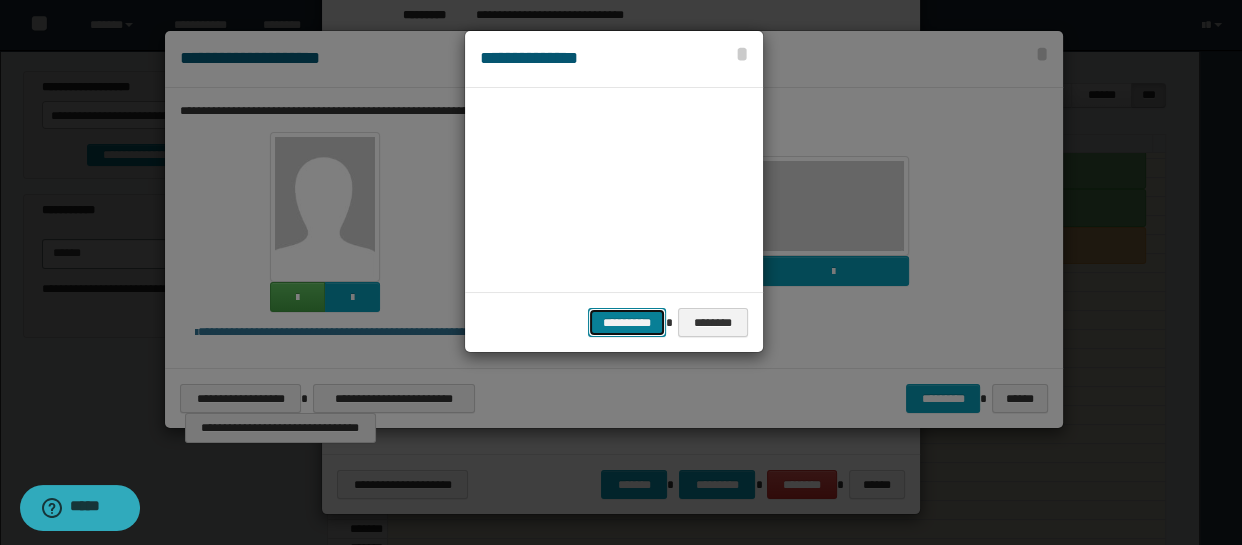 click on "**********" at bounding box center (627, 323) 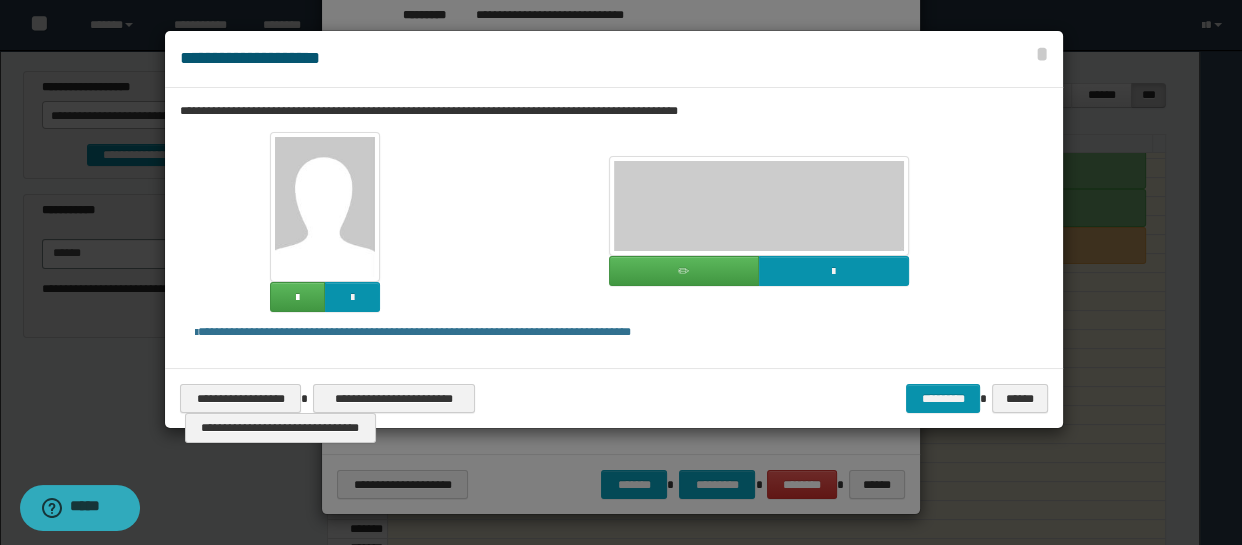 click at bounding box center [621, 272] 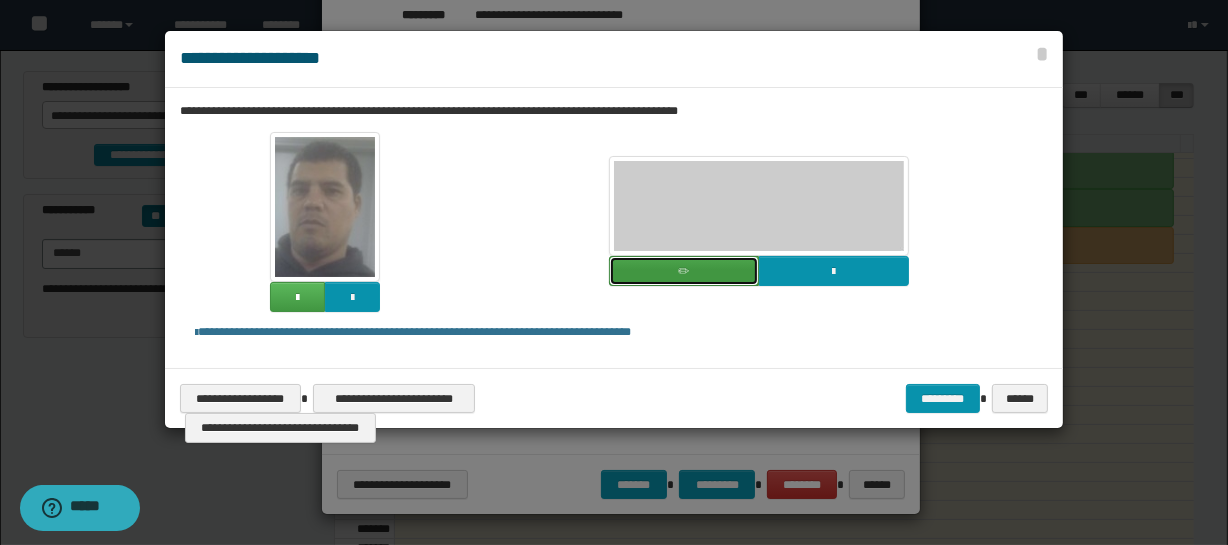 click at bounding box center (684, 271) 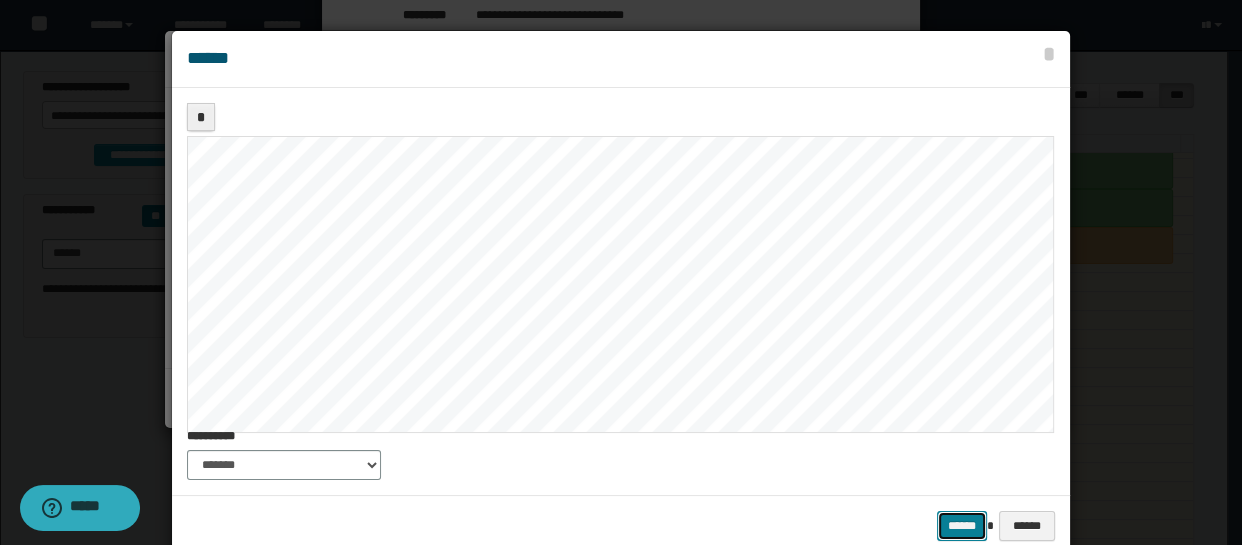 click on "******" at bounding box center [962, 526] 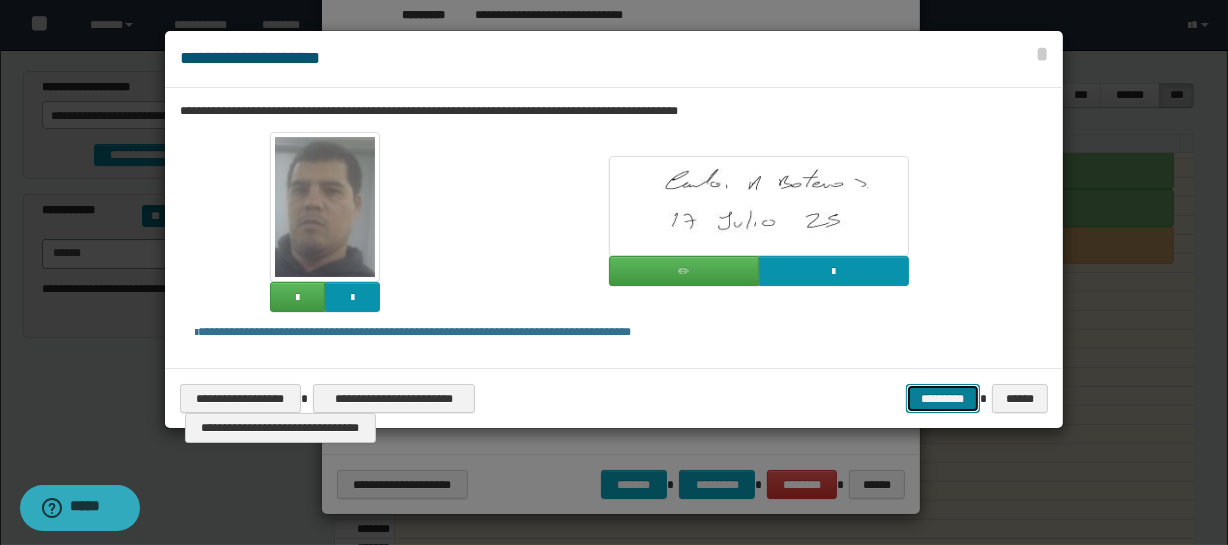 click on "*********" at bounding box center (943, 399) 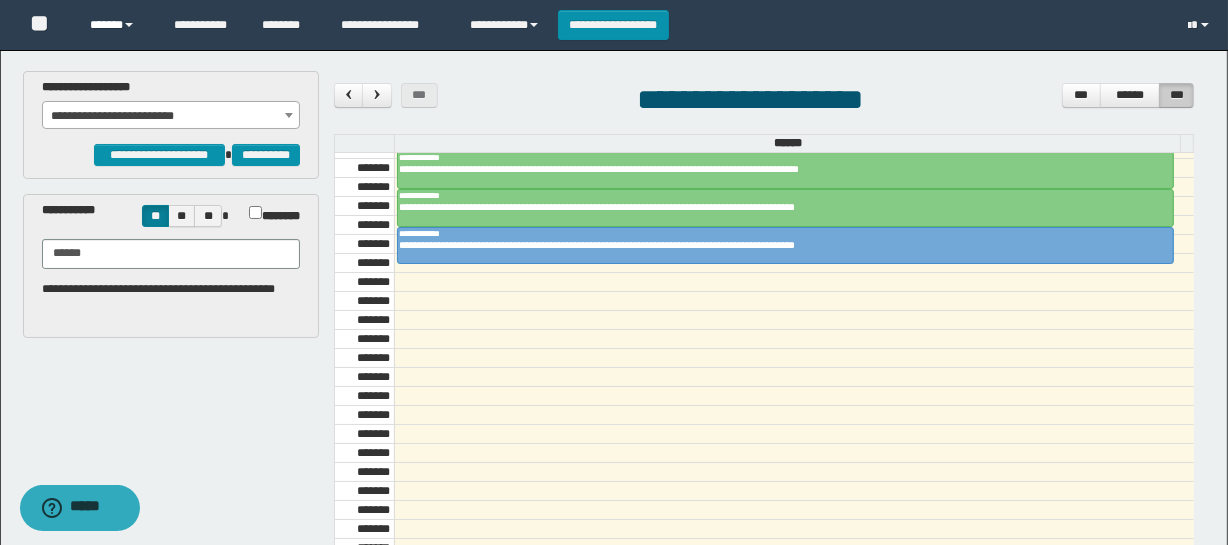 click on "******" at bounding box center (117, 25) 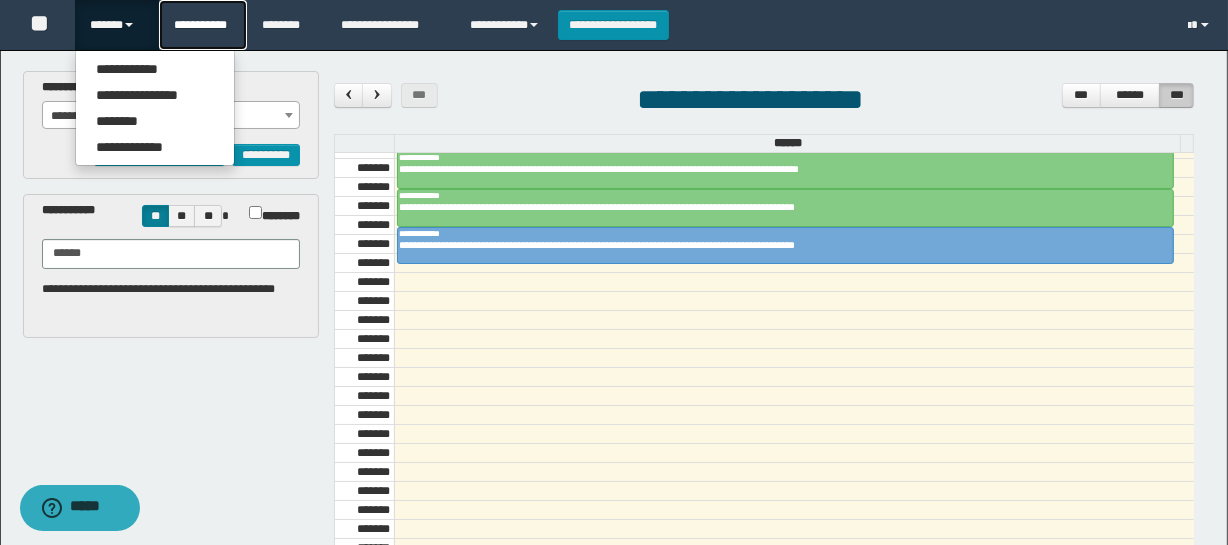 click on "**********" at bounding box center [203, 25] 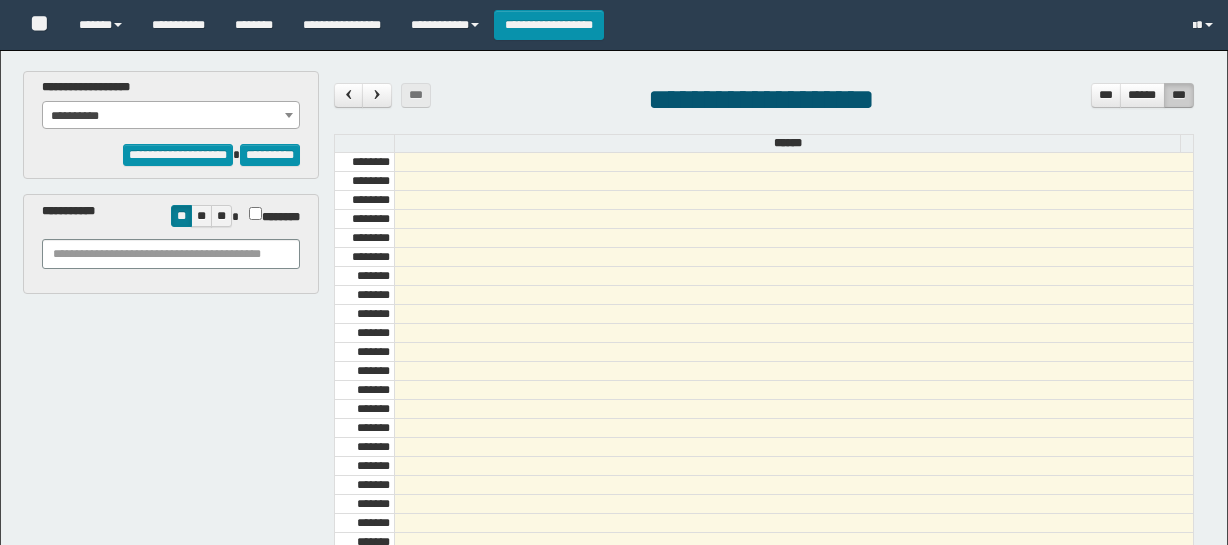 scroll, scrollTop: 0, scrollLeft: 0, axis: both 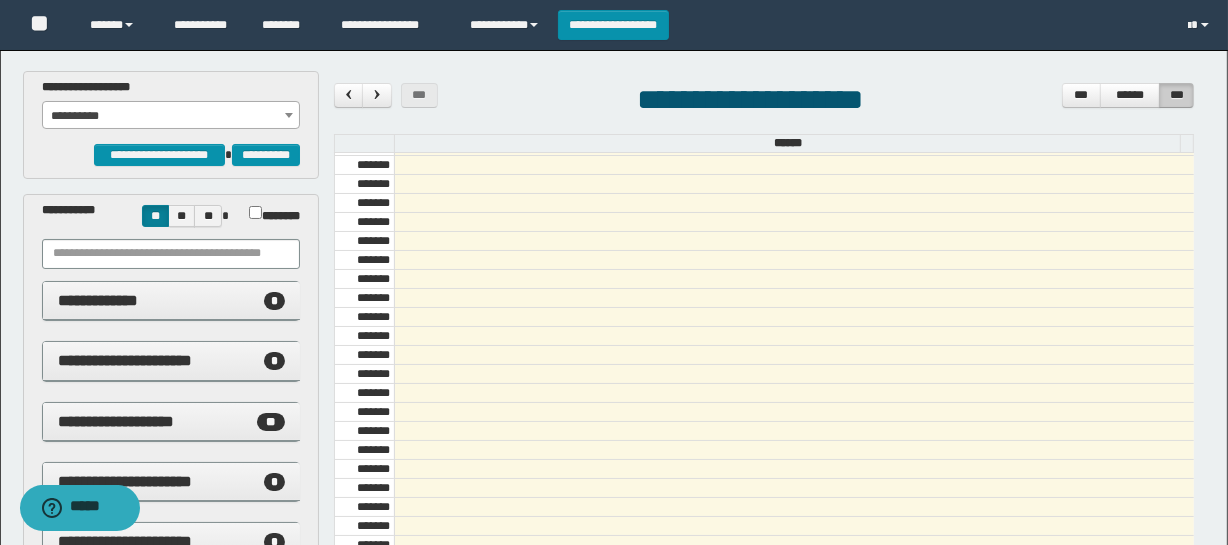 click on "**********" at bounding box center [171, 116] 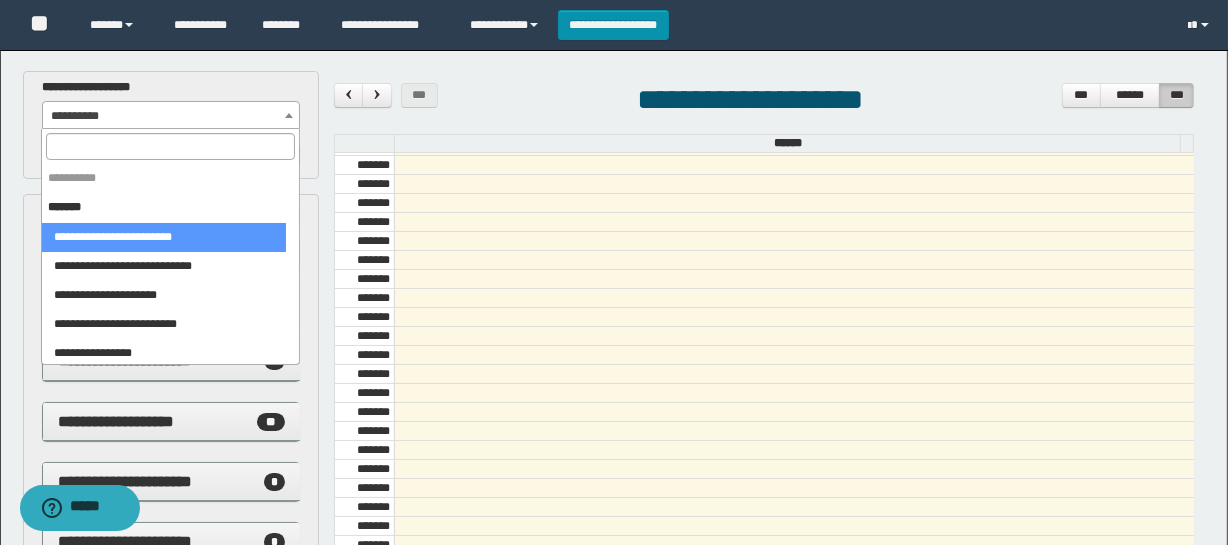 click at bounding box center (170, 146) 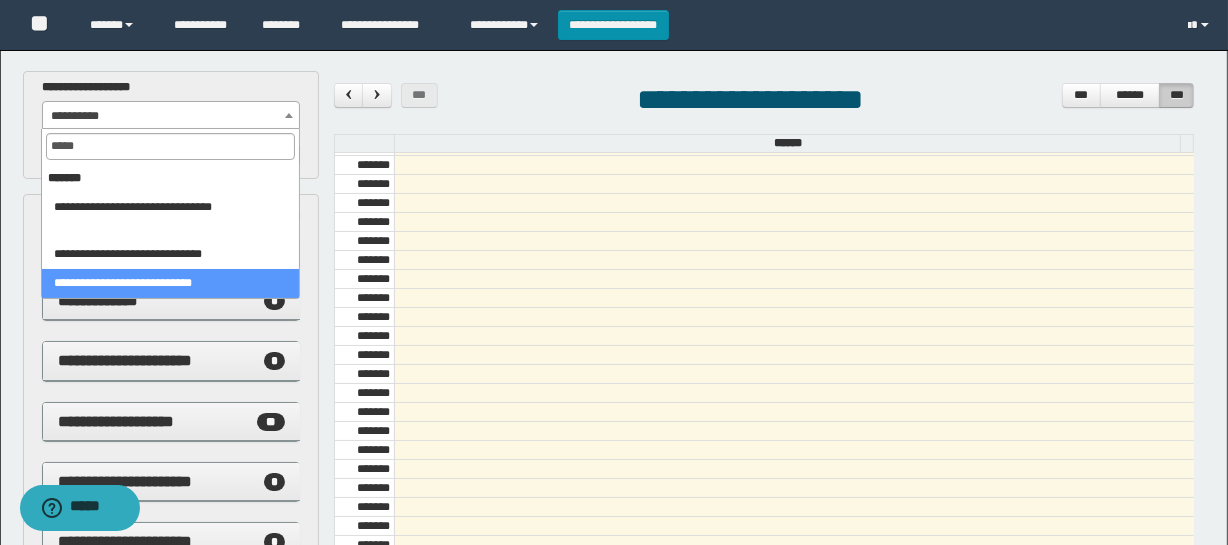 type on "*****" 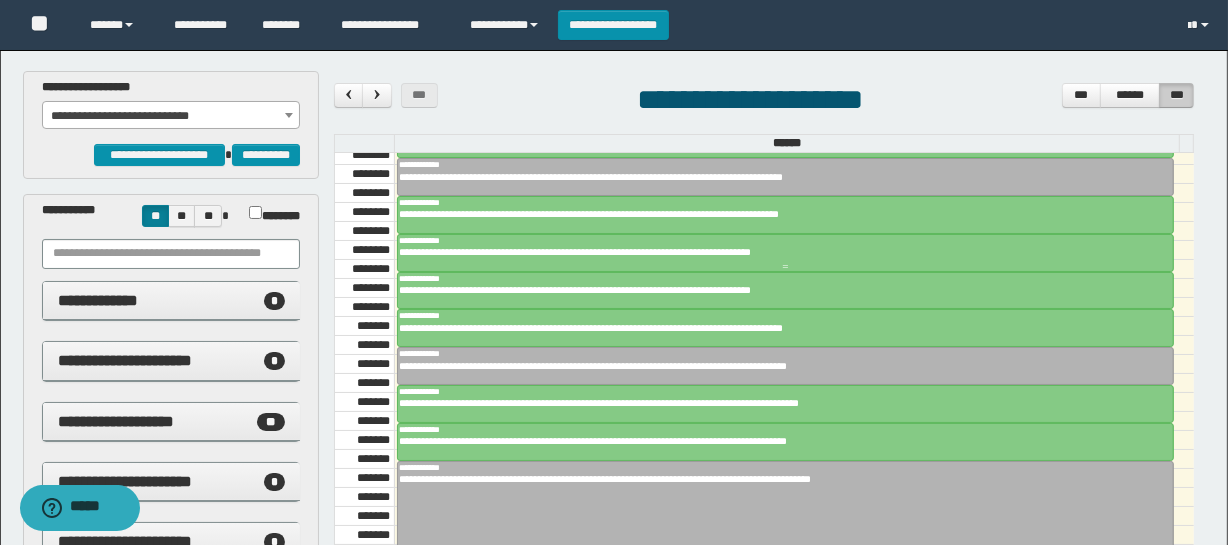 scroll, scrollTop: 1500, scrollLeft: 0, axis: vertical 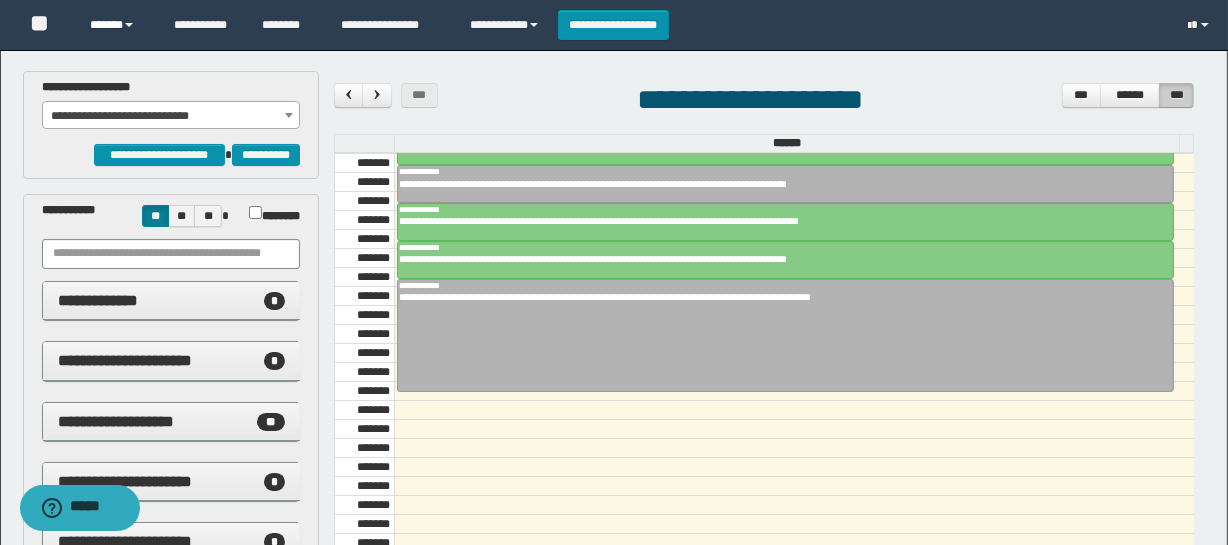 click on "******" at bounding box center [117, 25] 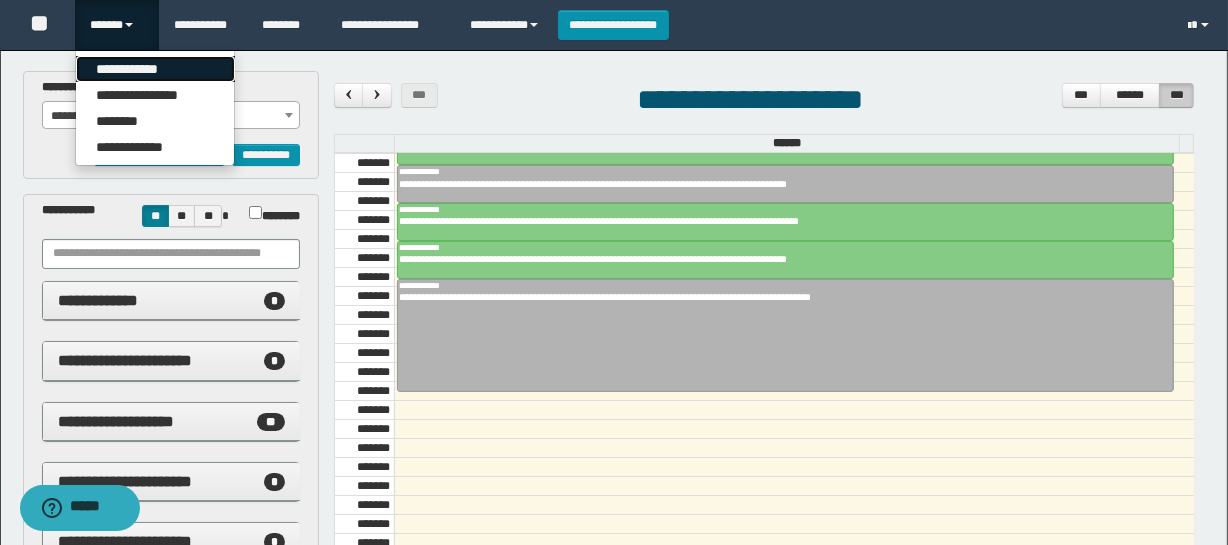 click on "**********" at bounding box center [155, 69] 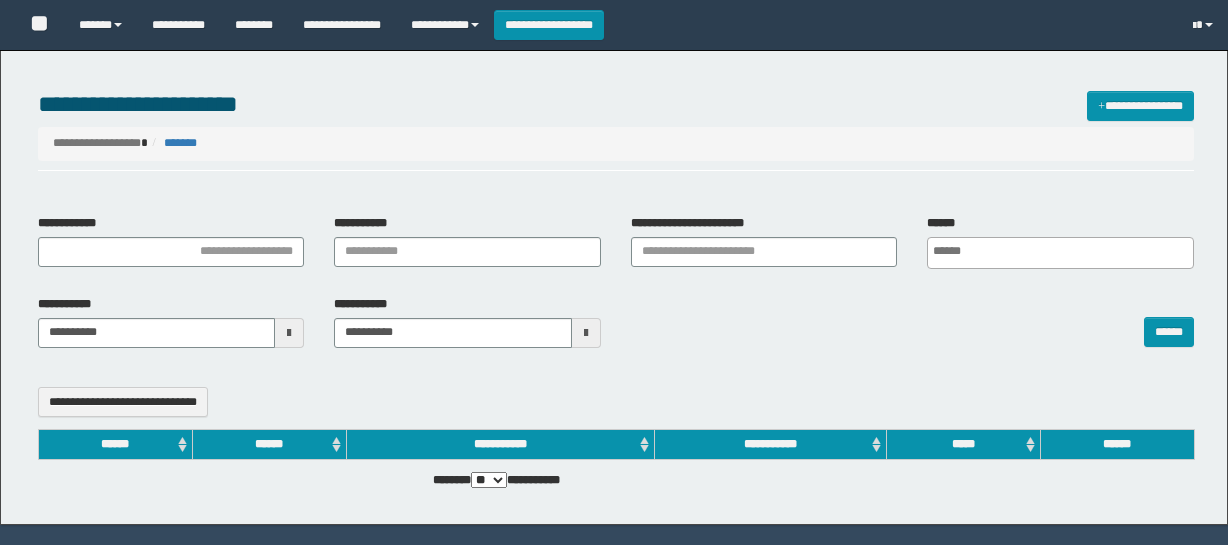 select 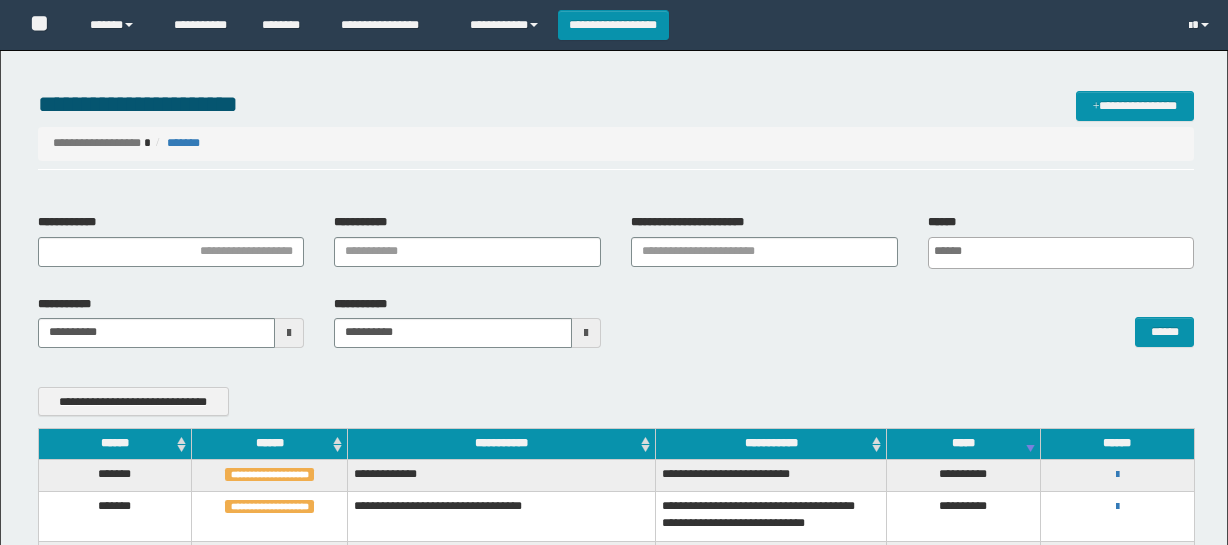 scroll, scrollTop: 0, scrollLeft: 0, axis: both 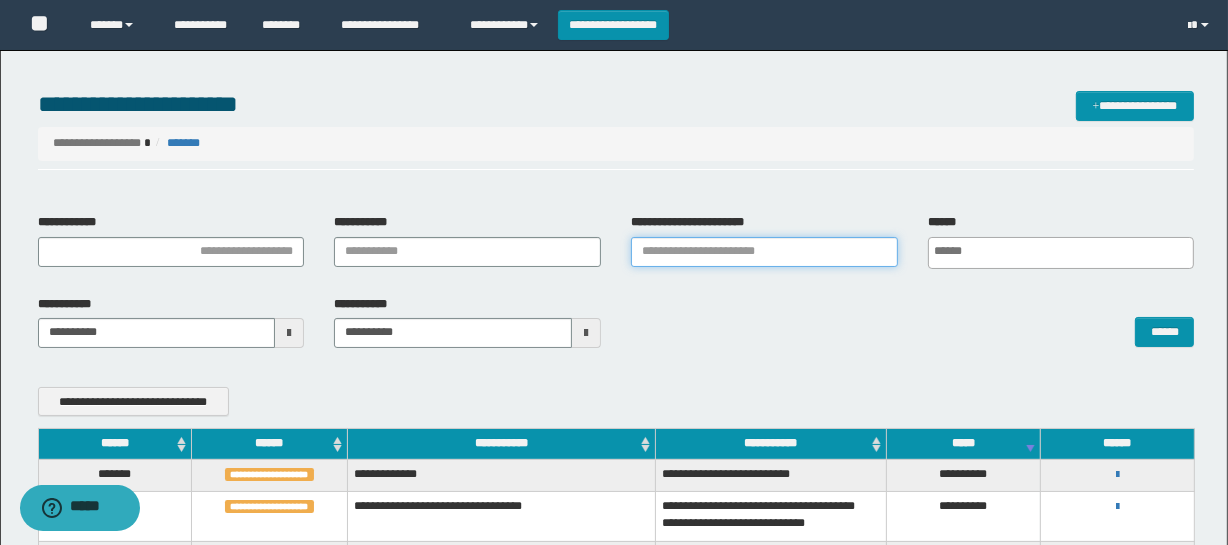 click on "**********" at bounding box center [764, 252] 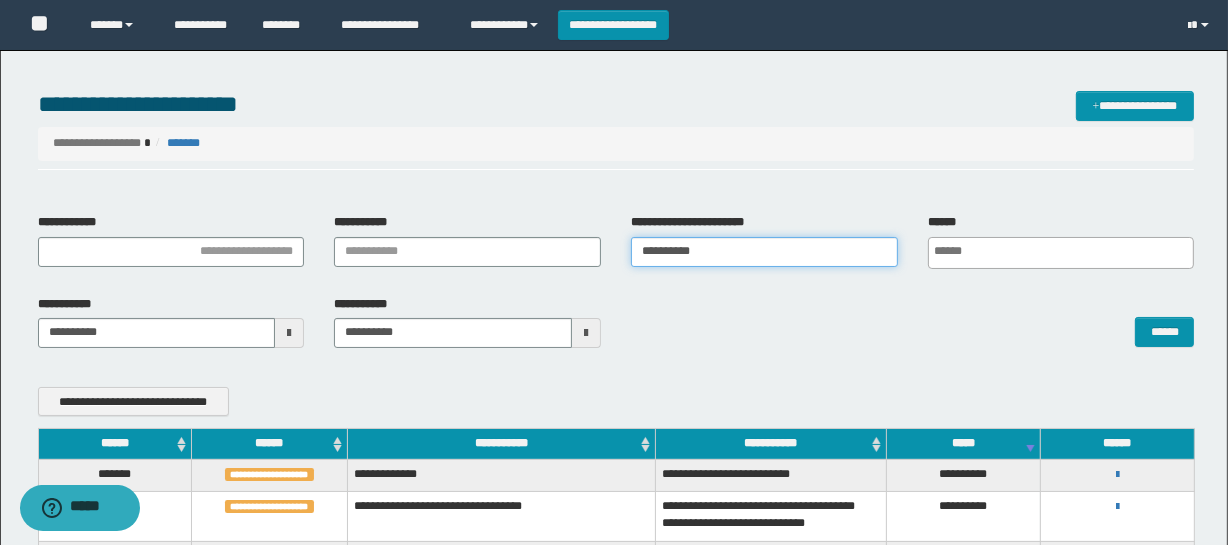type on "**********" 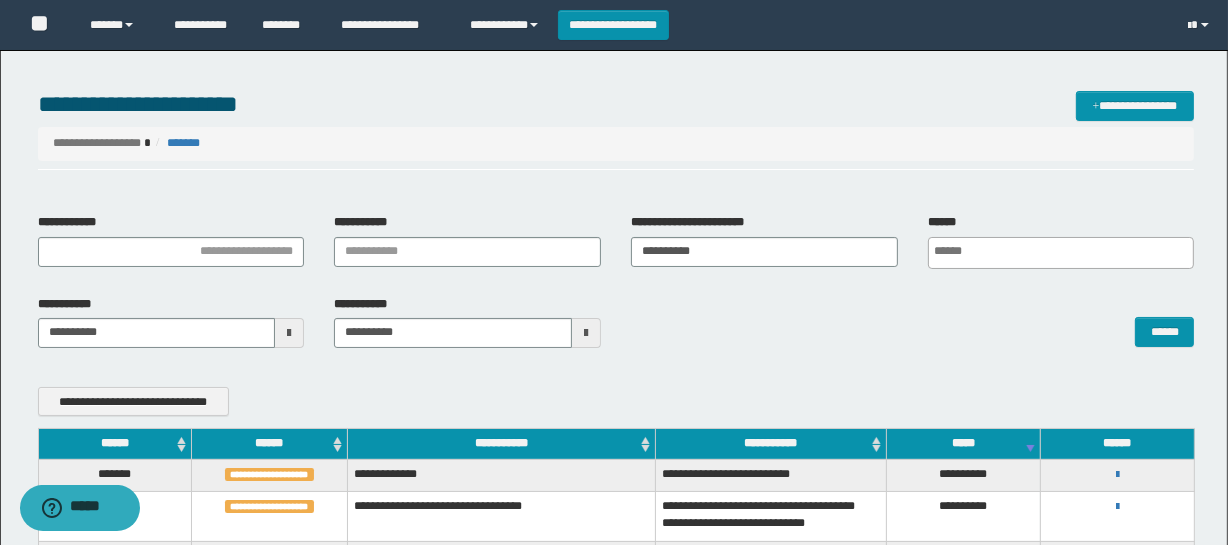 scroll, scrollTop: 0, scrollLeft: 5, axis: horizontal 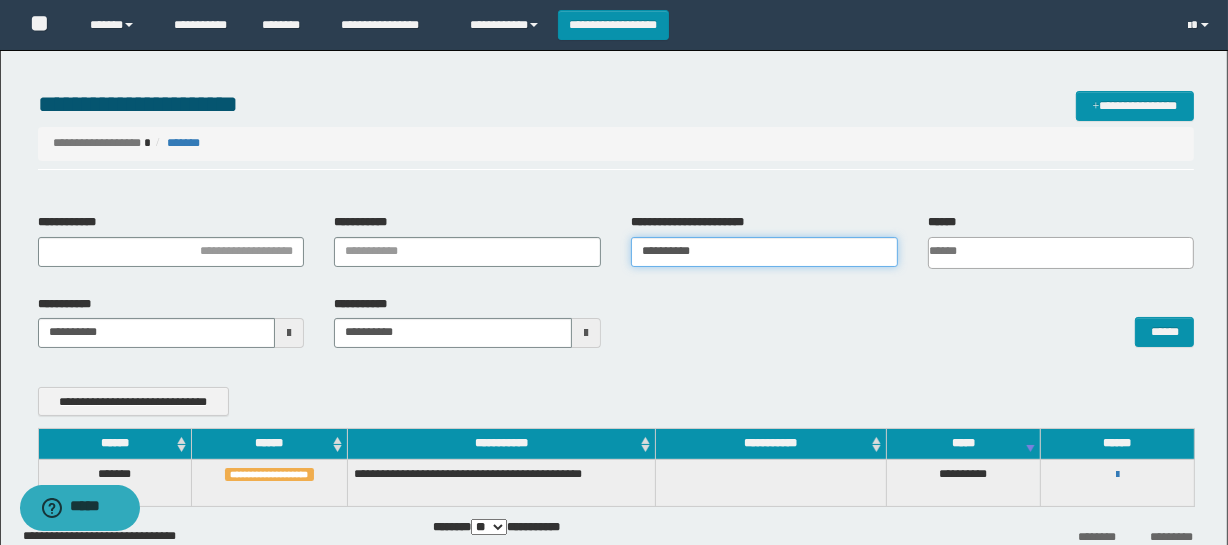 drag, startPoint x: 715, startPoint y: 260, endPoint x: 350, endPoint y: 274, distance: 365.2684 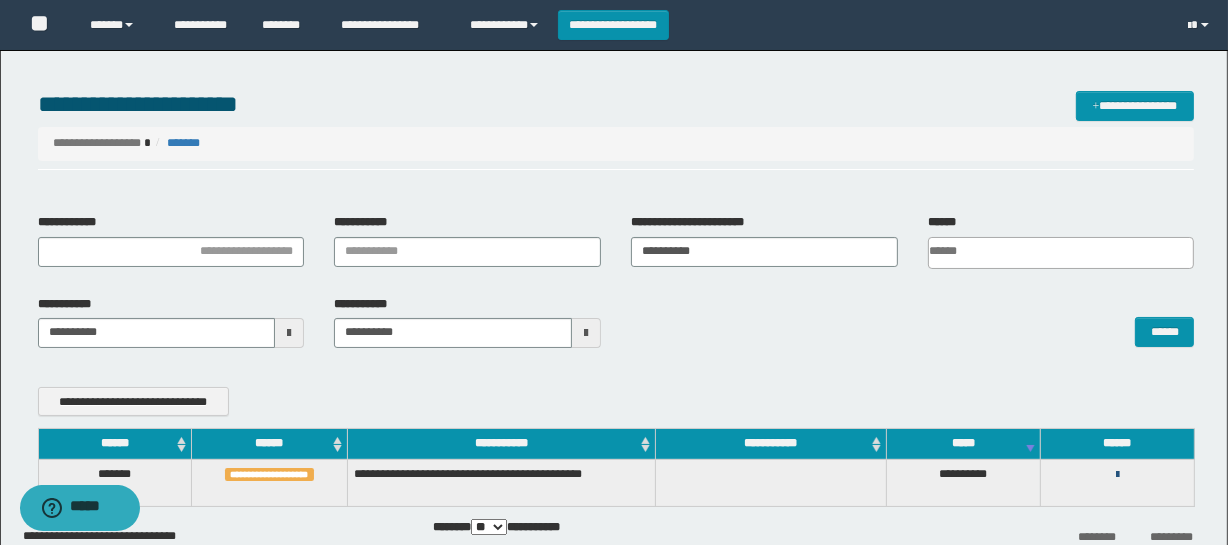 click at bounding box center [1117, 475] 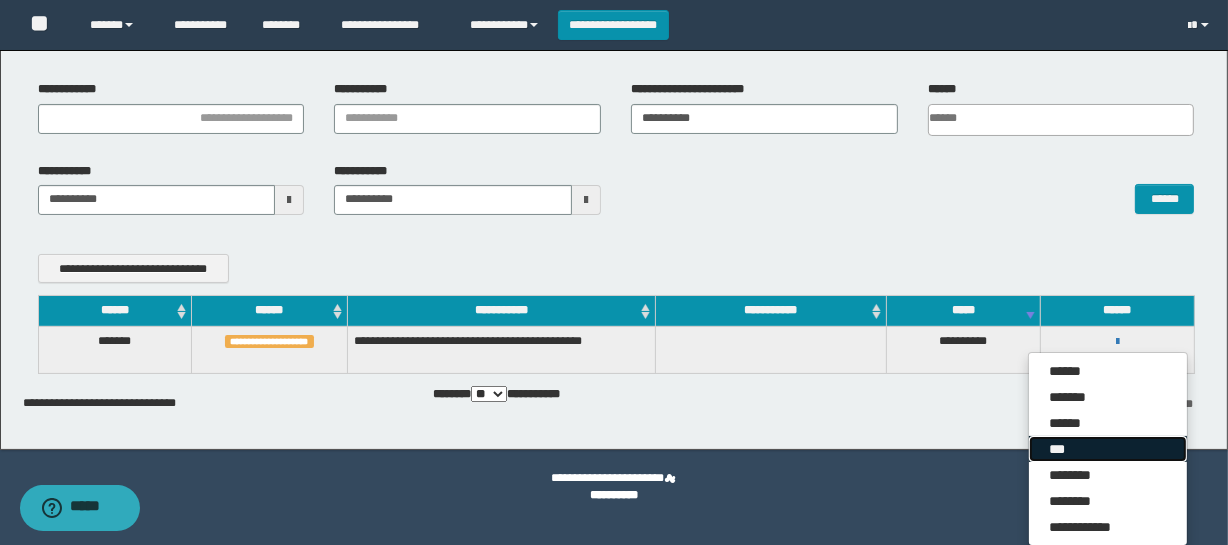 click on "***" at bounding box center (1108, 449) 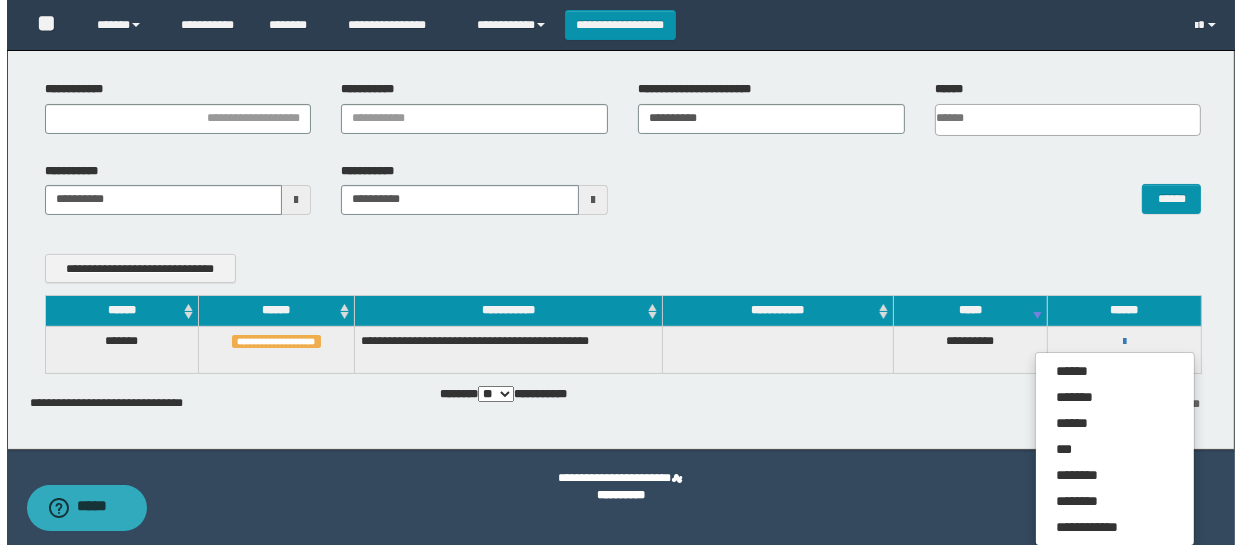 scroll, scrollTop: 112, scrollLeft: 0, axis: vertical 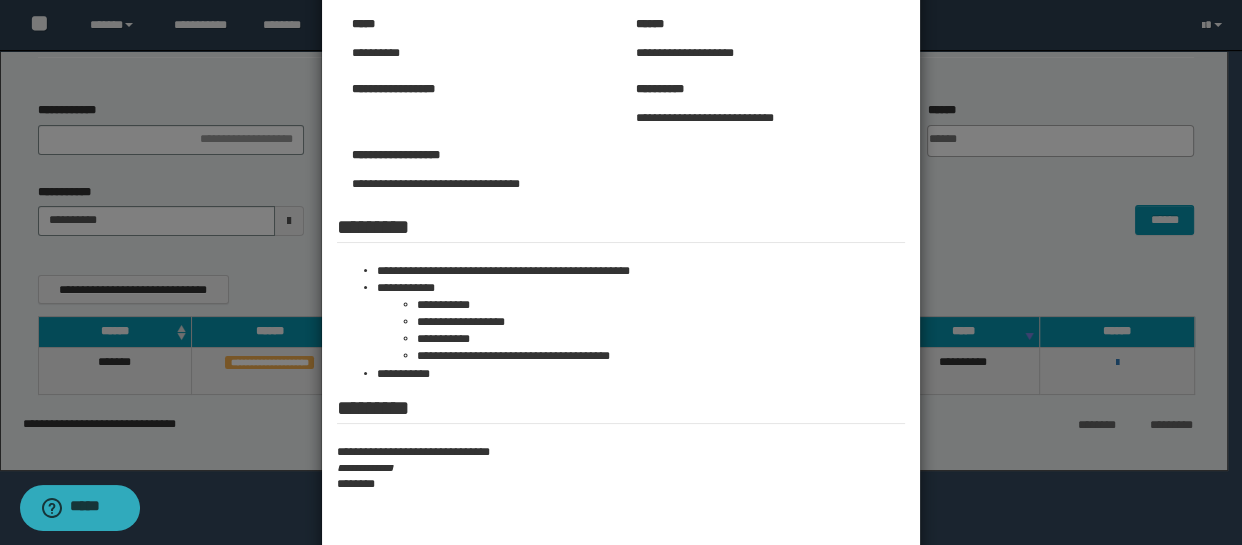 click at bounding box center (621, 228) 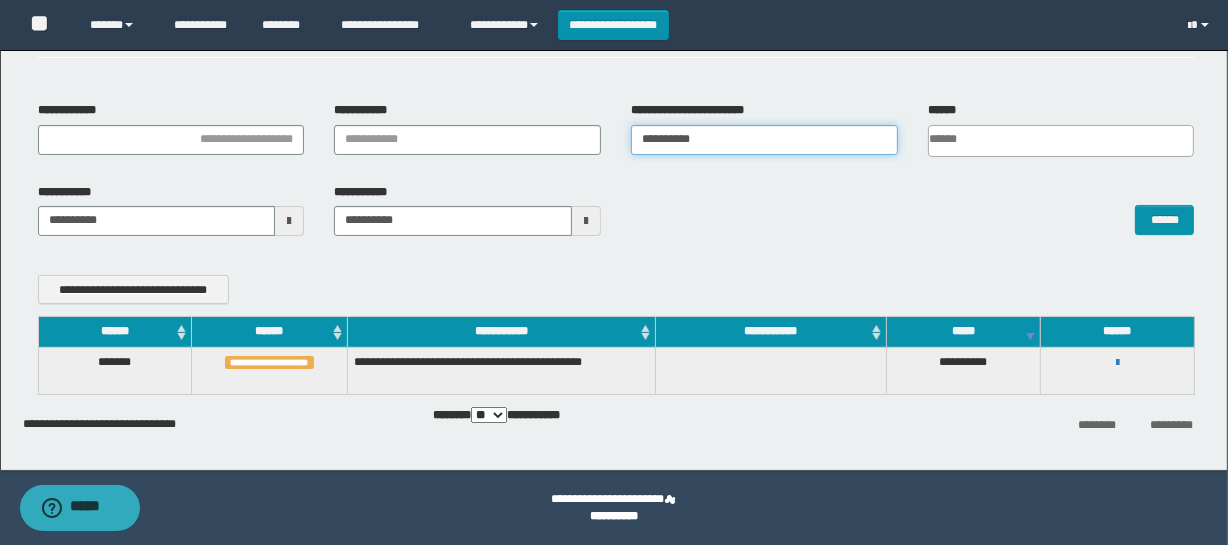 drag, startPoint x: 658, startPoint y: 132, endPoint x: 457, endPoint y: 135, distance: 201.02238 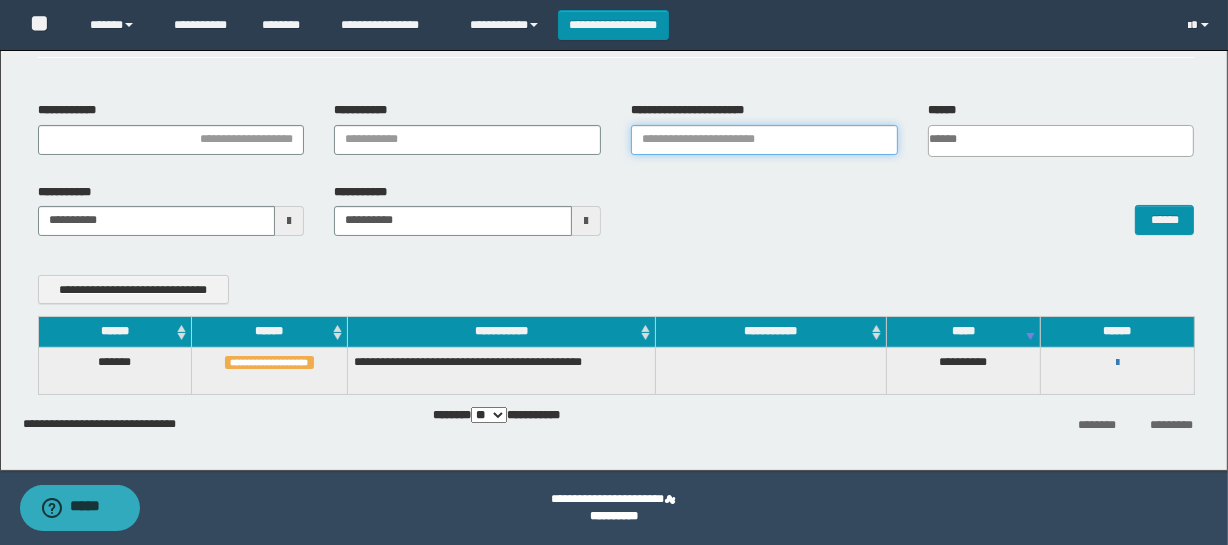 click on "**********" at bounding box center [764, 140] 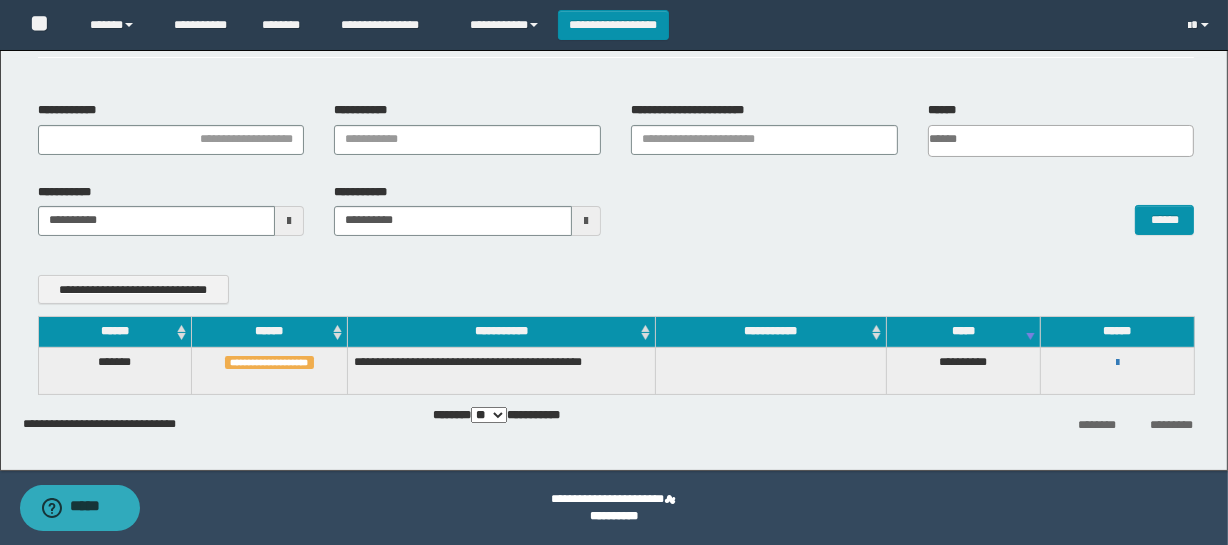 click on "**********" at bounding box center (616, 176) 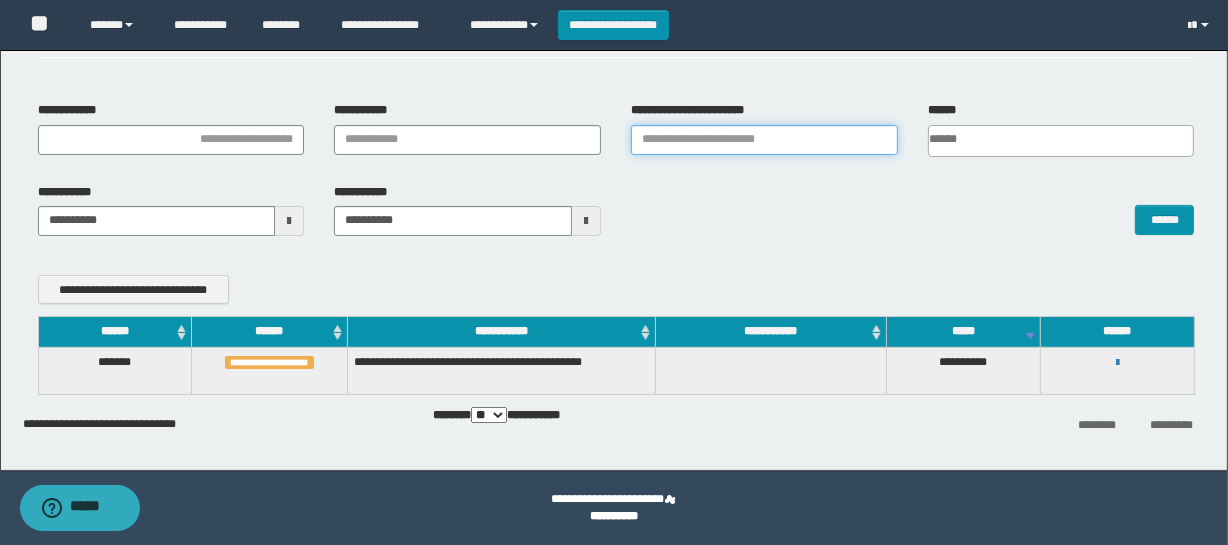 click on "**********" at bounding box center [764, 140] 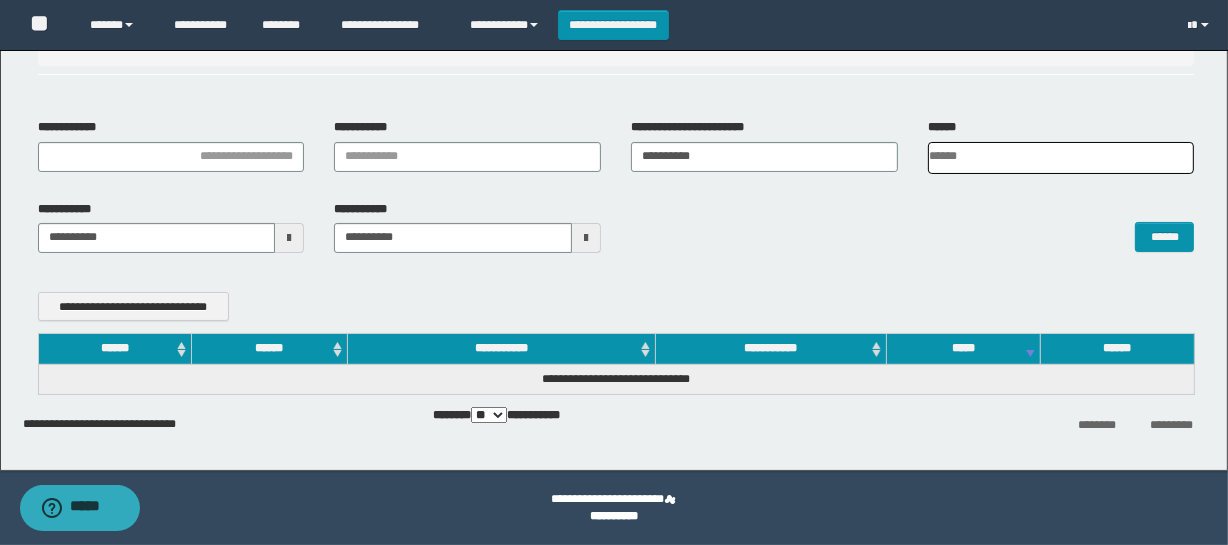 scroll, scrollTop: 96, scrollLeft: 0, axis: vertical 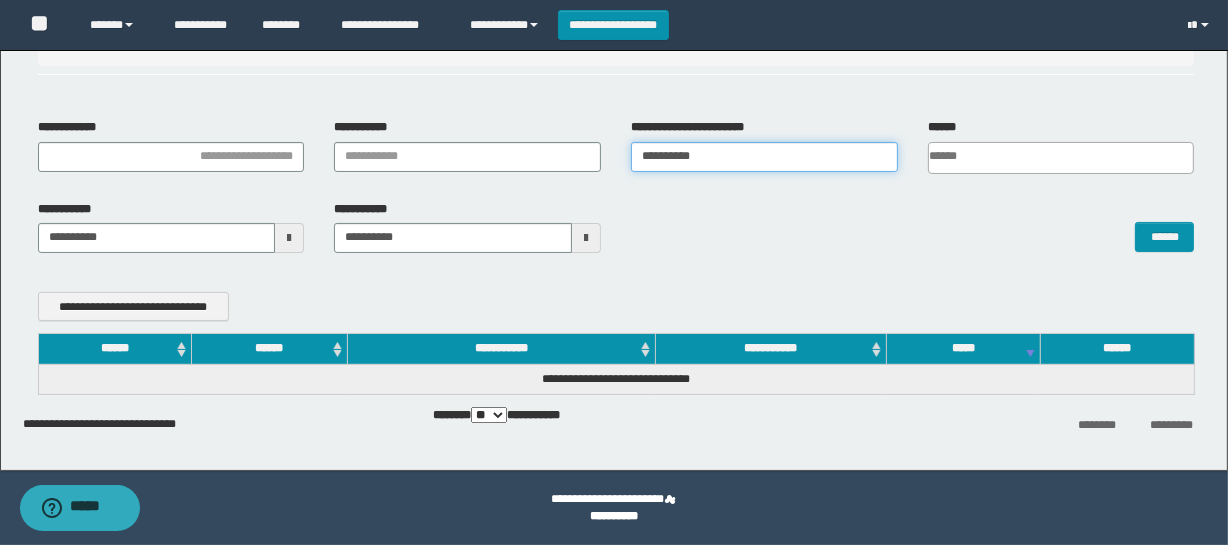 drag, startPoint x: 806, startPoint y: 152, endPoint x: 424, endPoint y: 191, distance: 383.9857 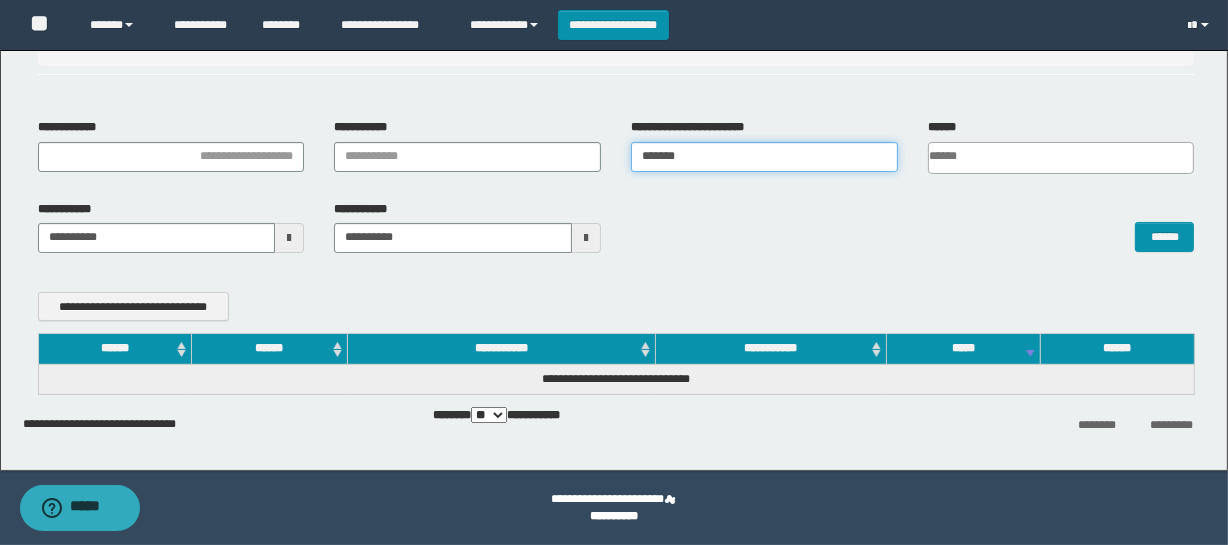 type on "*******" 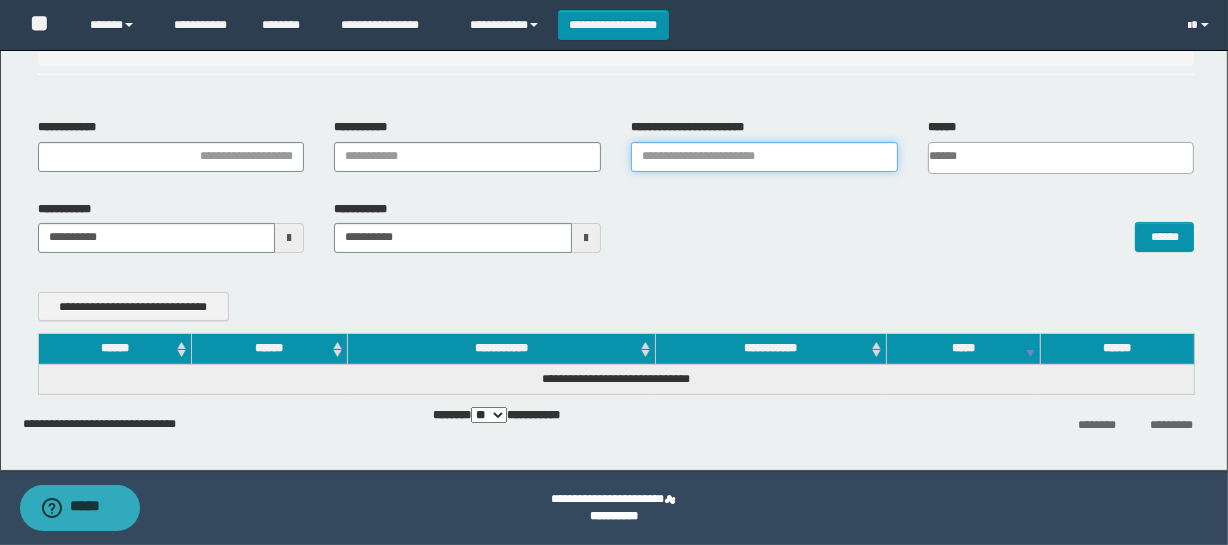 type 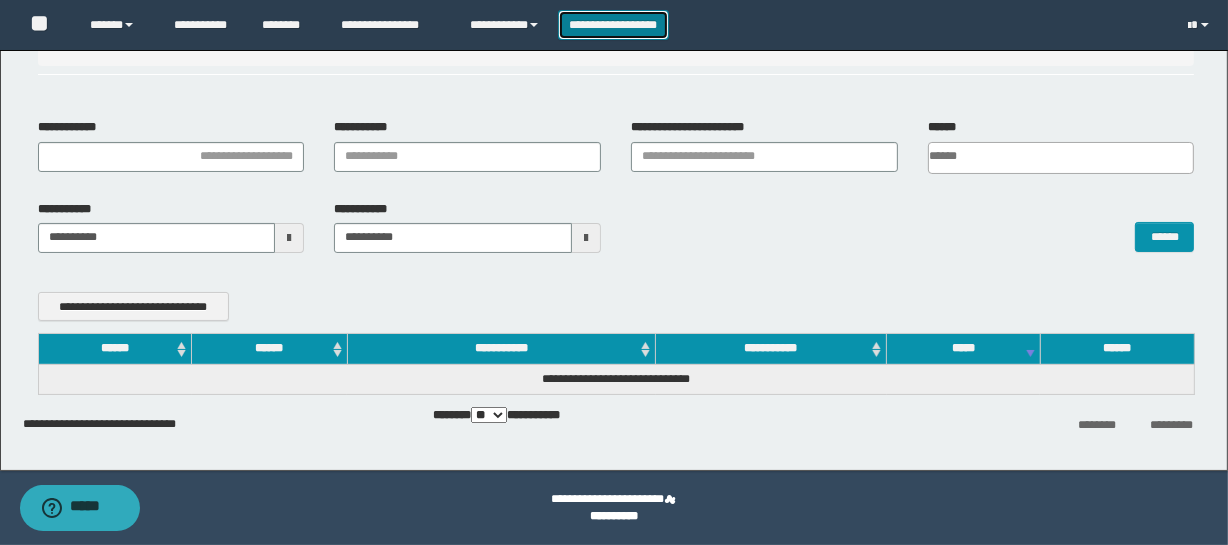 click on "**********" at bounding box center [613, 25] 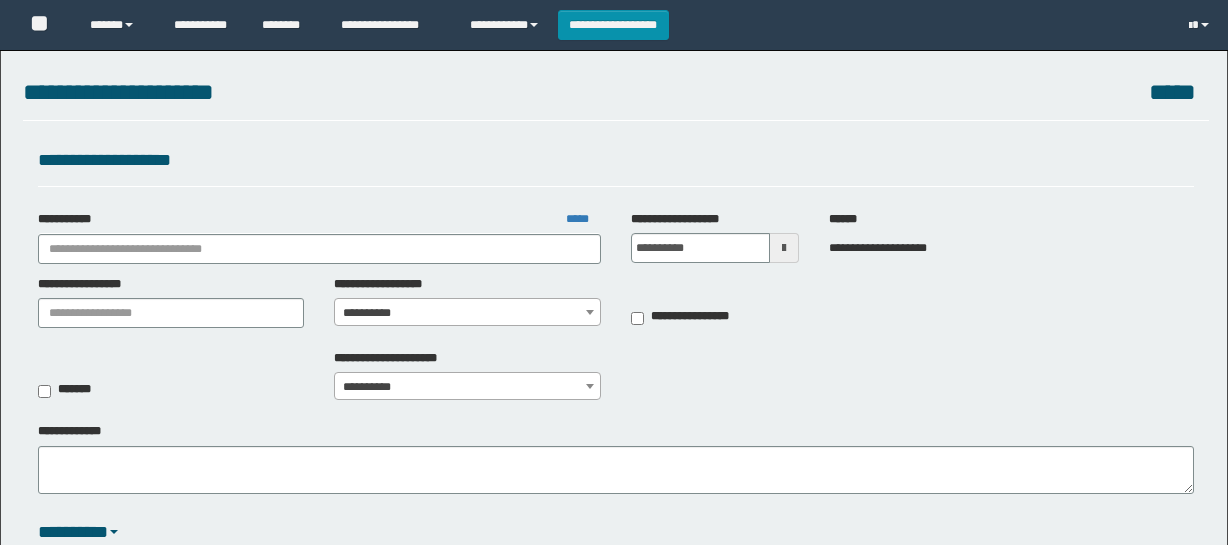 scroll, scrollTop: 0, scrollLeft: 0, axis: both 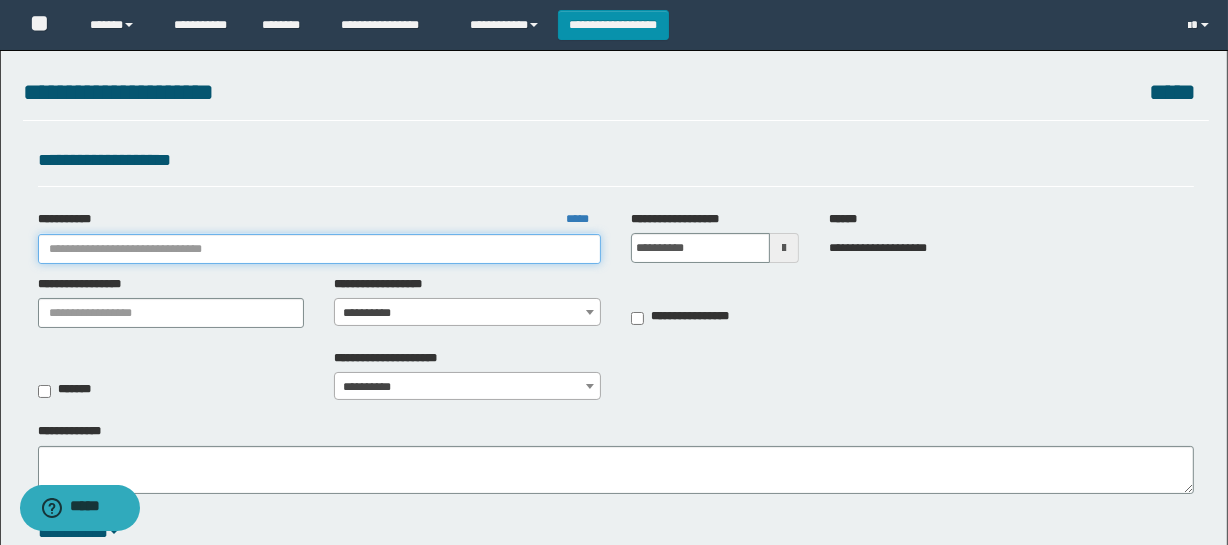 click on "**********" at bounding box center [319, 249] 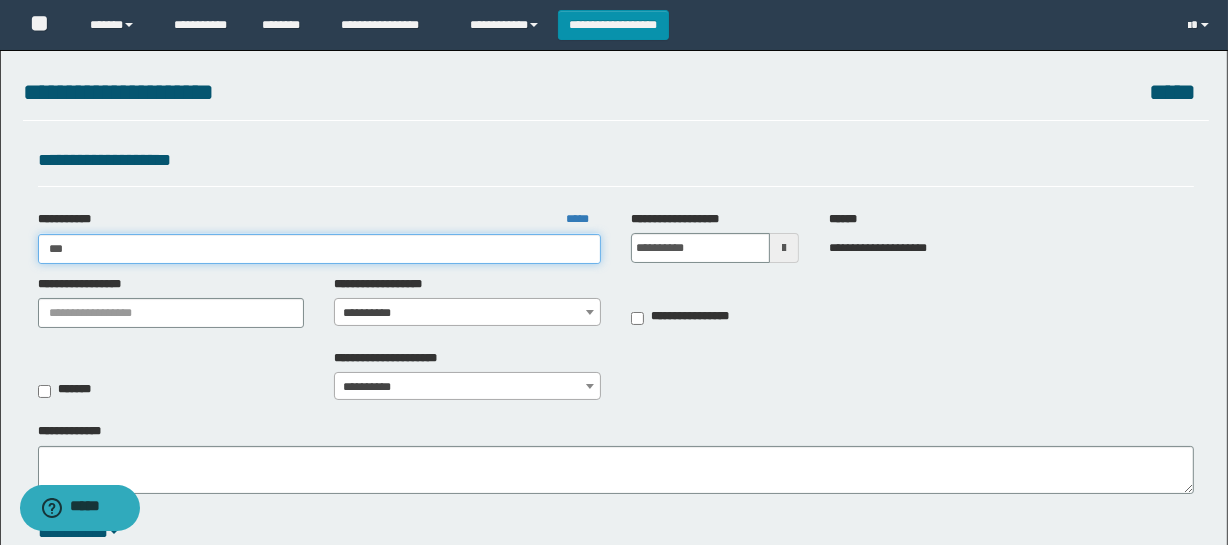 type on "****" 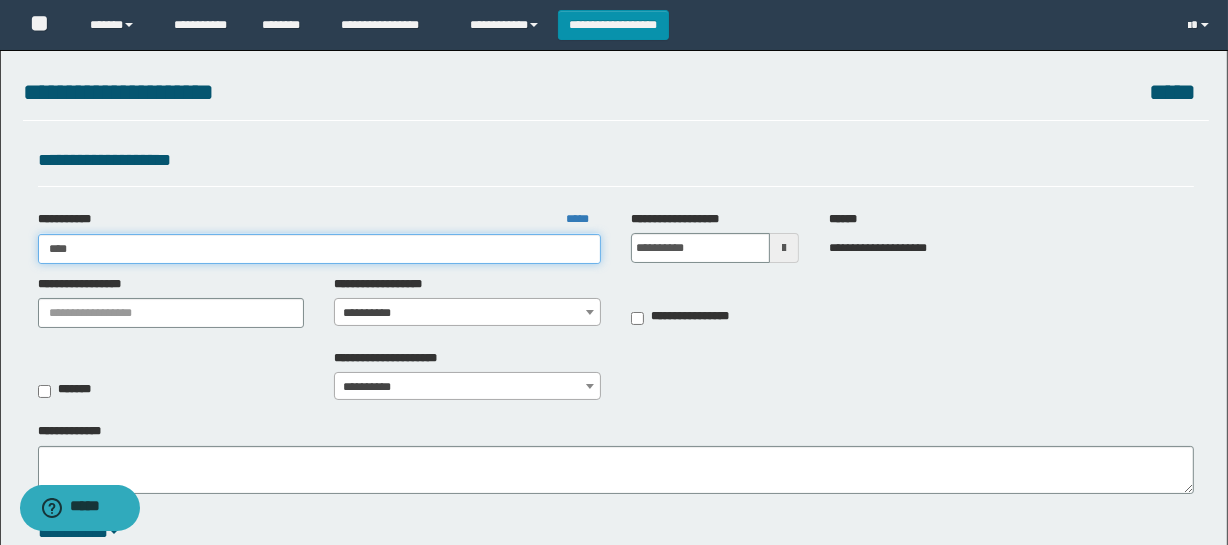 type on "****" 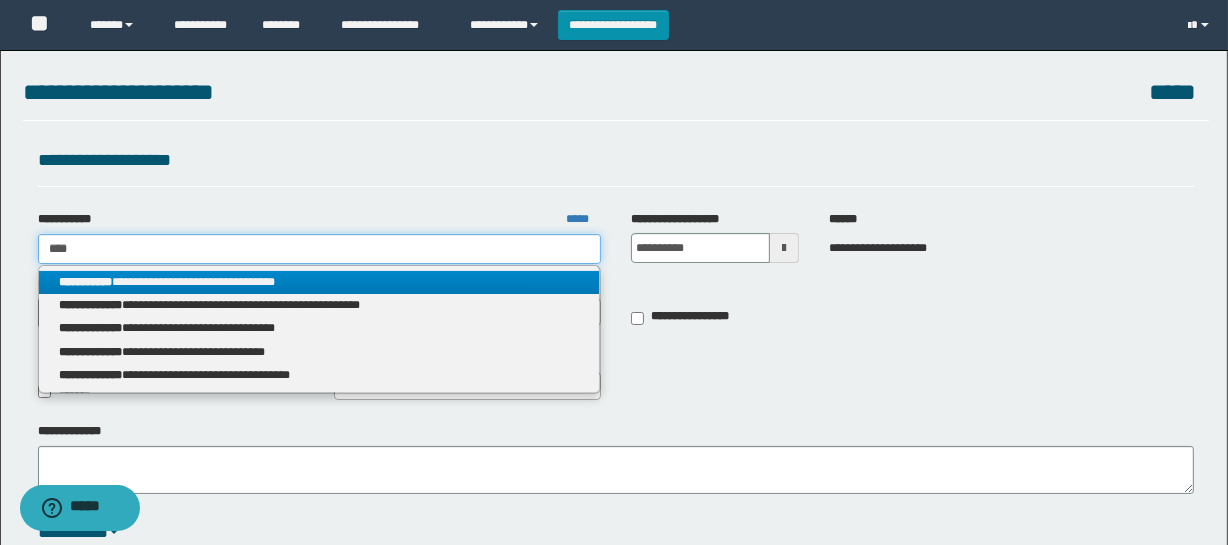 type 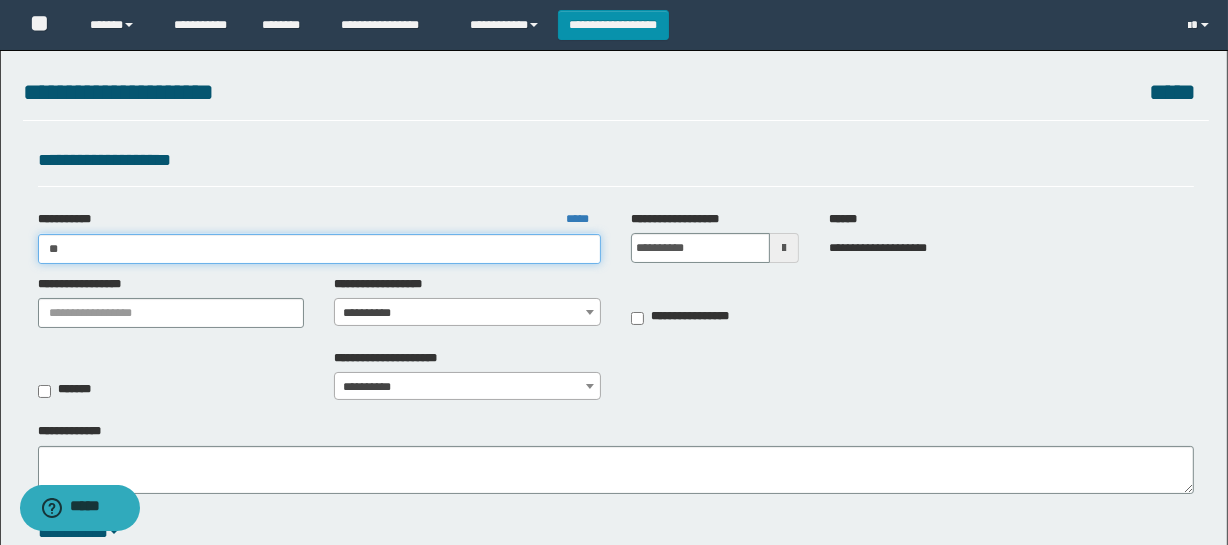 type on "*" 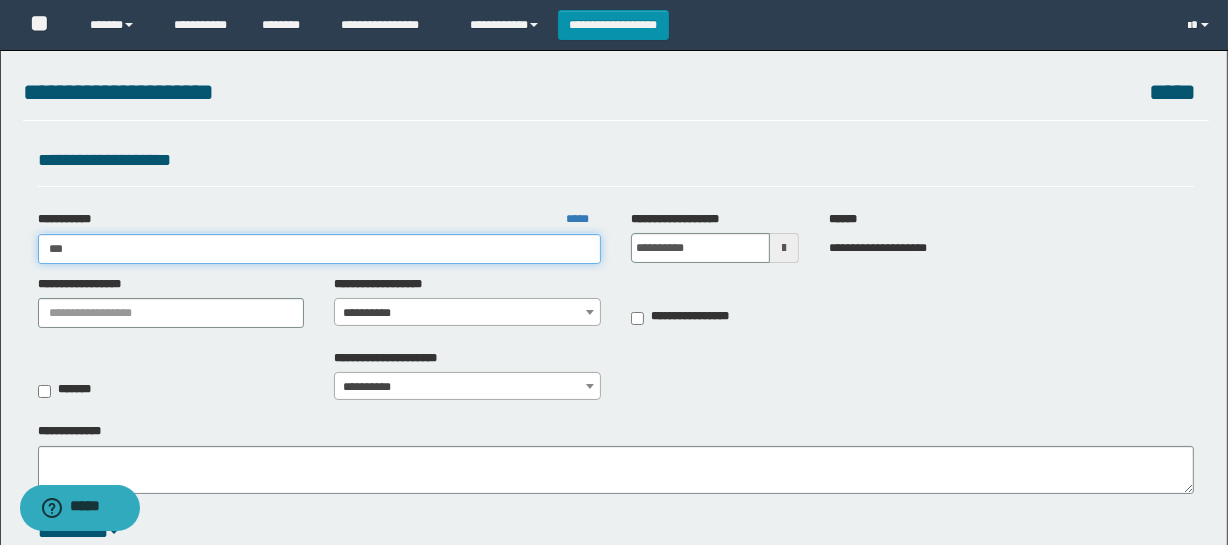 type on "****" 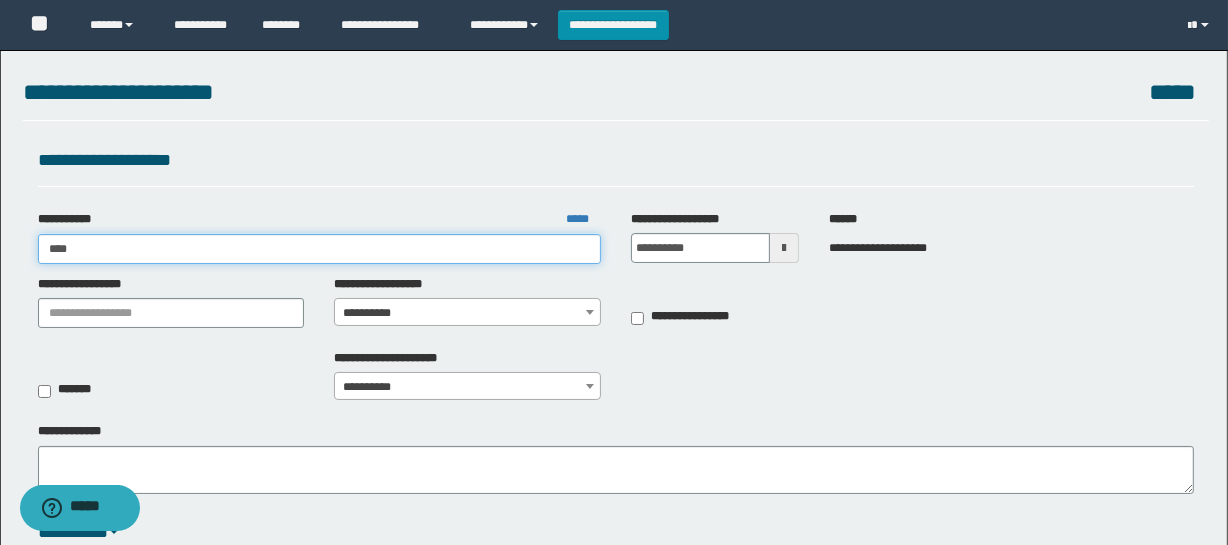 type on "****" 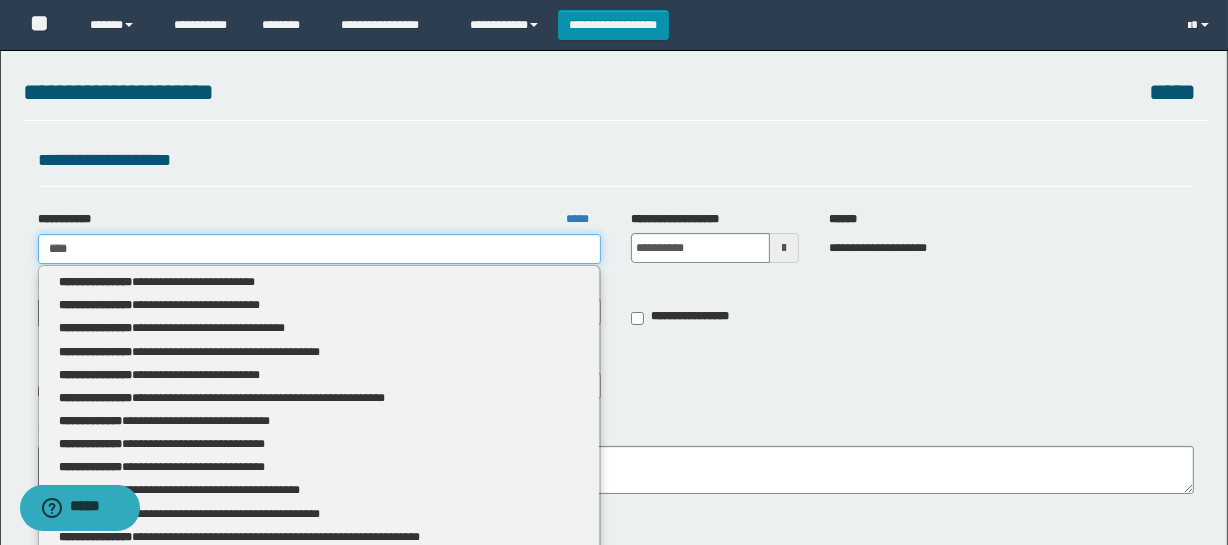 type 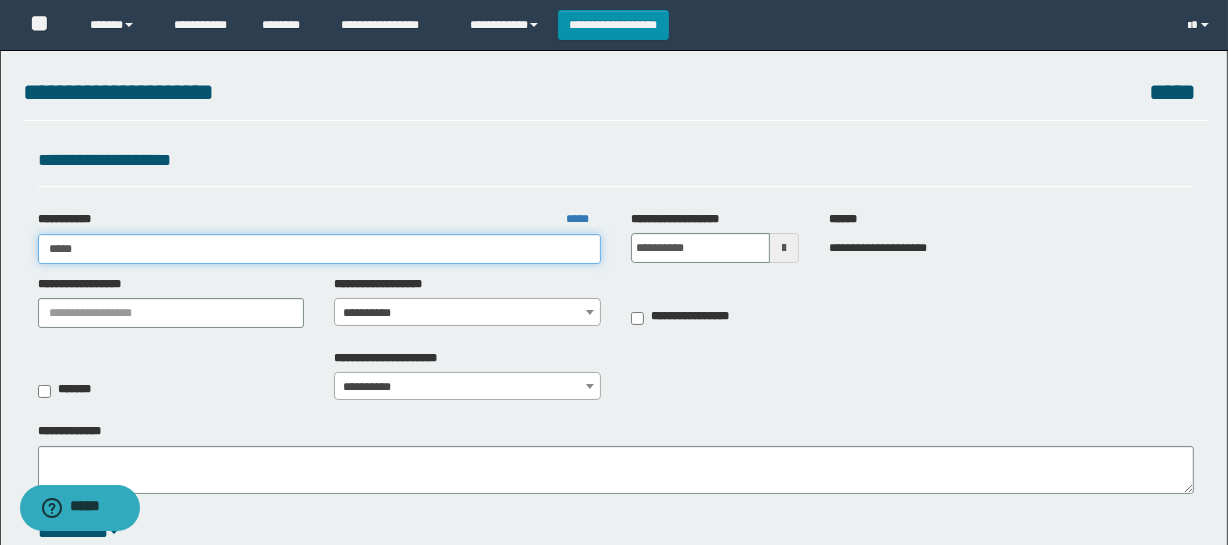 type on "****" 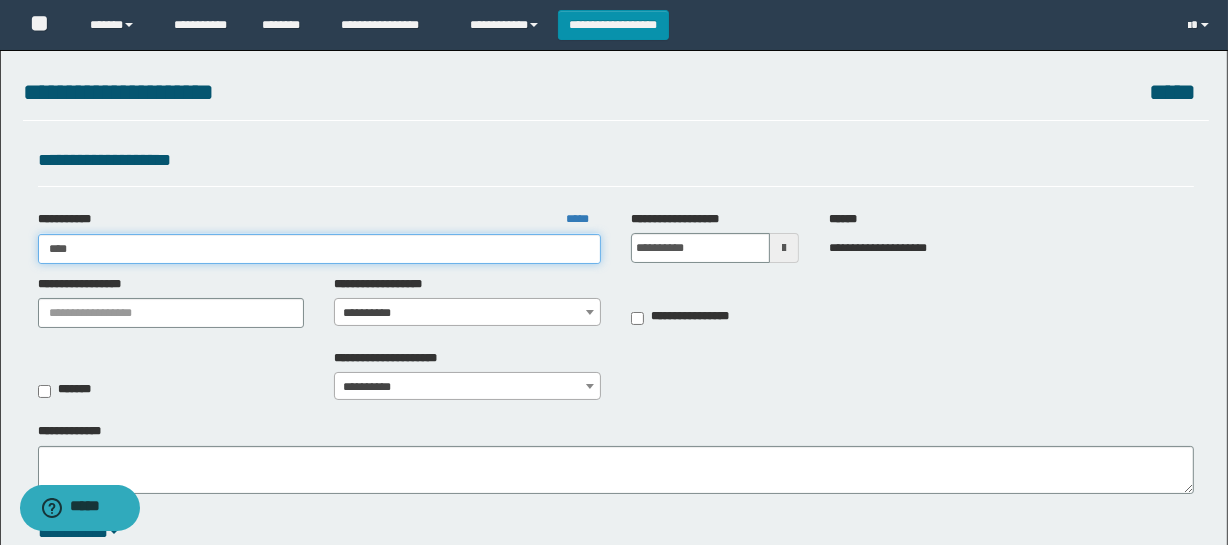 type on "****" 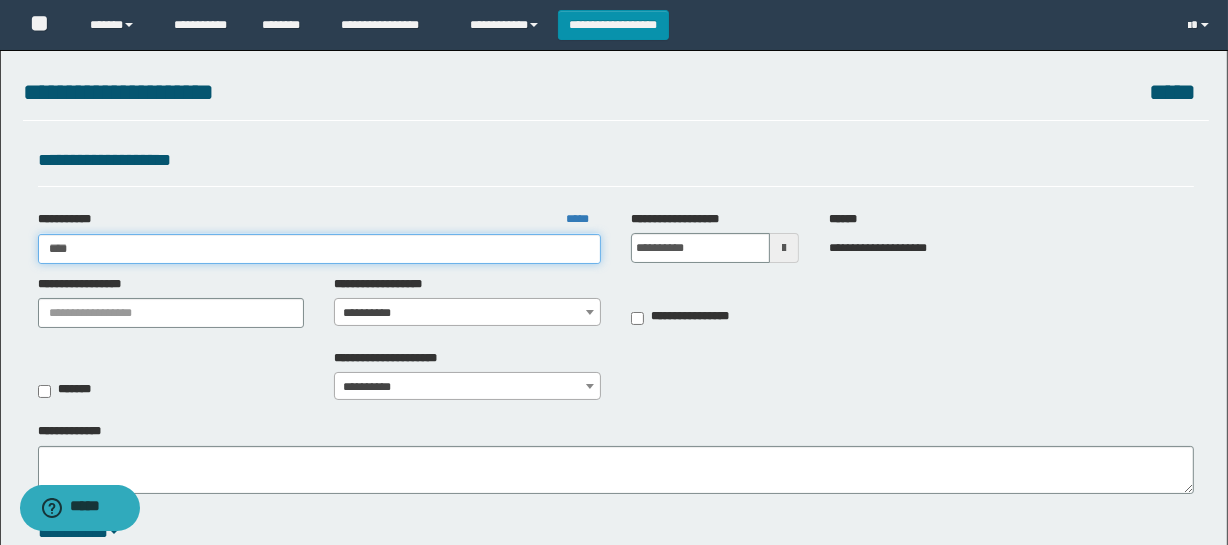 type 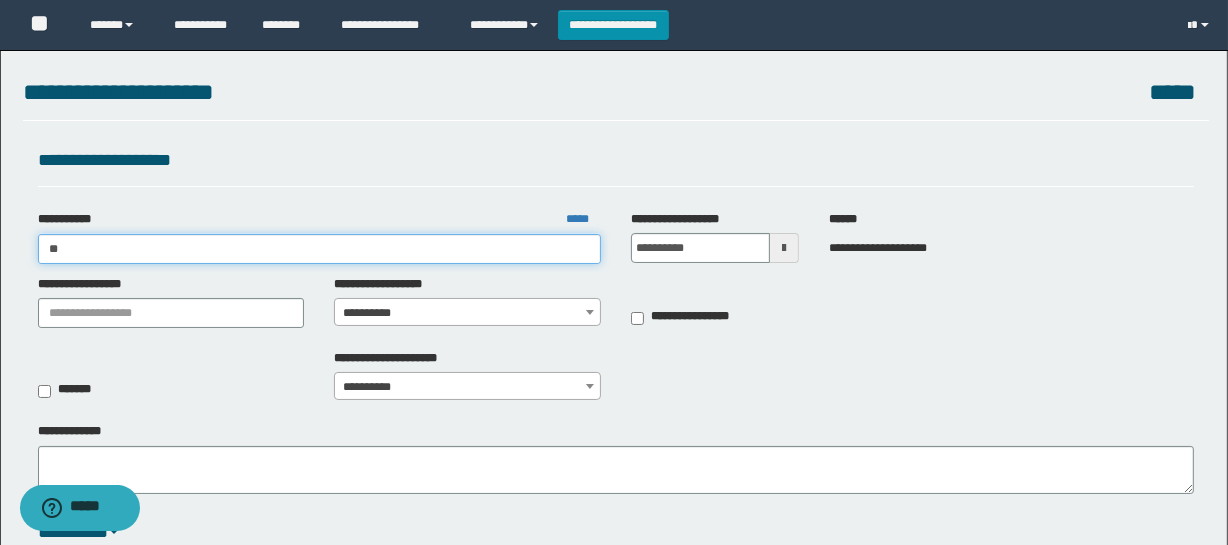 type on "*" 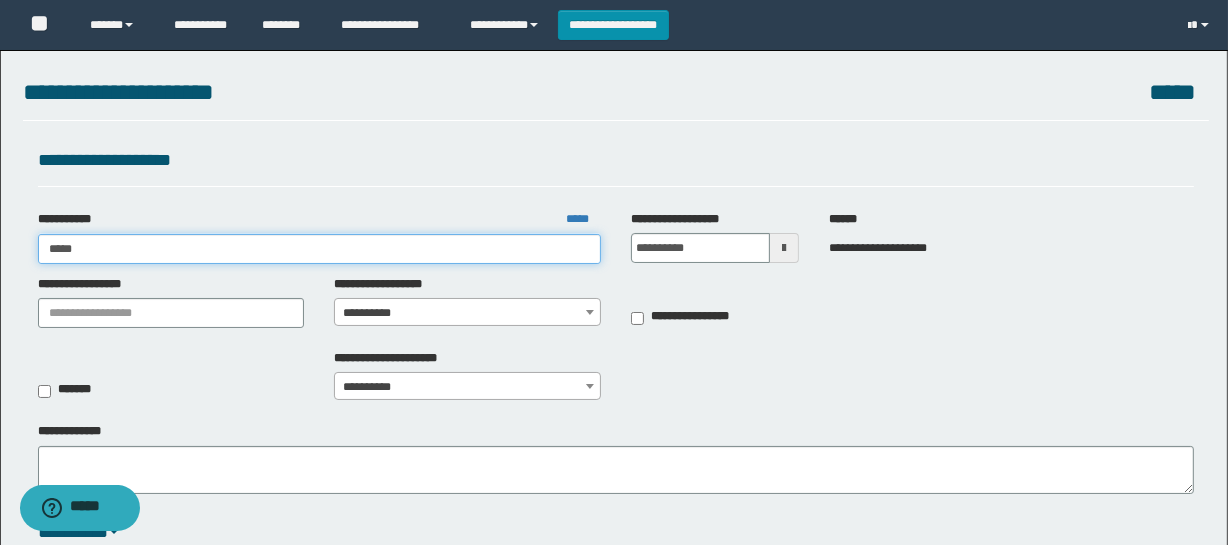 type on "******" 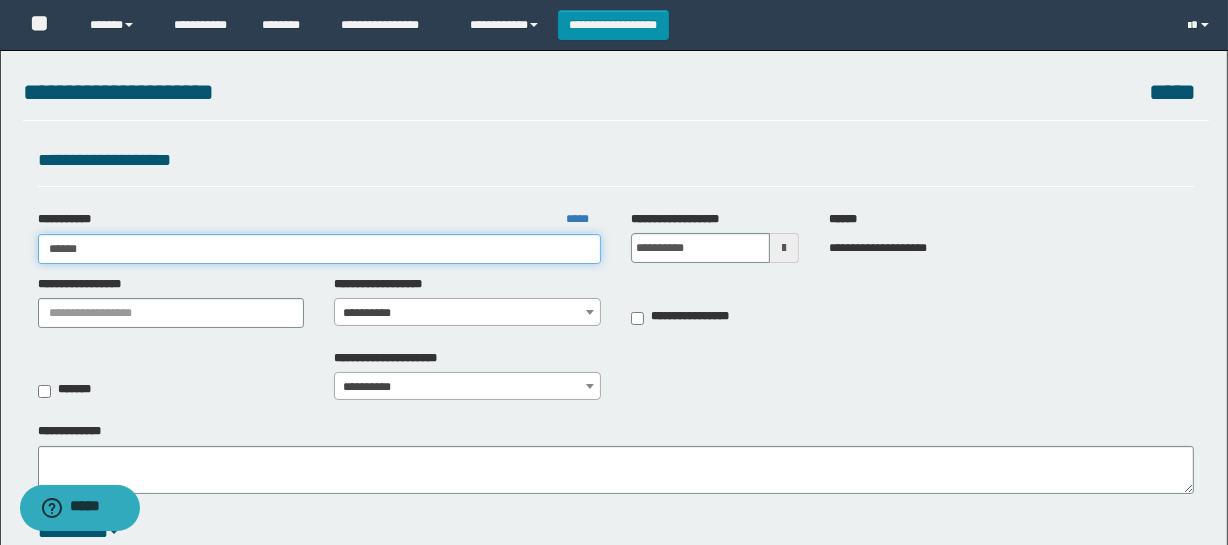 type on "******" 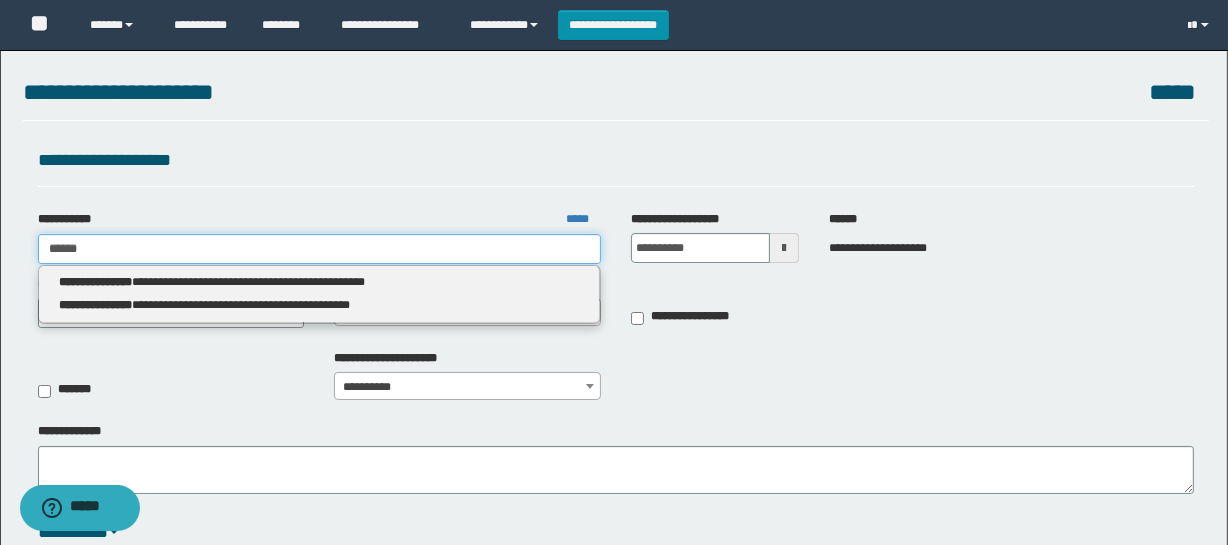 drag, startPoint x: 219, startPoint y: 243, endPoint x: 0, endPoint y: 235, distance: 219.14607 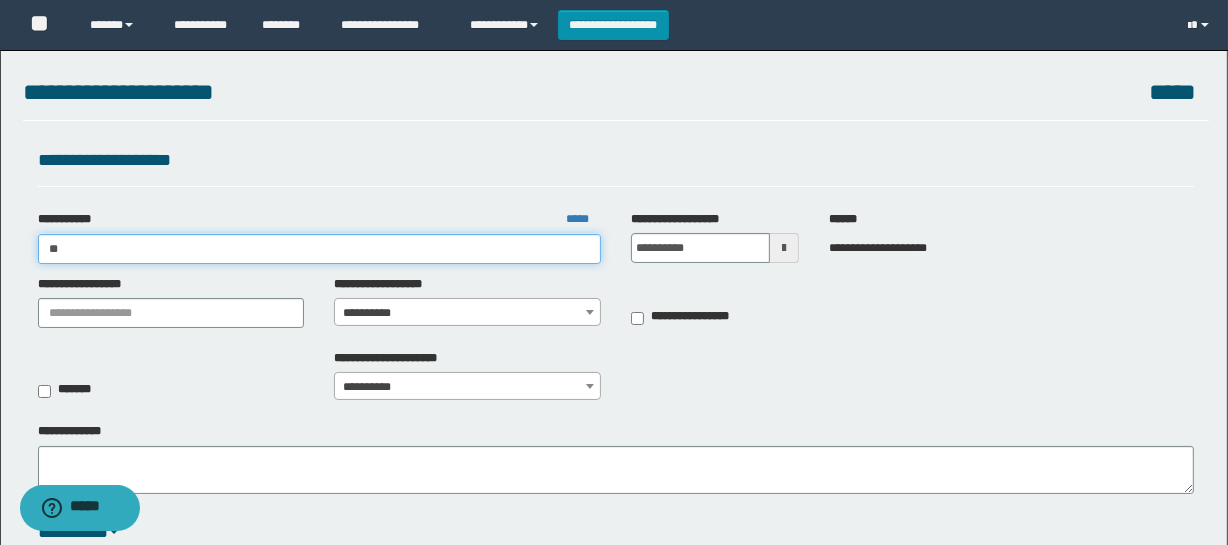 type on "***" 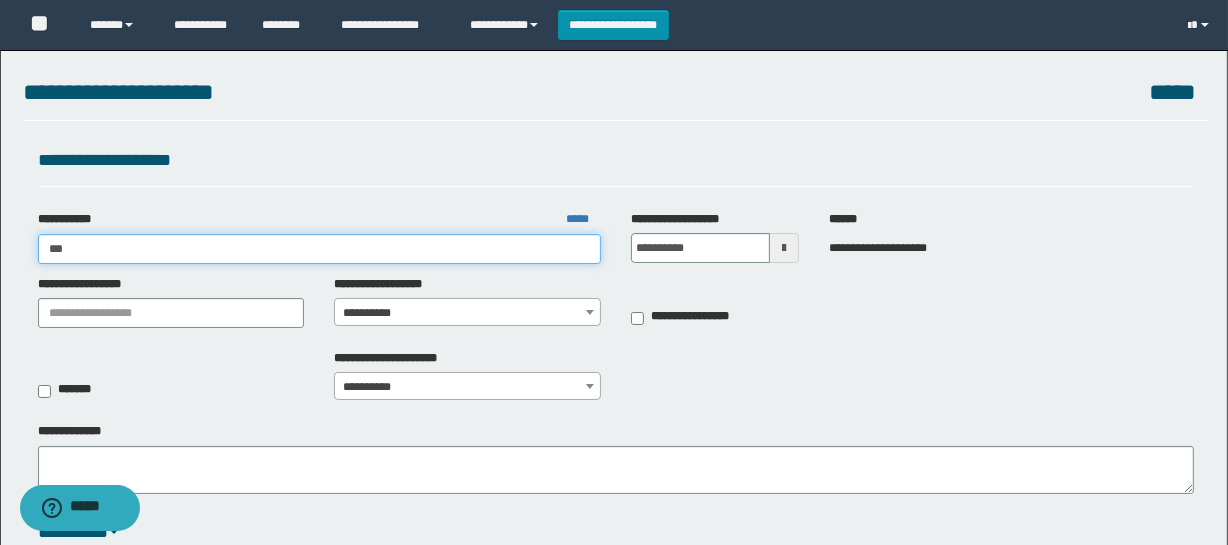 type on "***" 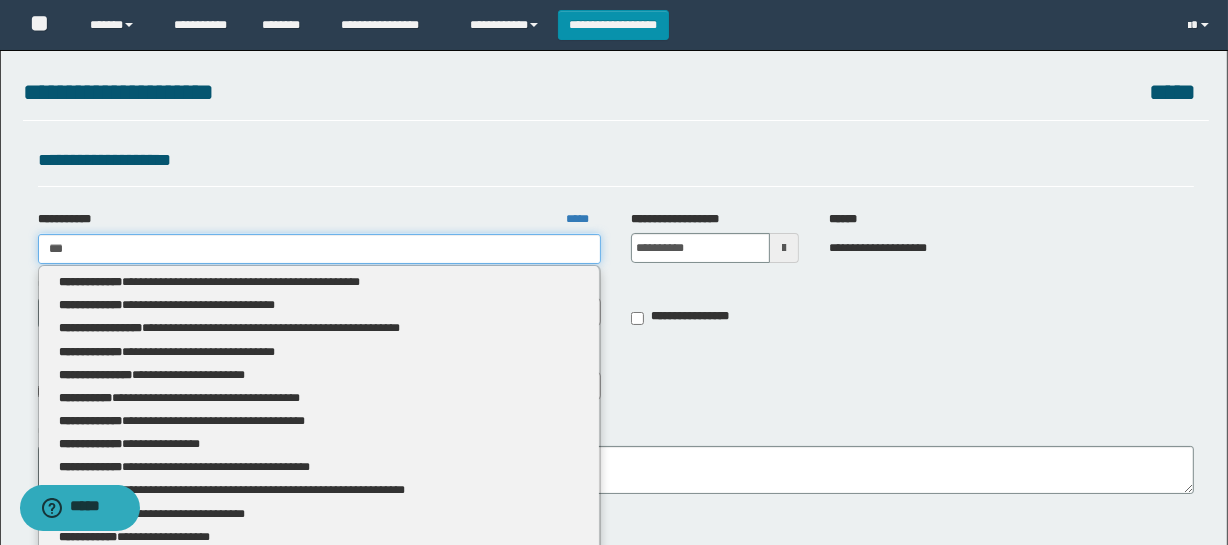 type 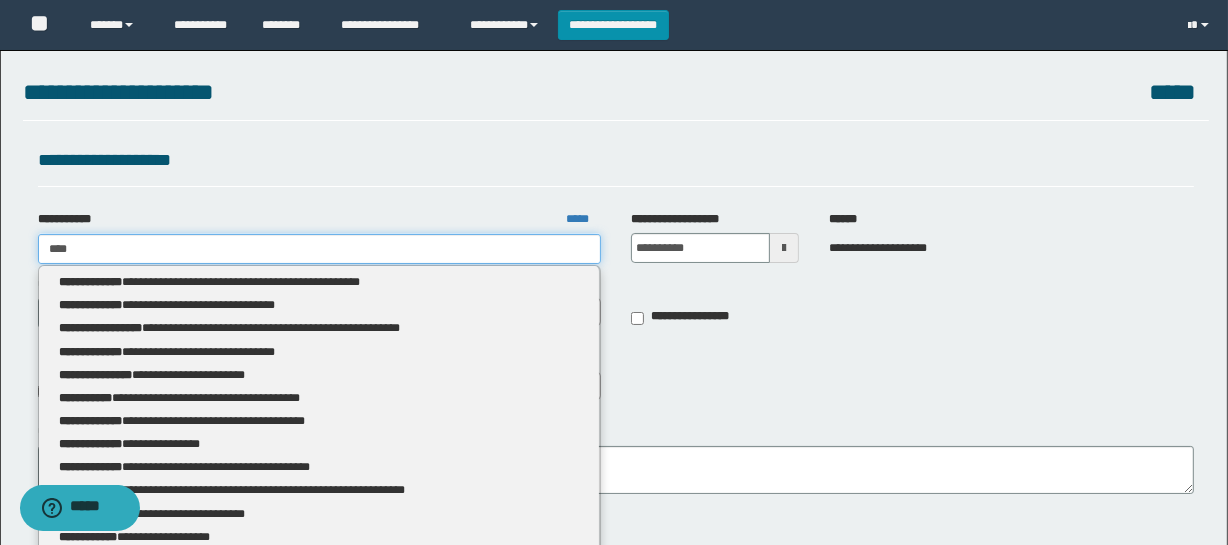 type on "****" 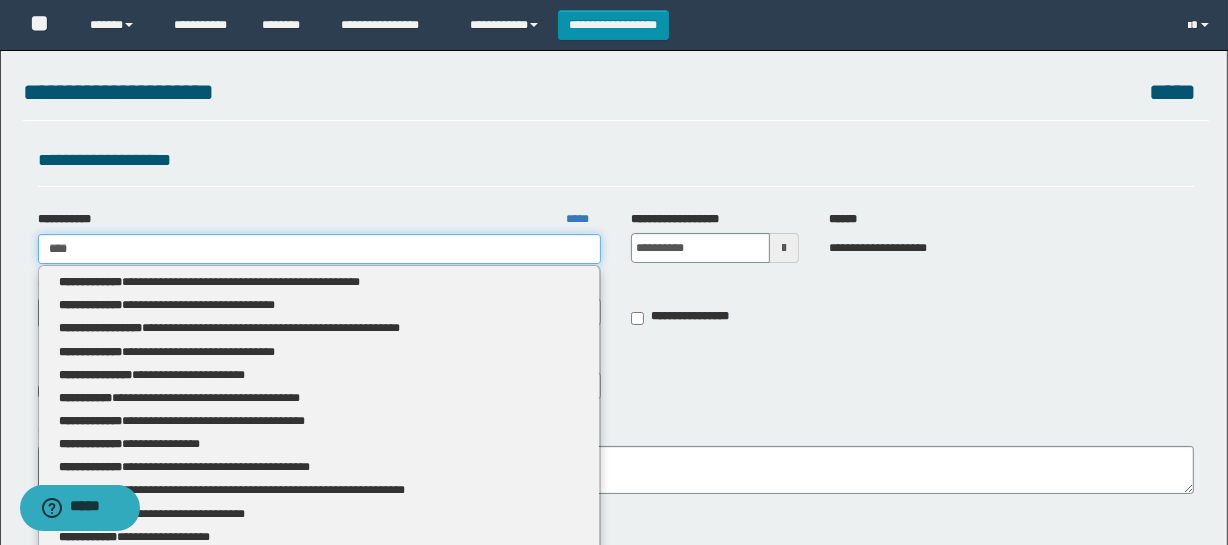 type 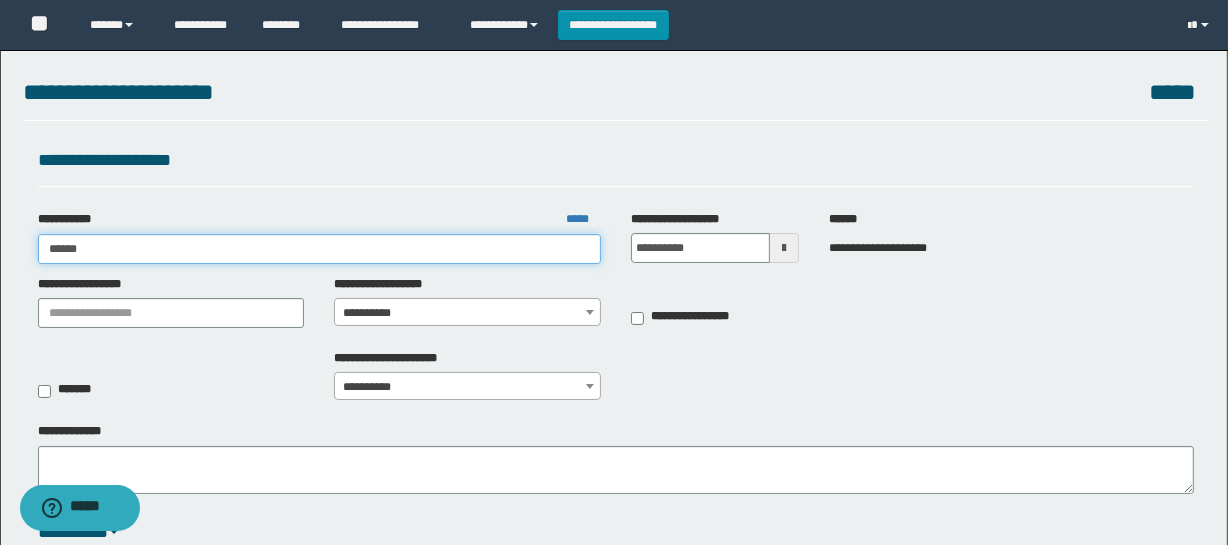 type on "*******" 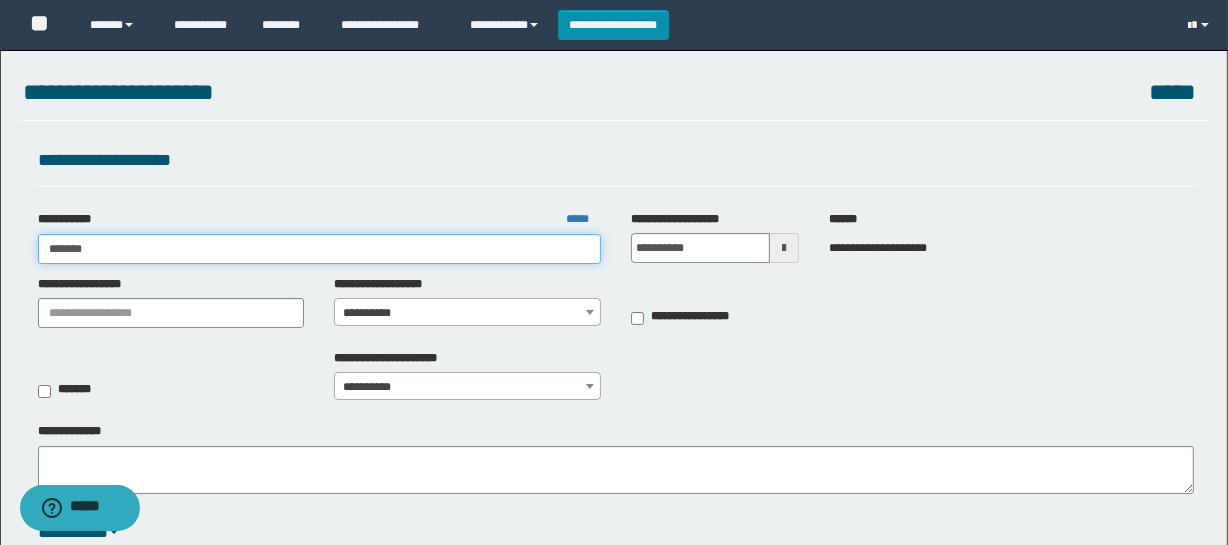 click on "**********" at bounding box center [614, 1063] 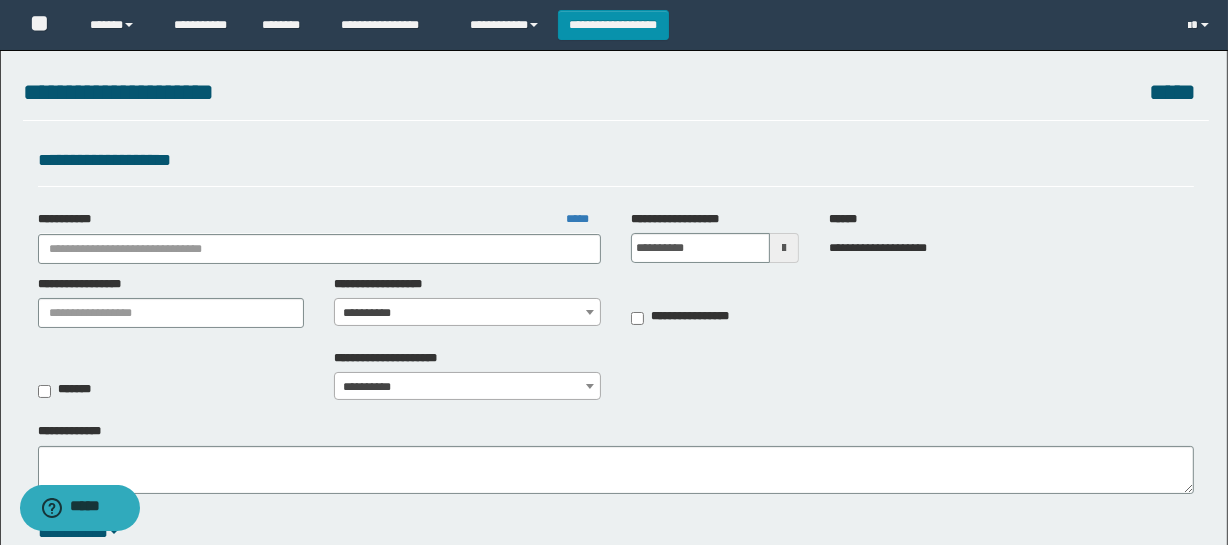 click on "**********" at bounding box center [614, 1063] 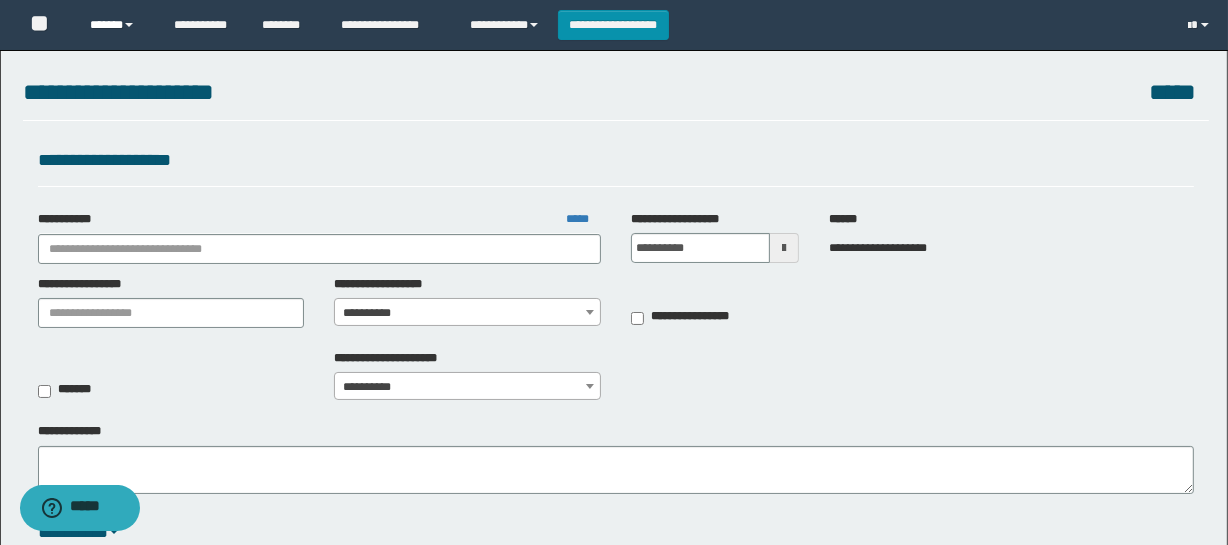 click on "******" at bounding box center [117, 25] 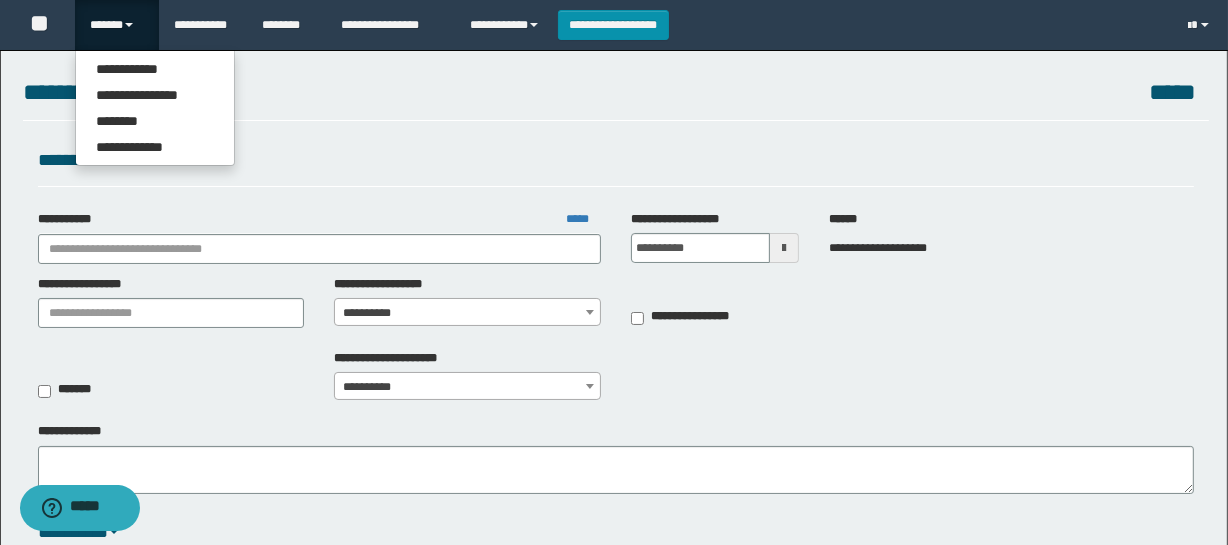 click on "**********" at bounding box center (616, 166) 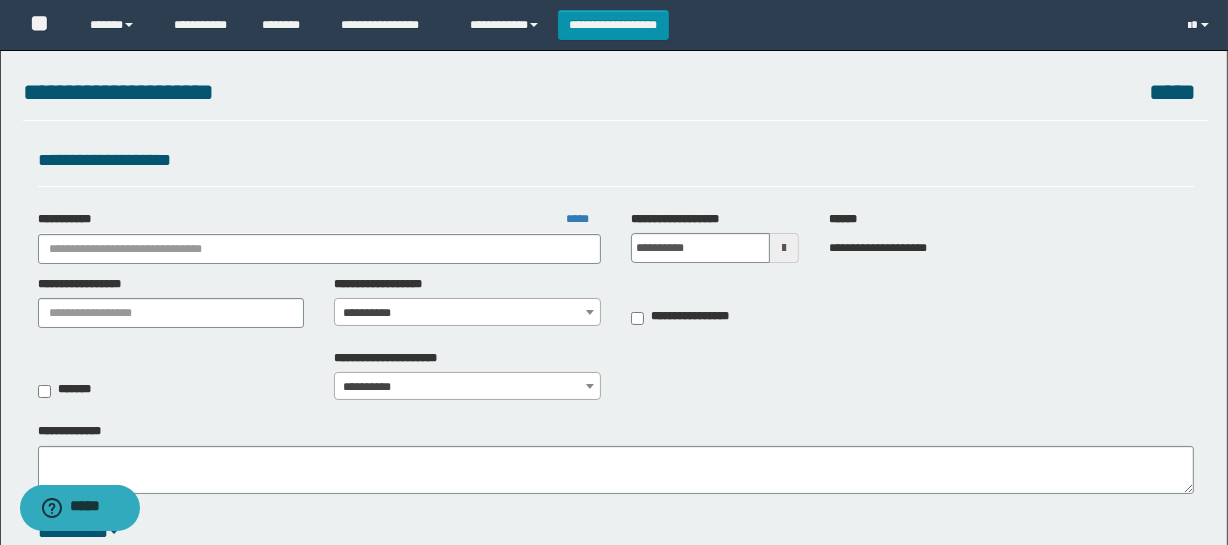 click on "**********" at bounding box center [616, 166] 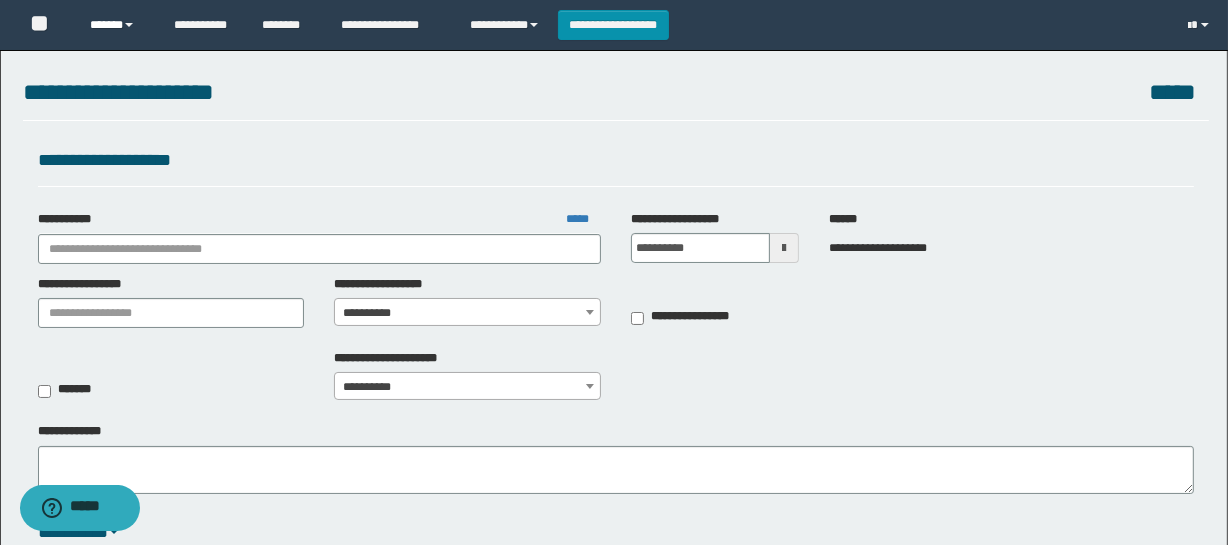 click on "******" at bounding box center [117, 25] 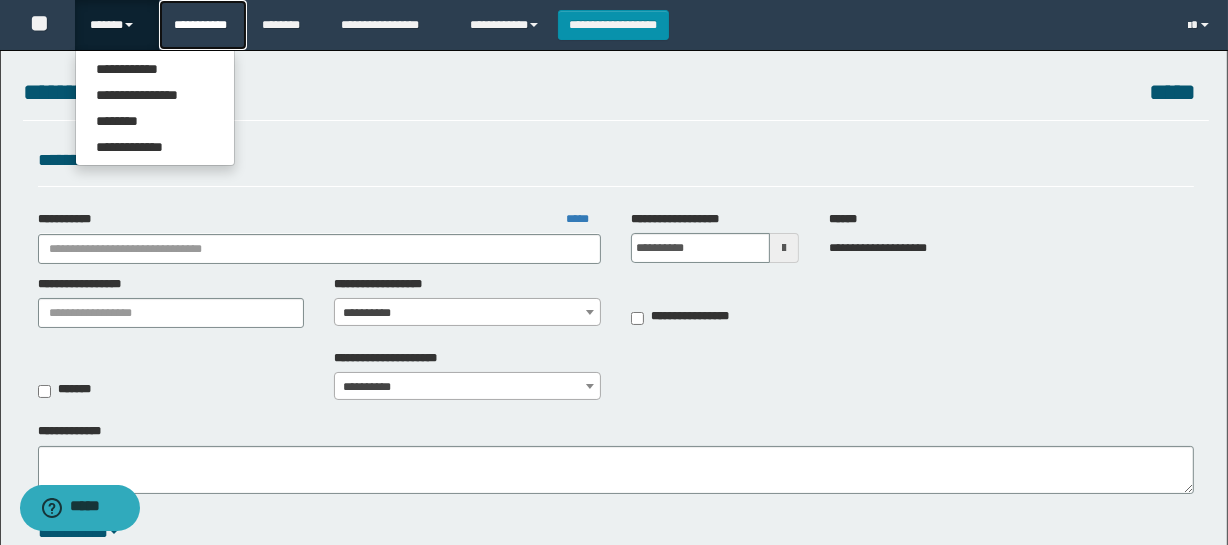 click on "**********" at bounding box center [203, 25] 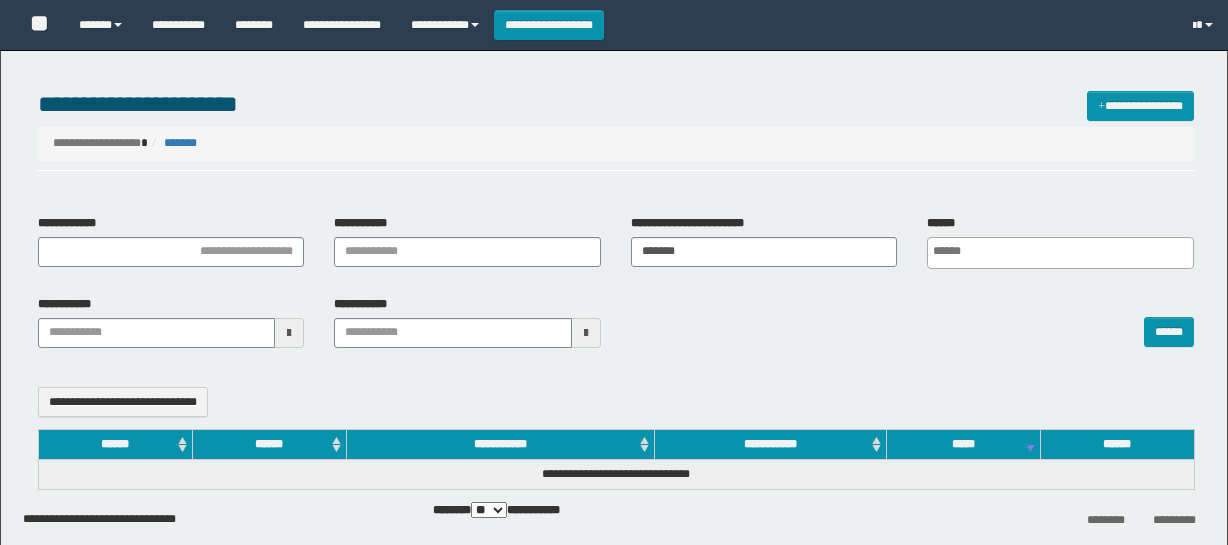 select 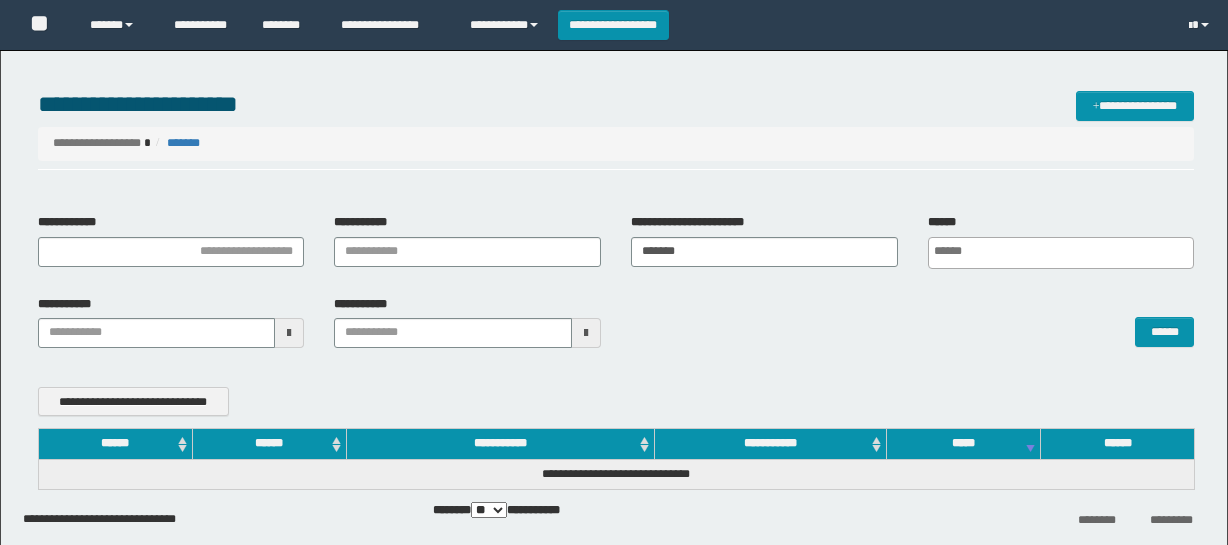 scroll, scrollTop: 0, scrollLeft: 0, axis: both 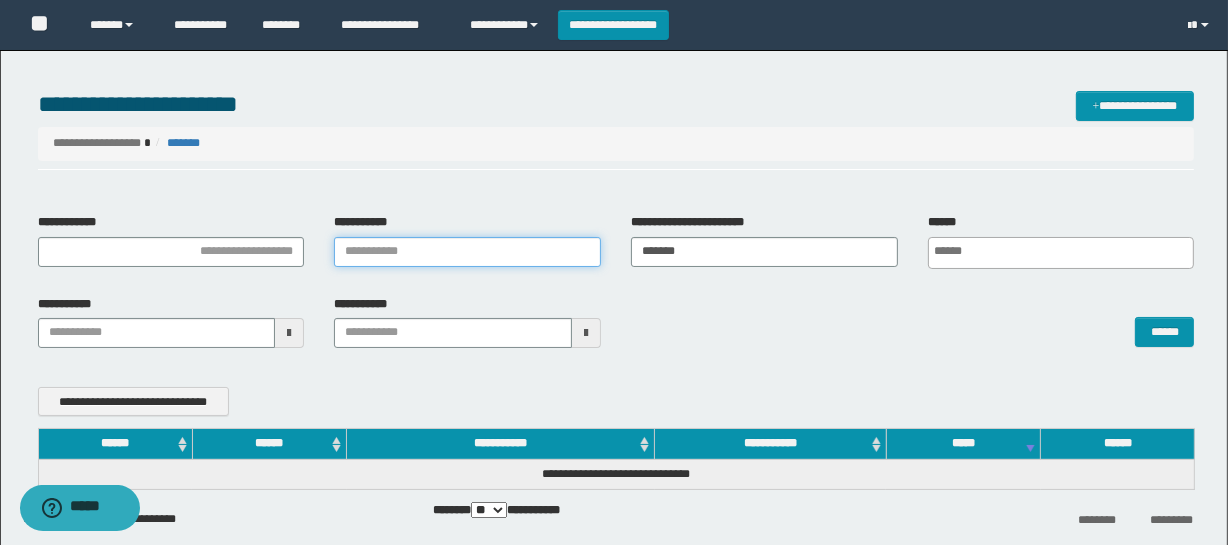 click on "**********" at bounding box center (467, 252) 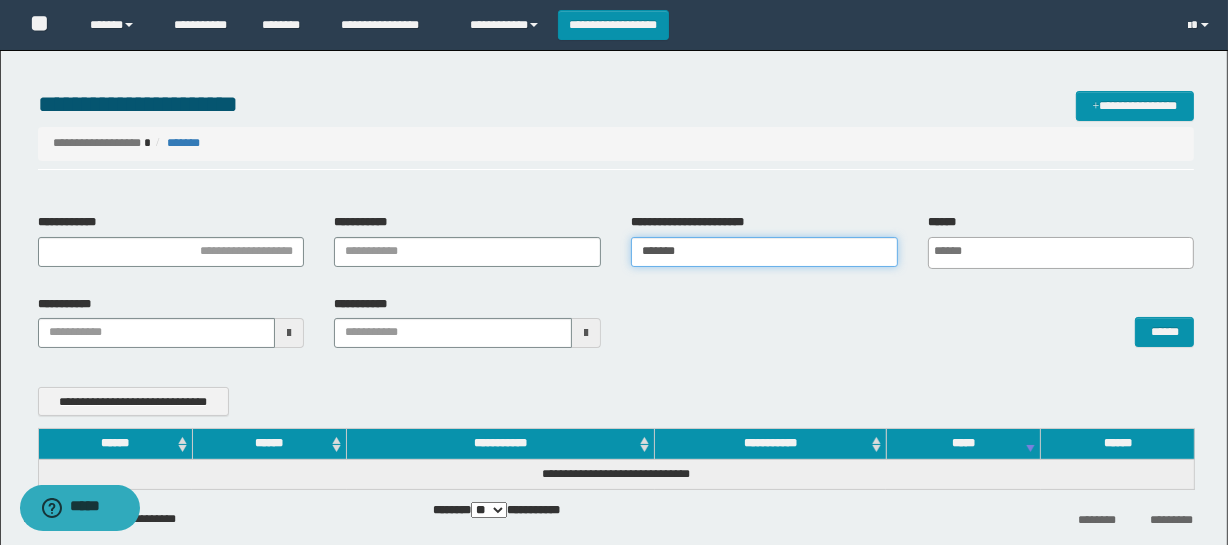 drag, startPoint x: 703, startPoint y: 250, endPoint x: 285, endPoint y: 346, distance: 428.88226 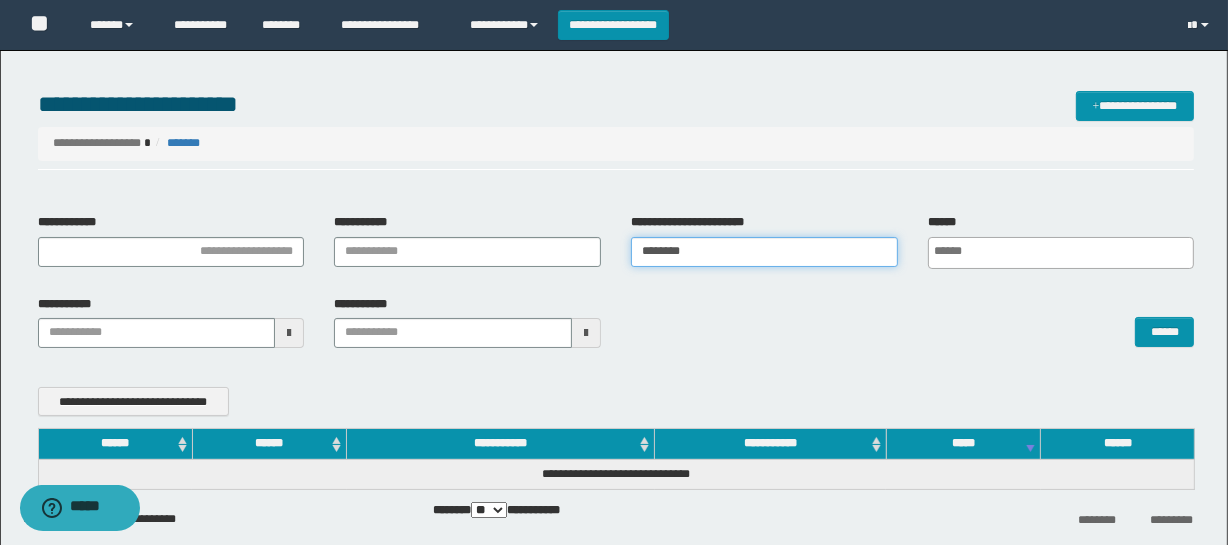 type on "********" 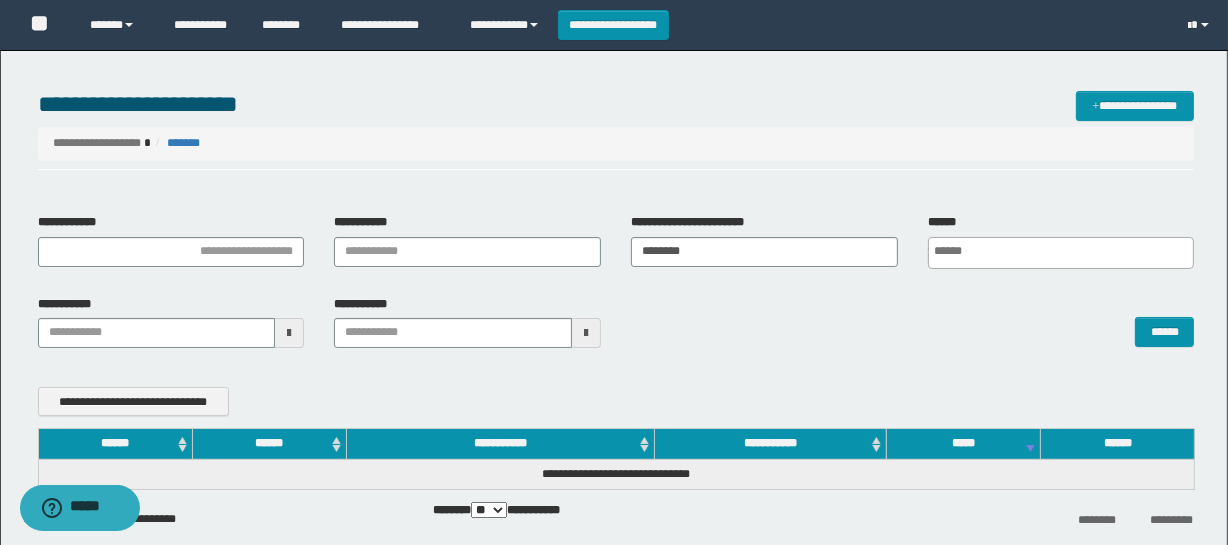 scroll, scrollTop: 0, scrollLeft: 5, axis: horizontal 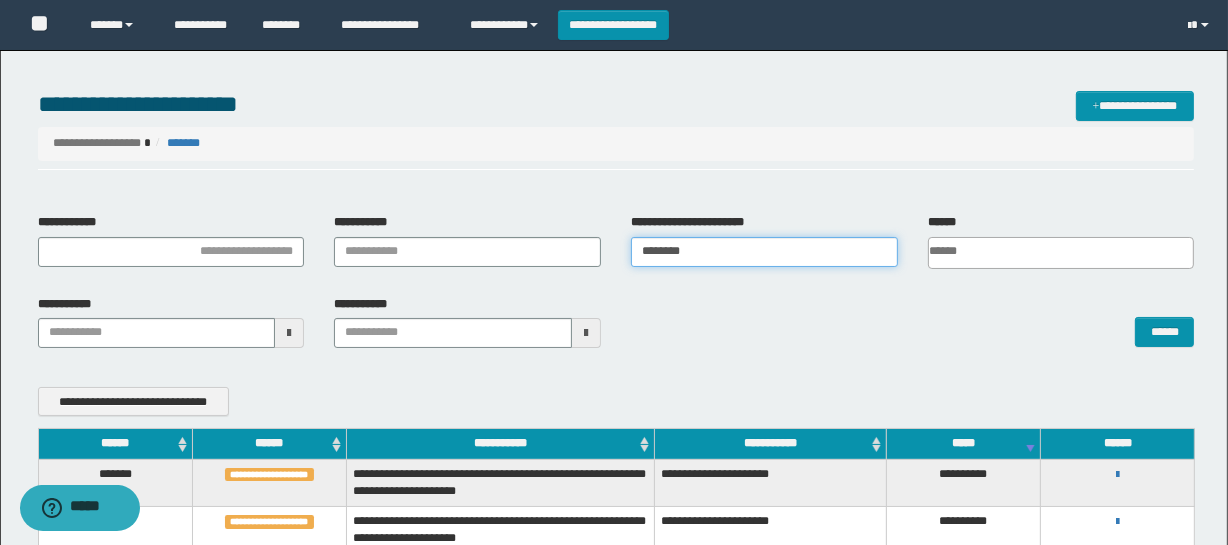drag, startPoint x: 772, startPoint y: 249, endPoint x: 199, endPoint y: 319, distance: 577.2599 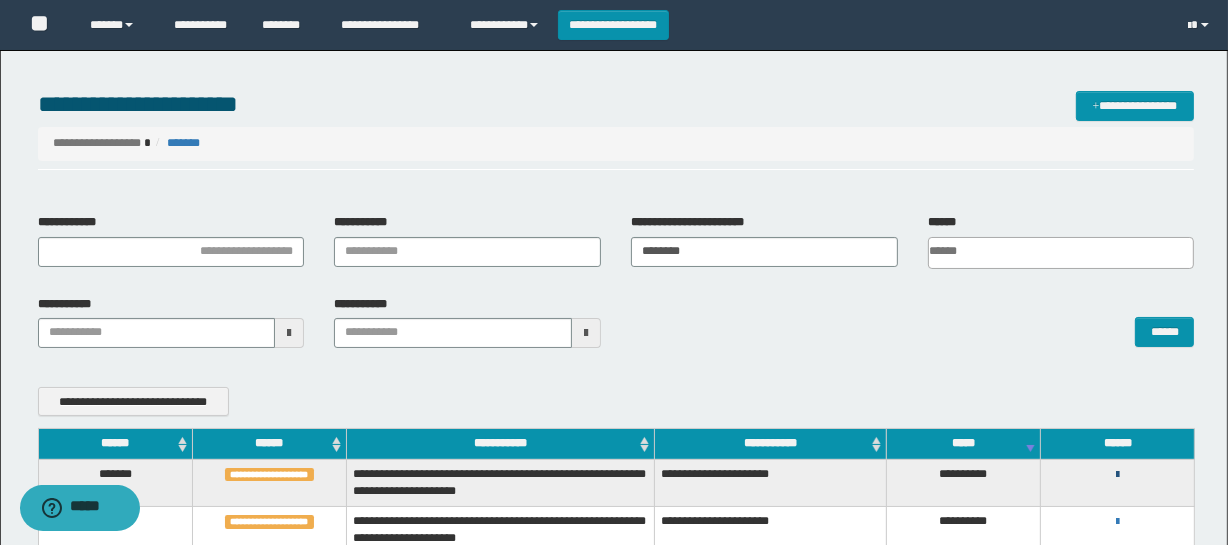 click at bounding box center [1117, 475] 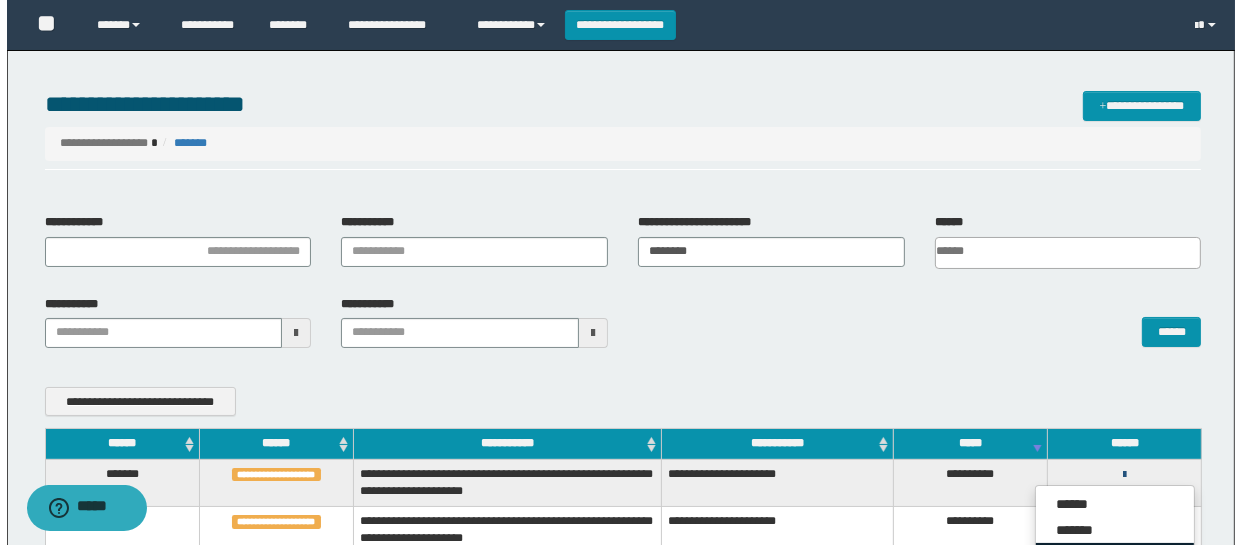 scroll, scrollTop: 181, scrollLeft: 0, axis: vertical 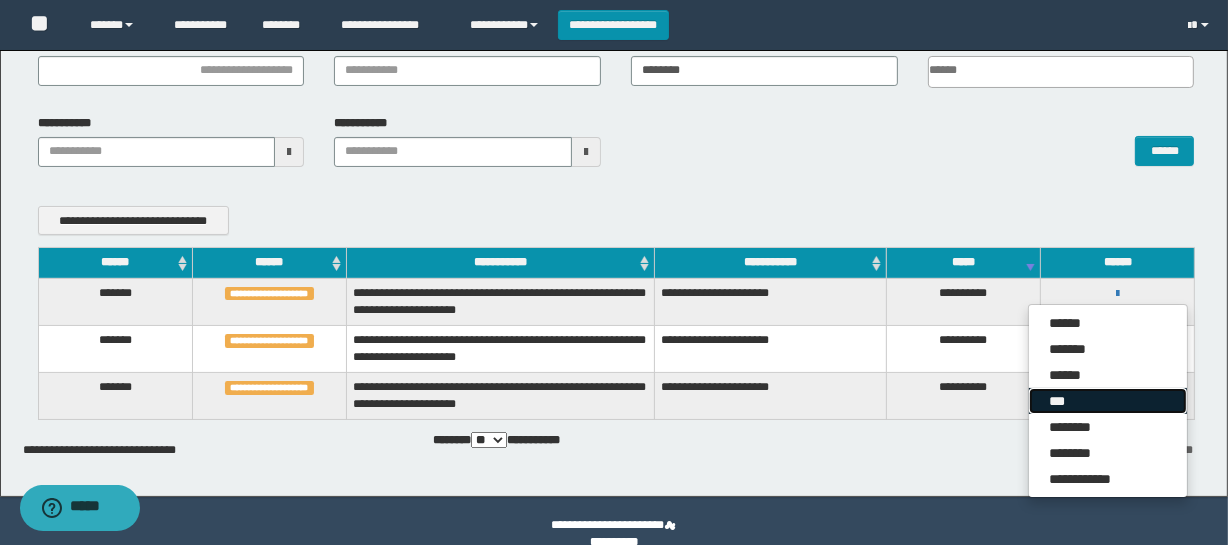 click on "***" at bounding box center (1108, 401) 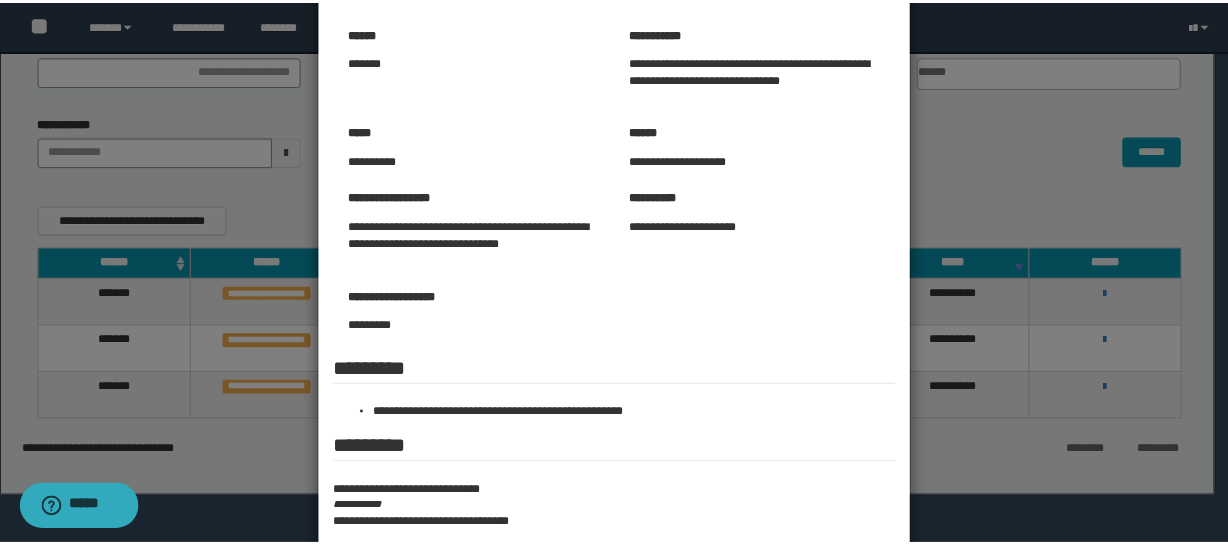 scroll, scrollTop: 181, scrollLeft: 0, axis: vertical 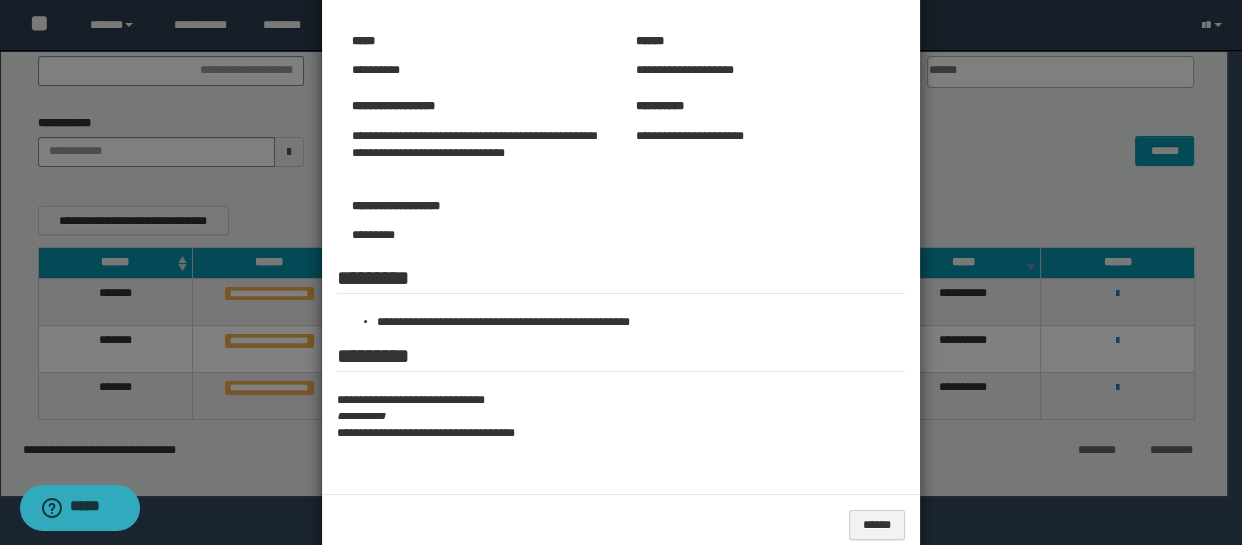click at bounding box center (621, 202) 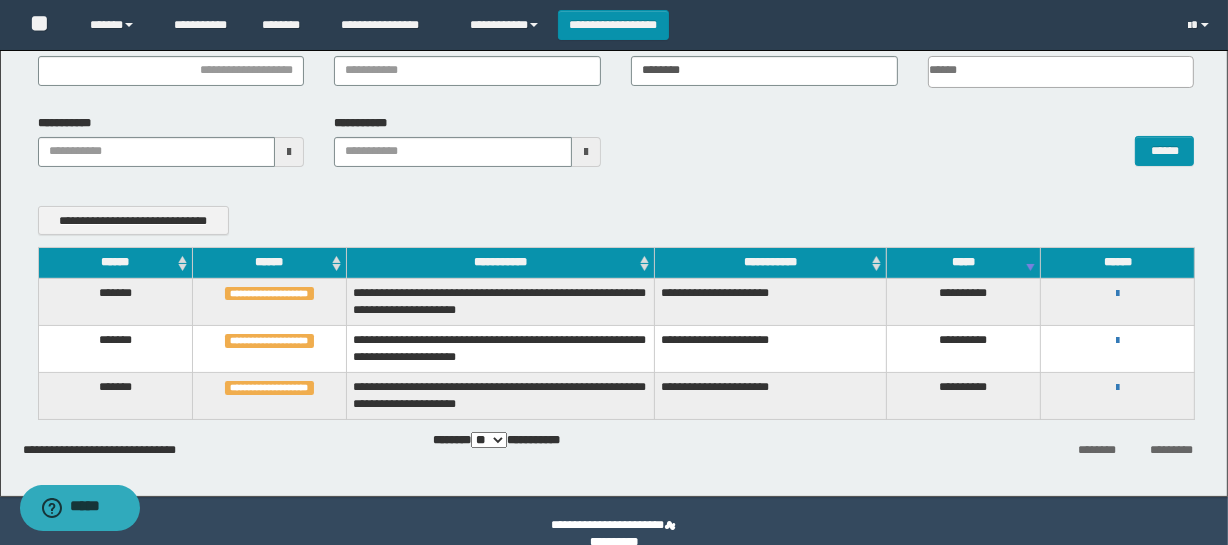 click on "**********" at bounding box center (614, 178) 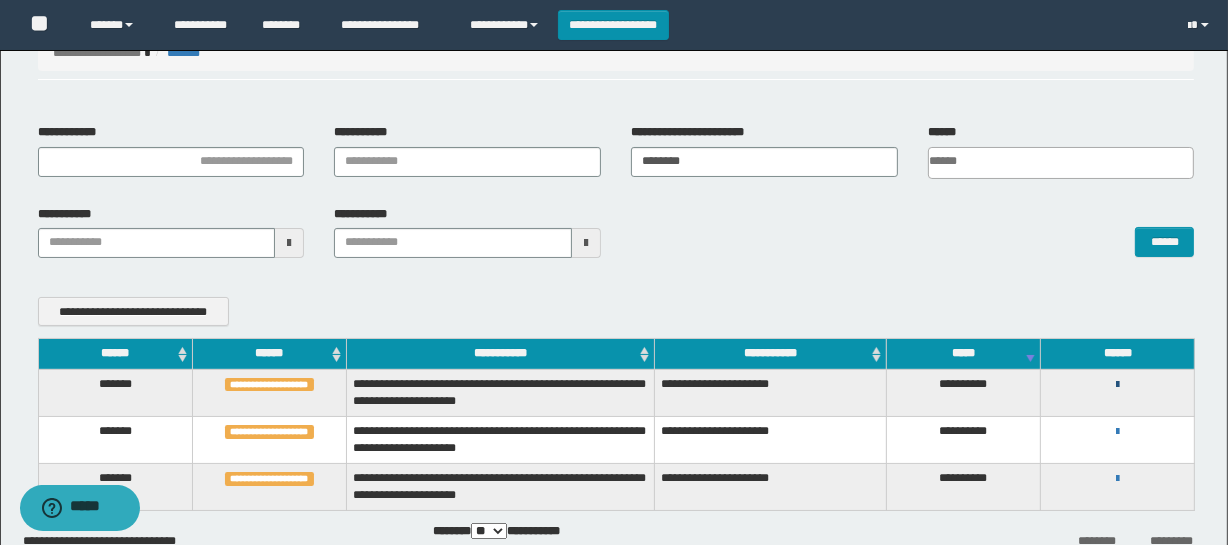 click at bounding box center (1117, 385) 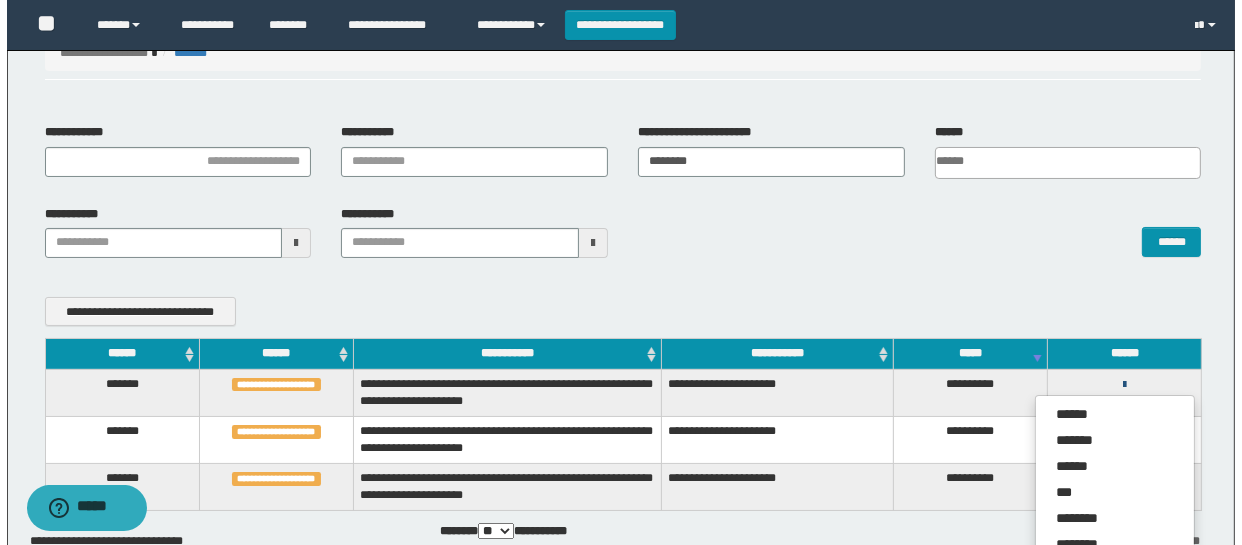 scroll, scrollTop: 181, scrollLeft: 0, axis: vertical 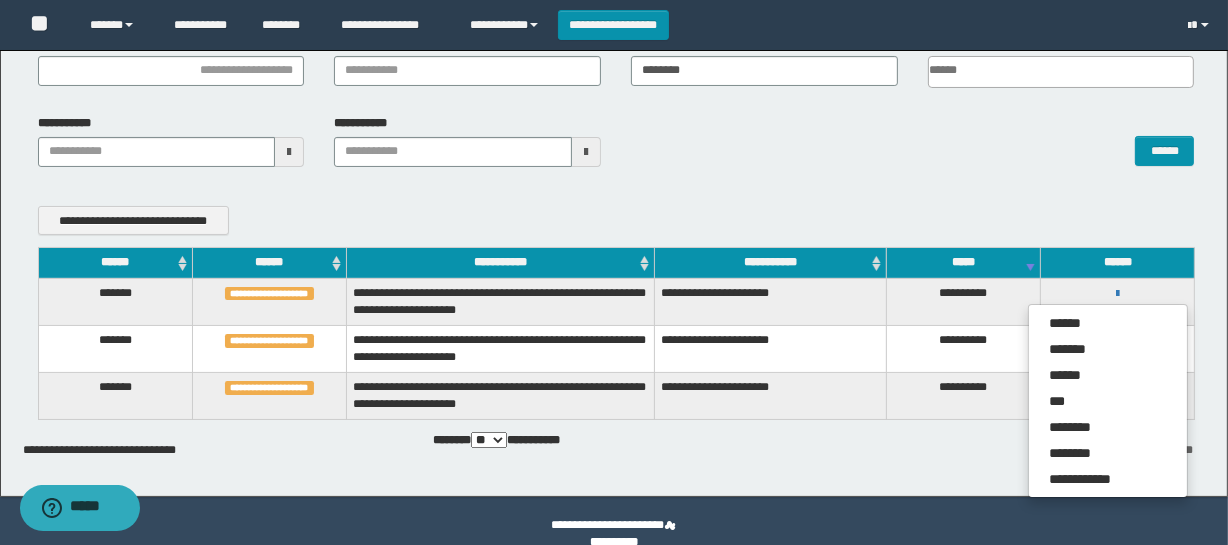 click on "**********" at bounding box center [963, 348] 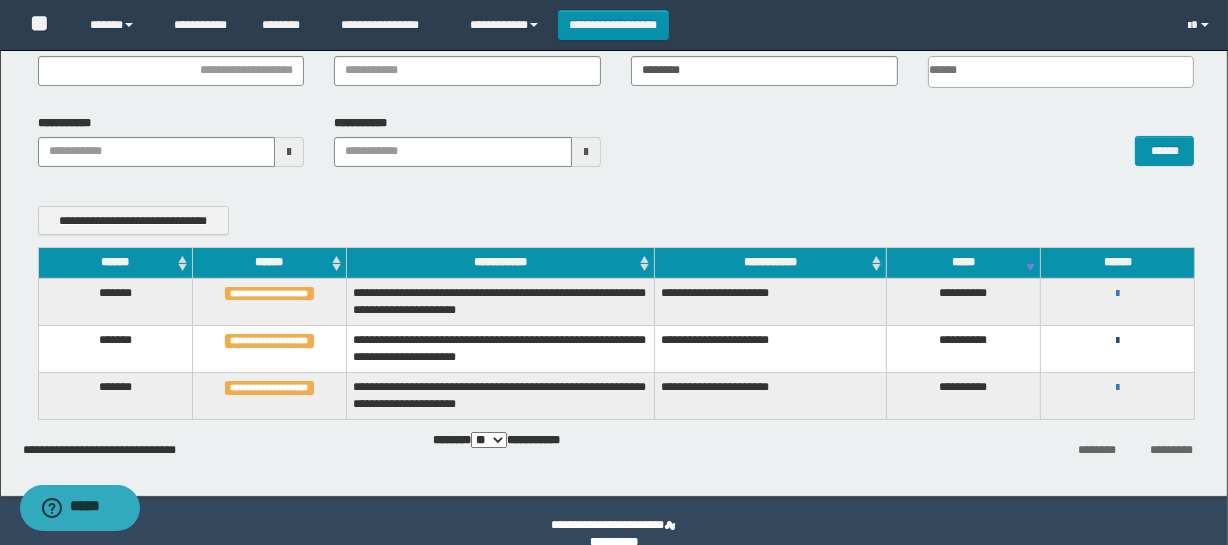 click at bounding box center (1117, 341) 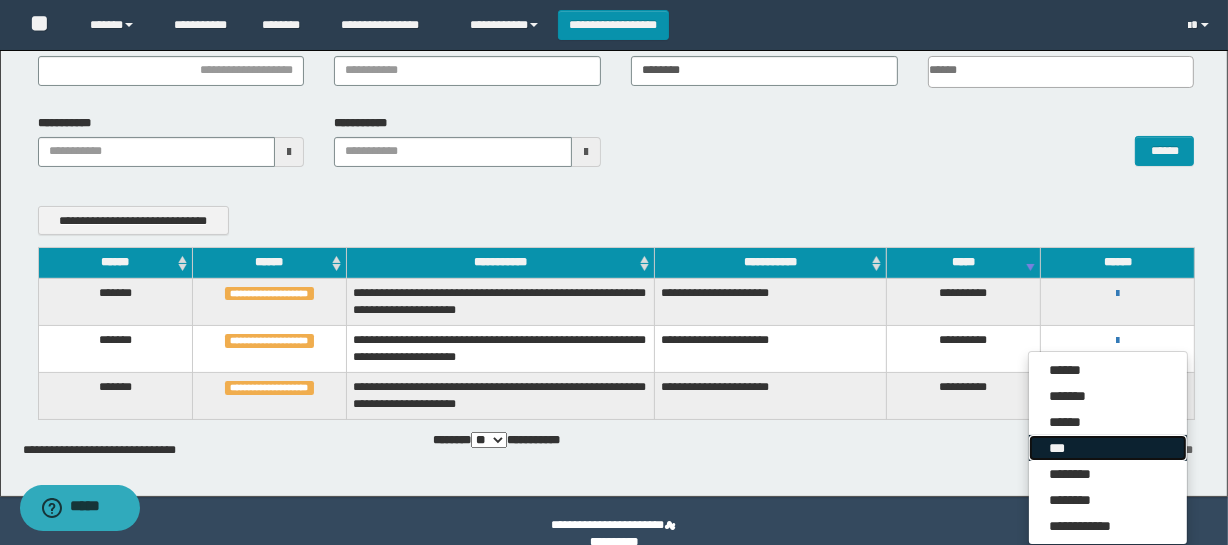 click on "***" at bounding box center (1108, 448) 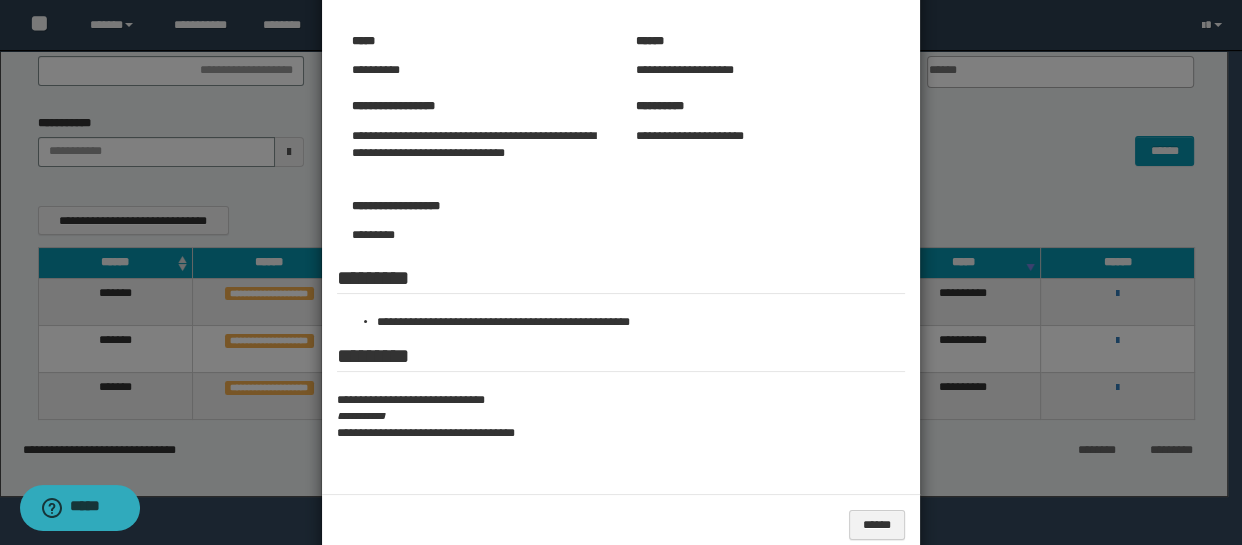 scroll, scrollTop: 0, scrollLeft: 0, axis: both 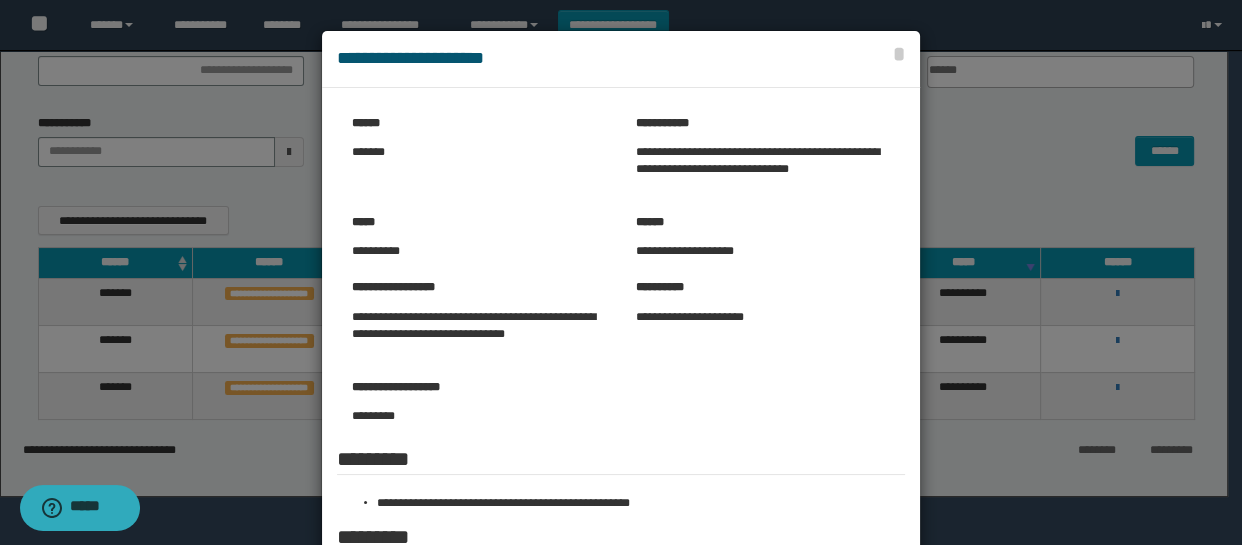 click at bounding box center (621, 383) 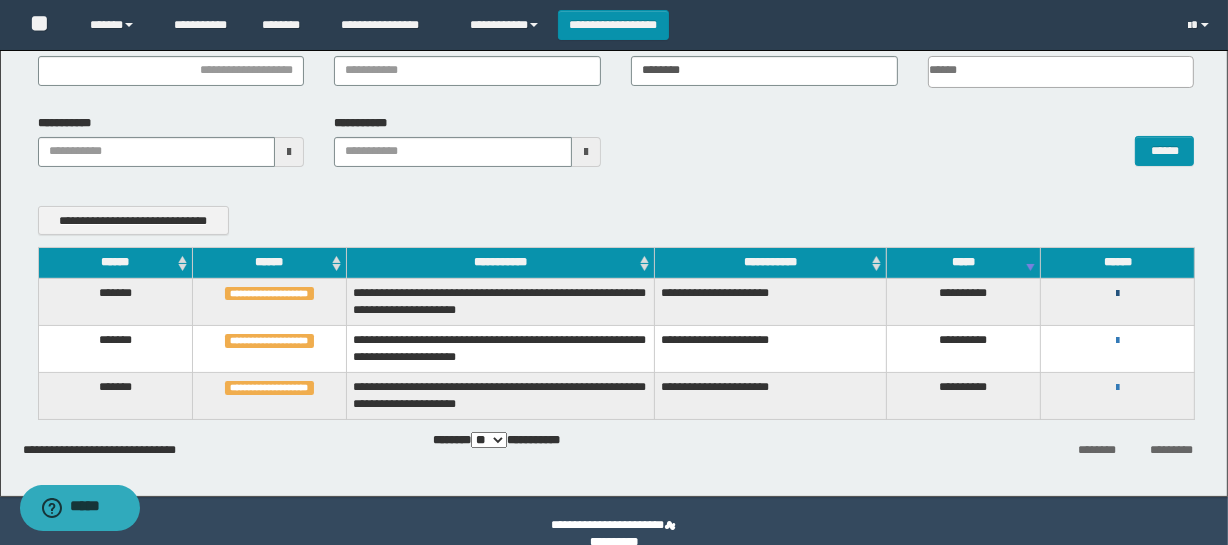 click at bounding box center [1117, 294] 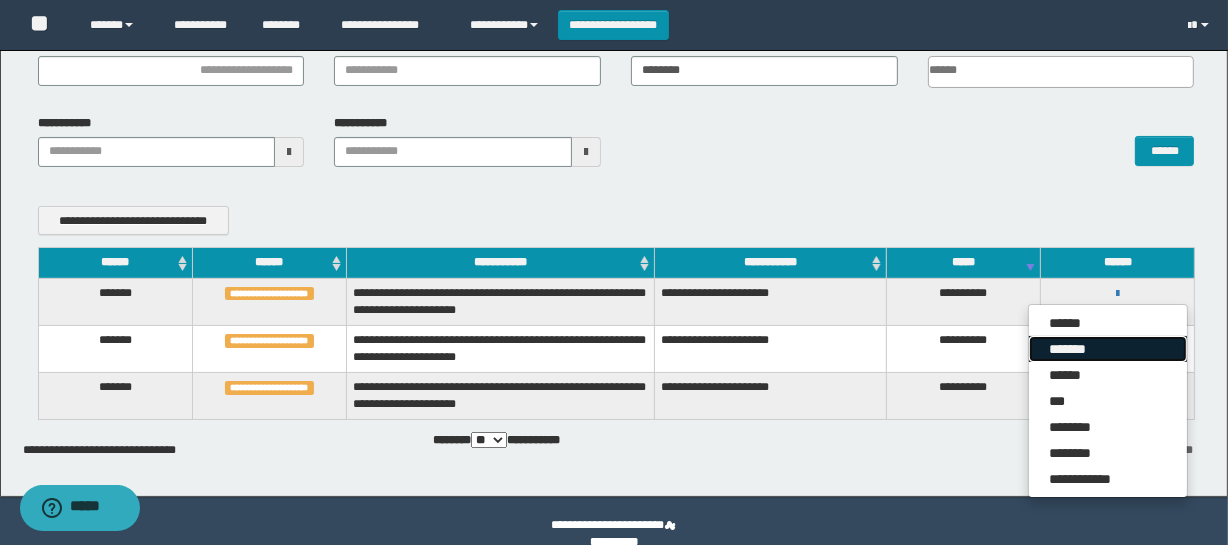 click on "*******" at bounding box center [1108, 349] 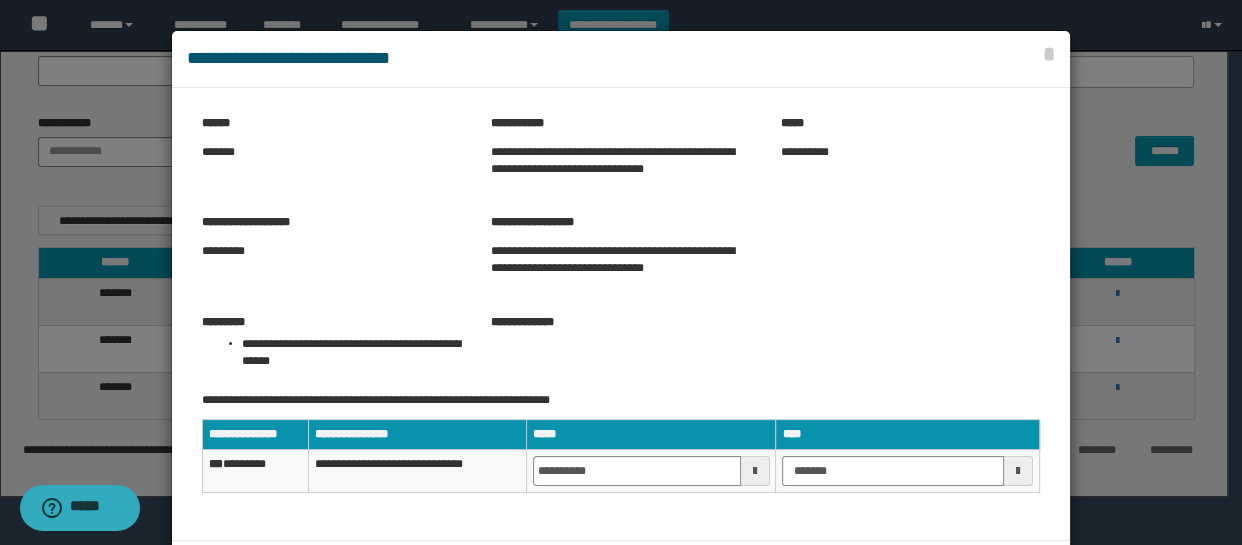 scroll, scrollTop: 87, scrollLeft: 0, axis: vertical 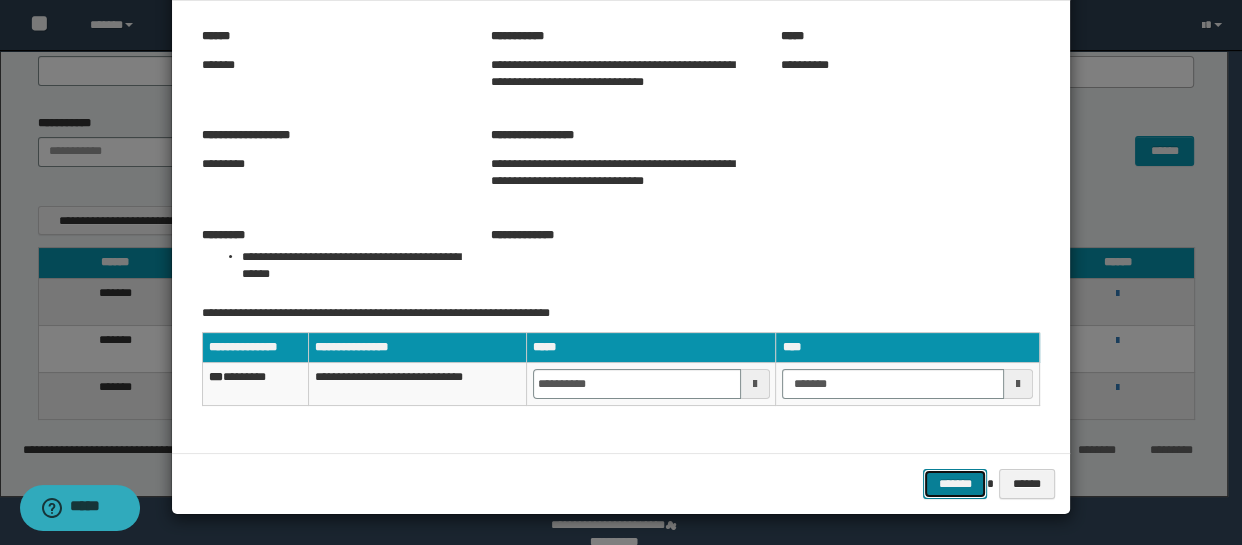 click on "*******" at bounding box center [955, 484] 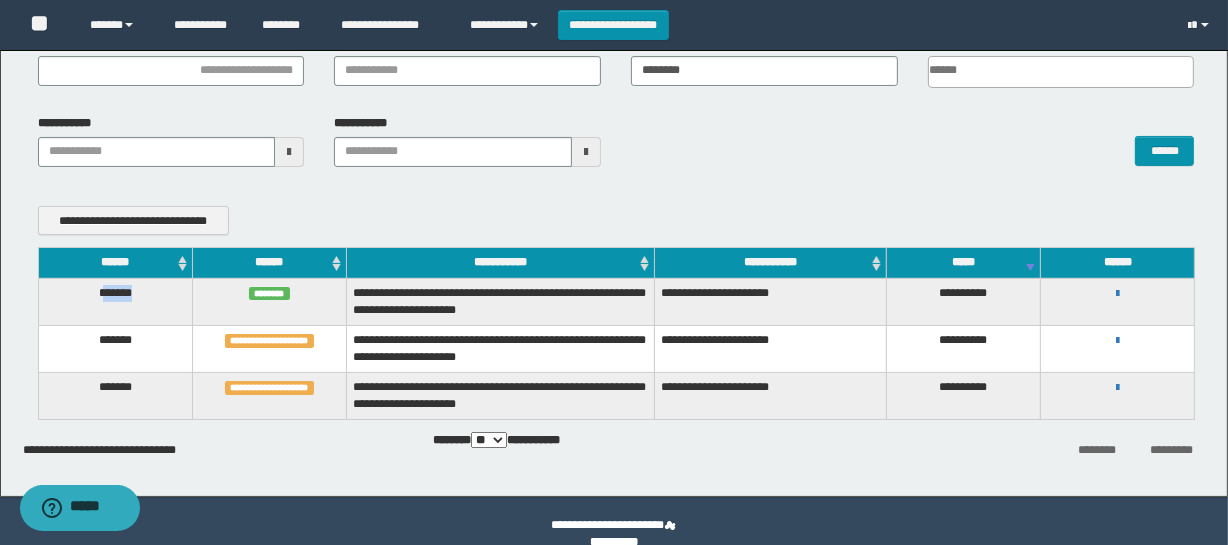 drag, startPoint x: 101, startPoint y: 288, endPoint x: 180, endPoint y: 290, distance: 79.025314 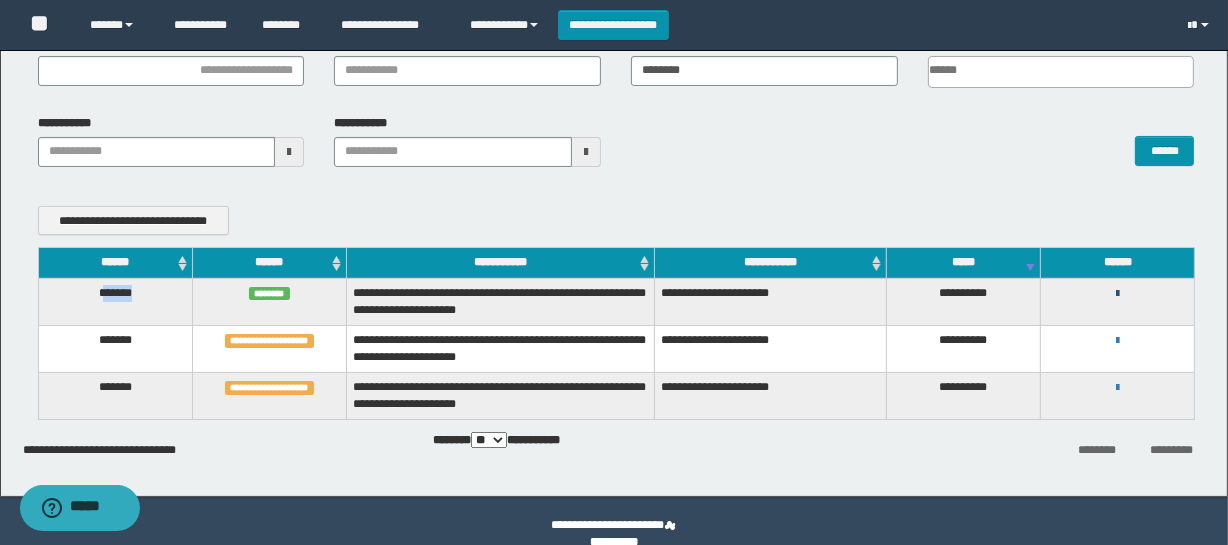 click at bounding box center [1117, 294] 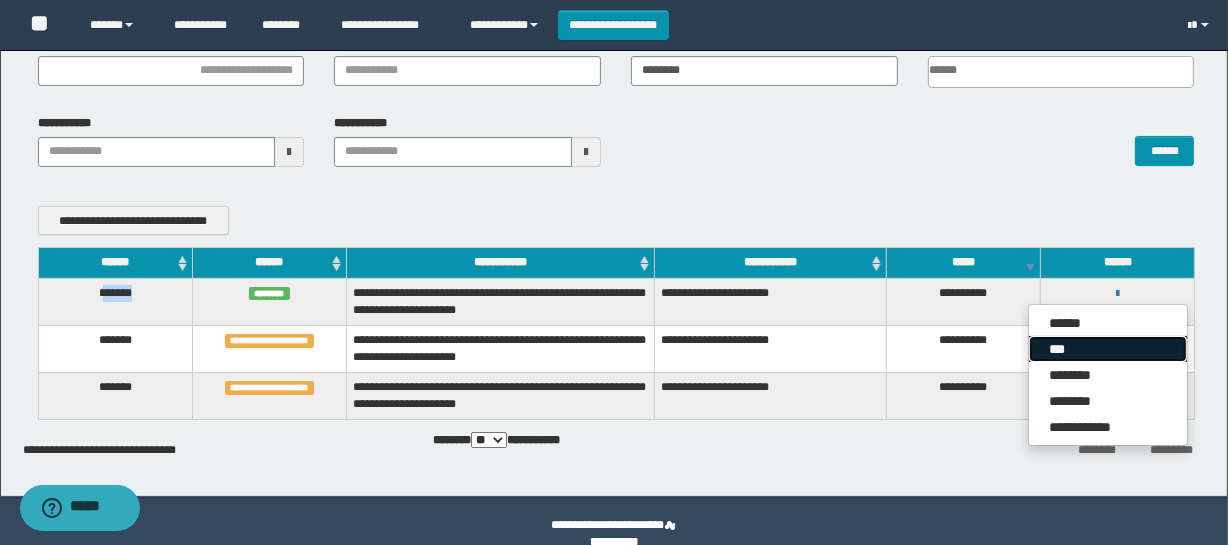 click on "***" at bounding box center [1108, 349] 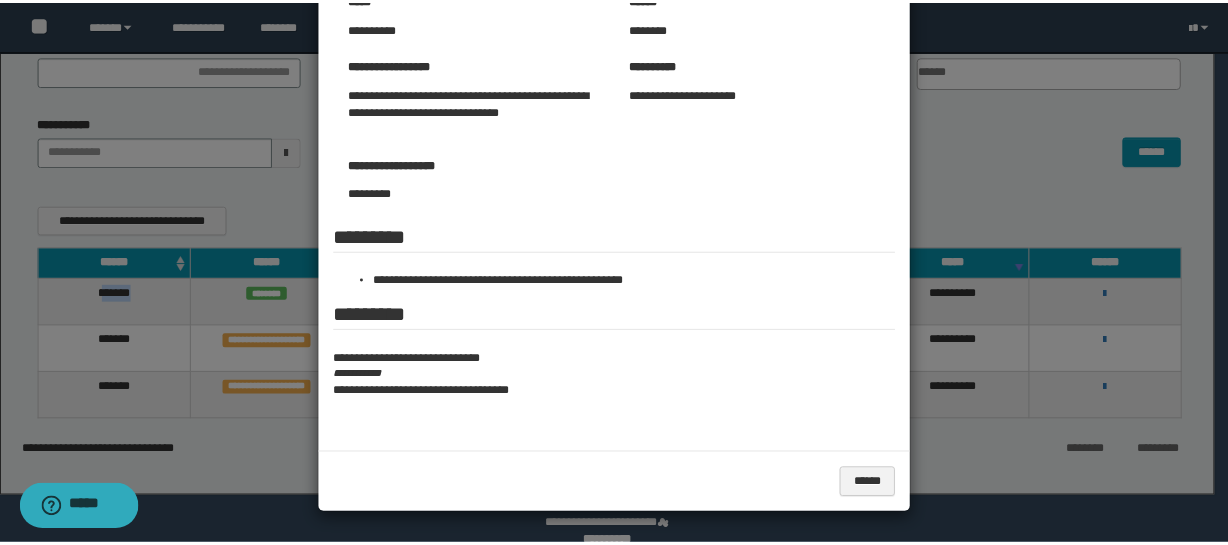 scroll, scrollTop: 131, scrollLeft: 0, axis: vertical 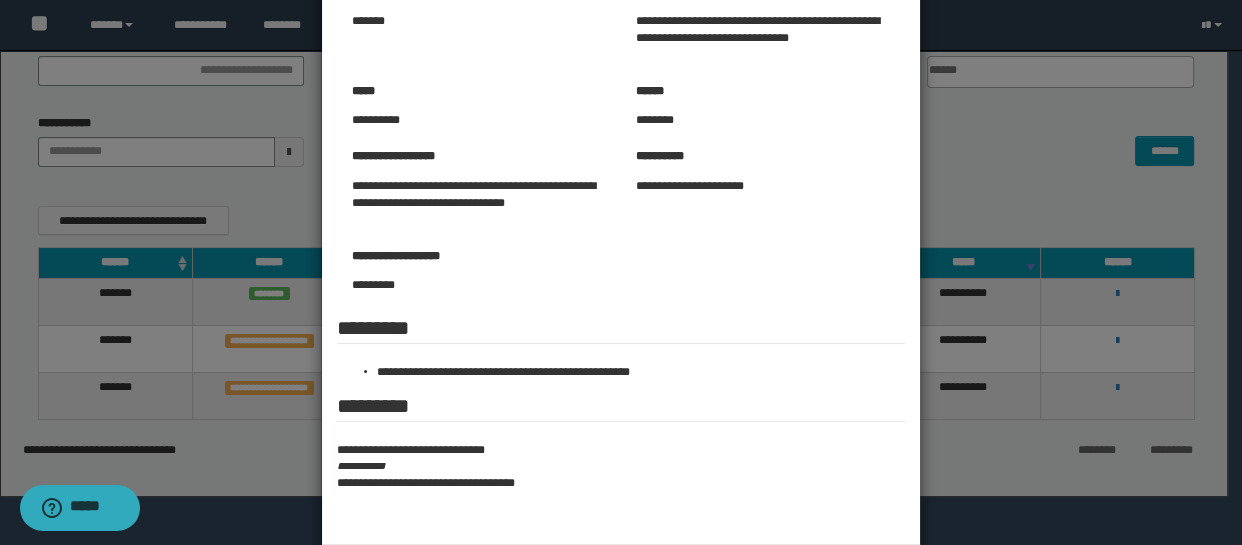 click at bounding box center (621, 252) 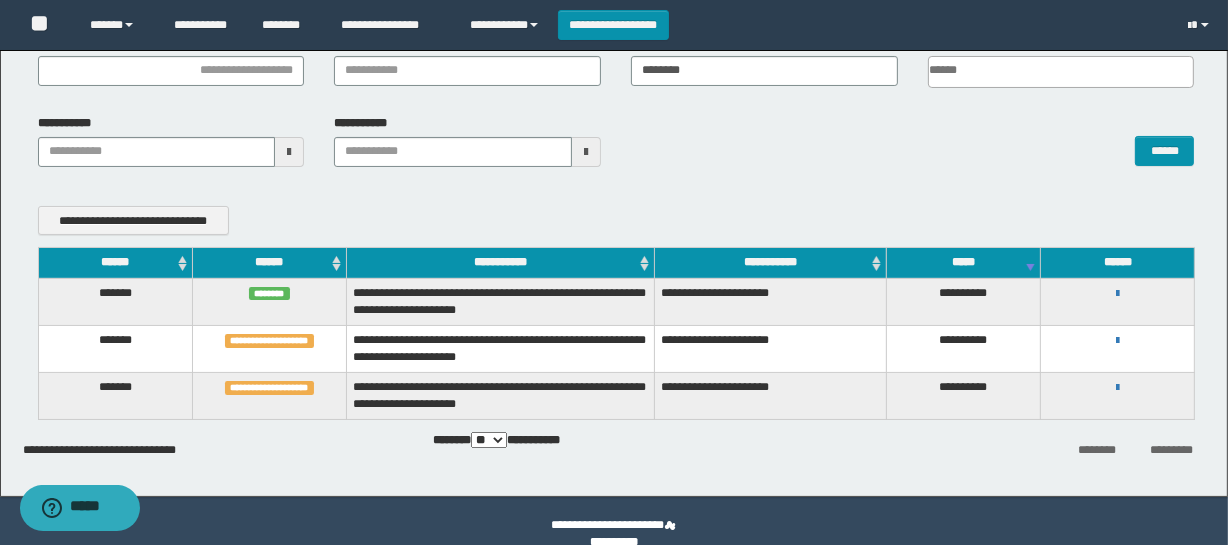 click on "******" at bounding box center (912, 140) 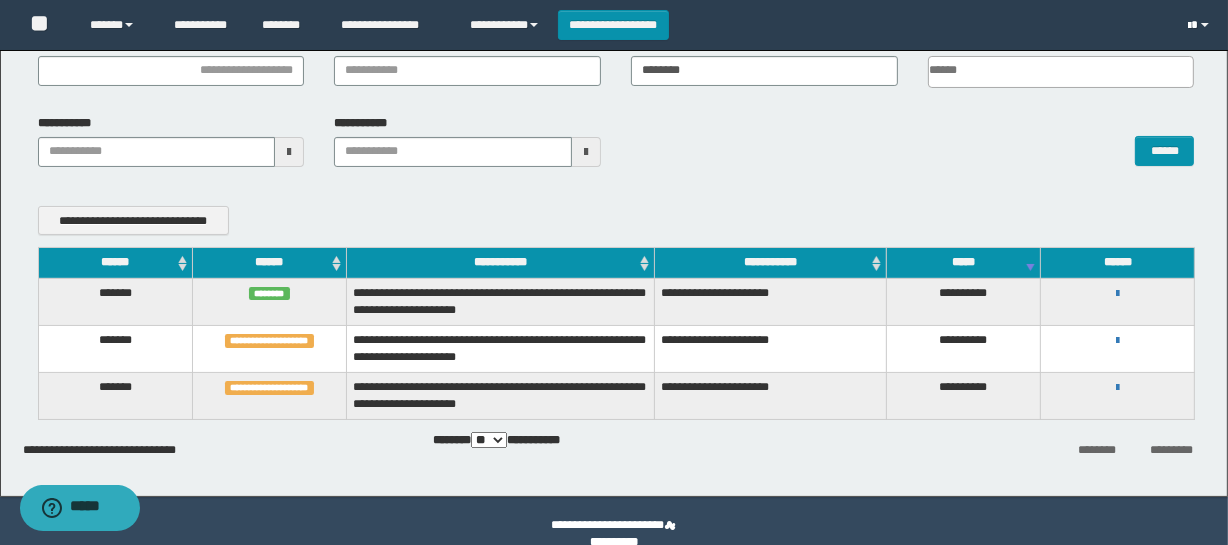 click at bounding box center (1201, 25) 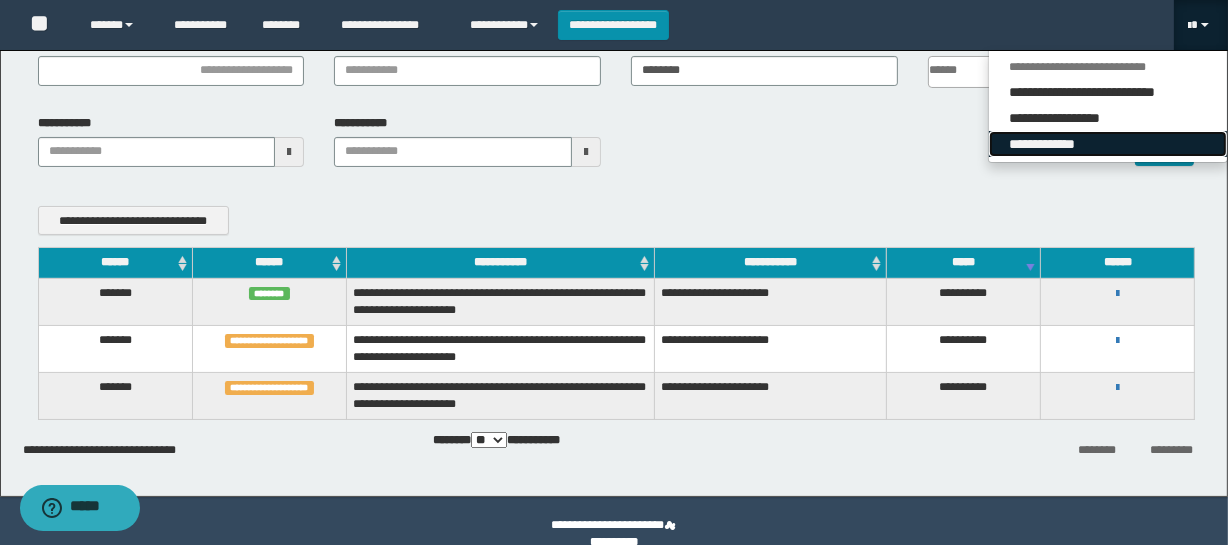 click on "**********" at bounding box center (1108, 144) 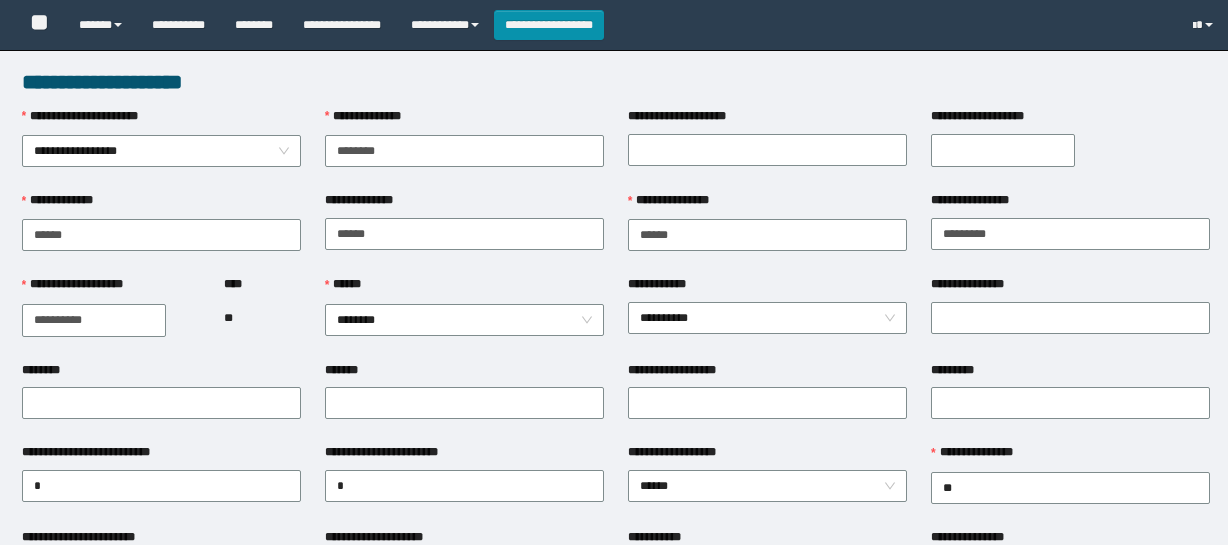 scroll, scrollTop: 0, scrollLeft: 0, axis: both 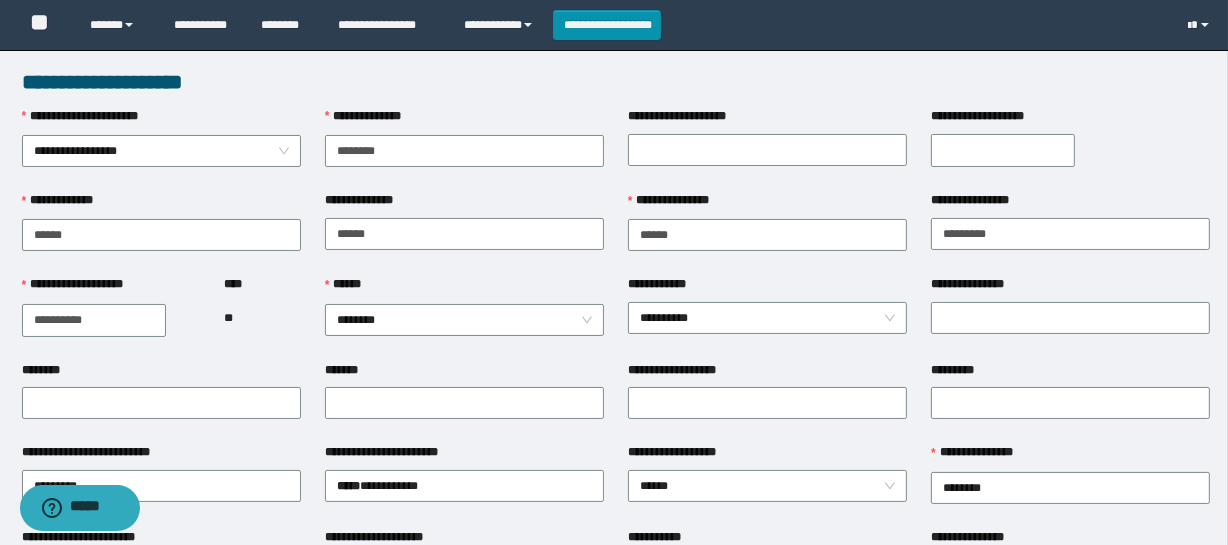 click on "**********" at bounding box center (616, 82) 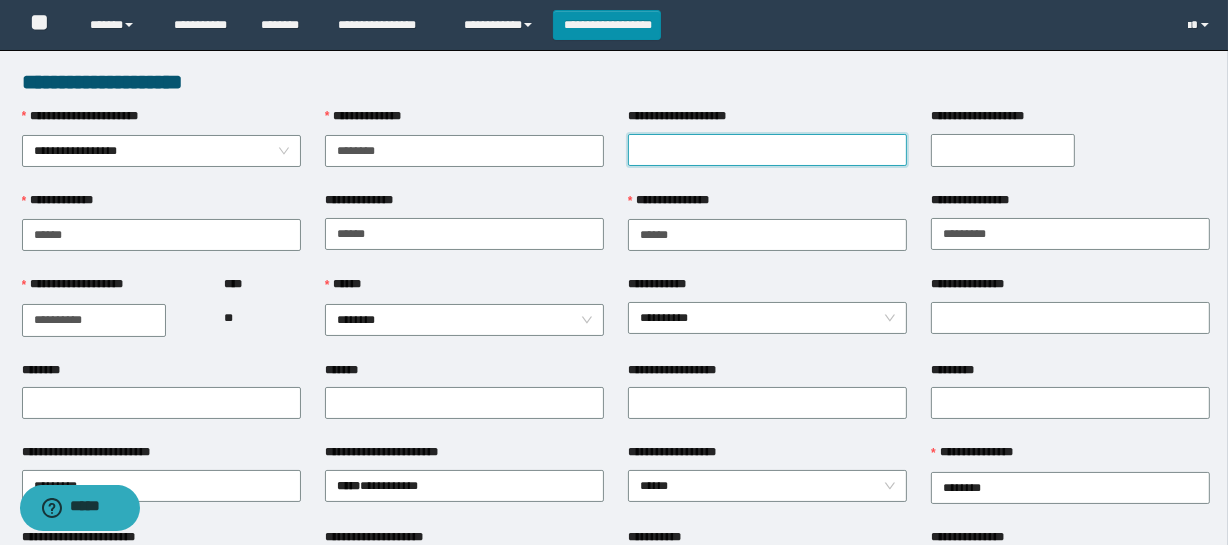 click on "**********" at bounding box center (767, 150) 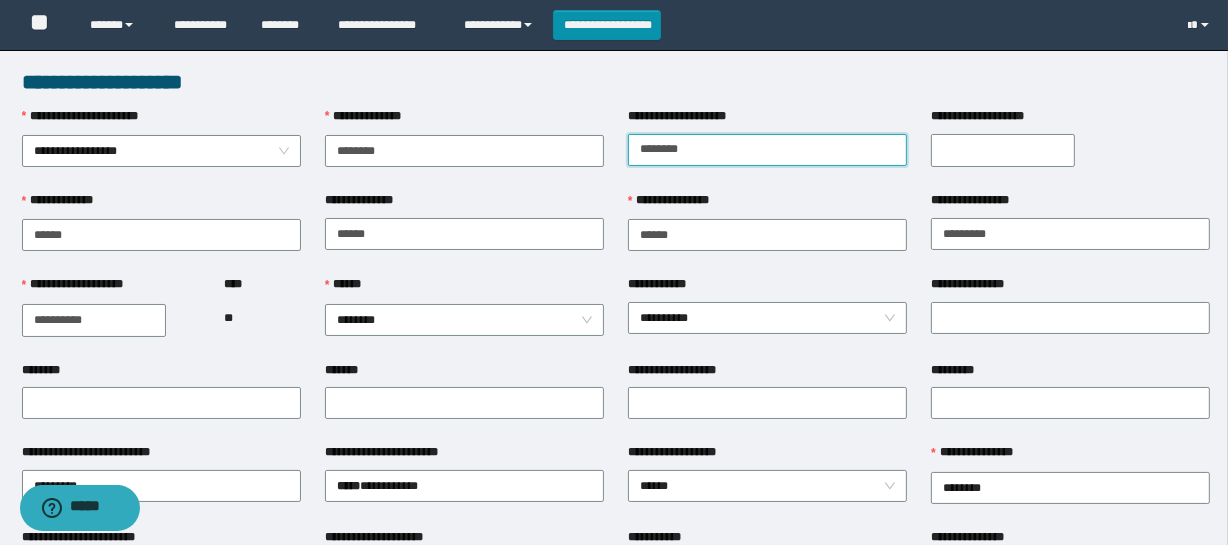 type on "********" 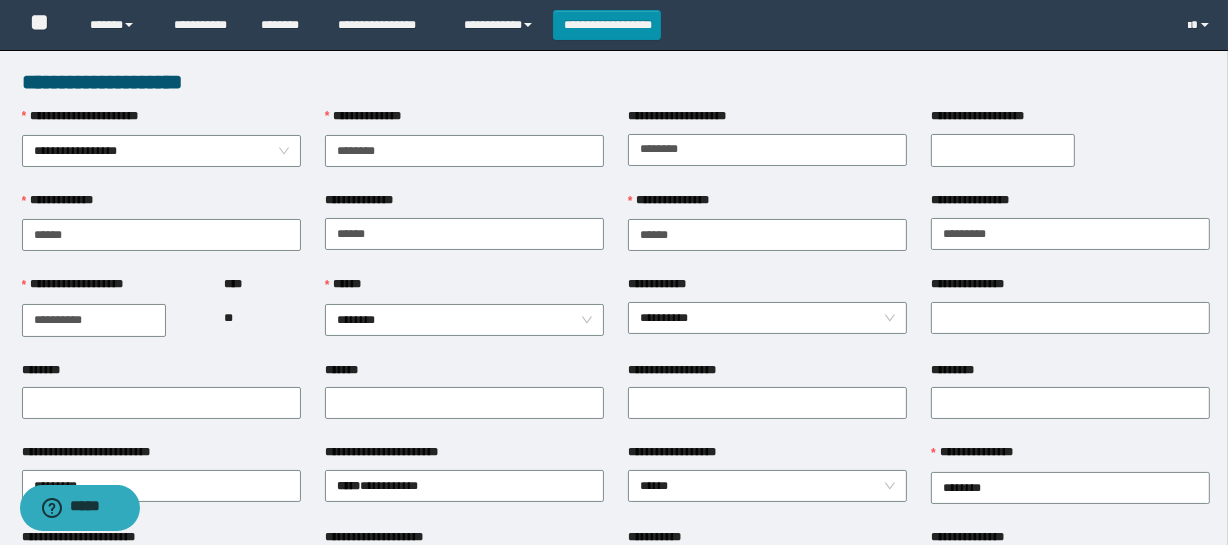 type on "**********" 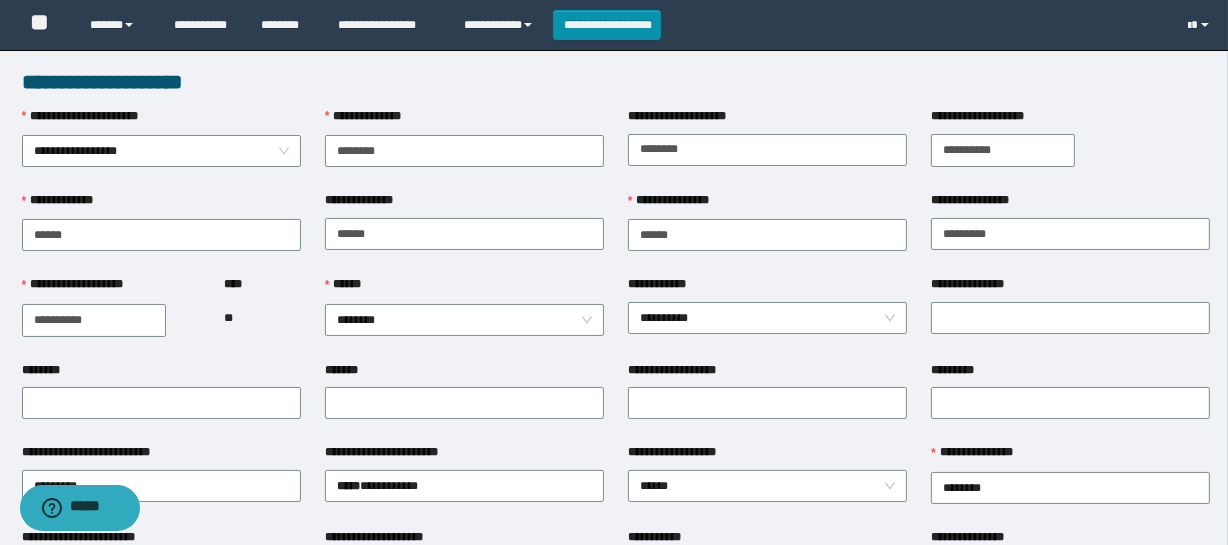 click on "**********" at bounding box center (767, 149) 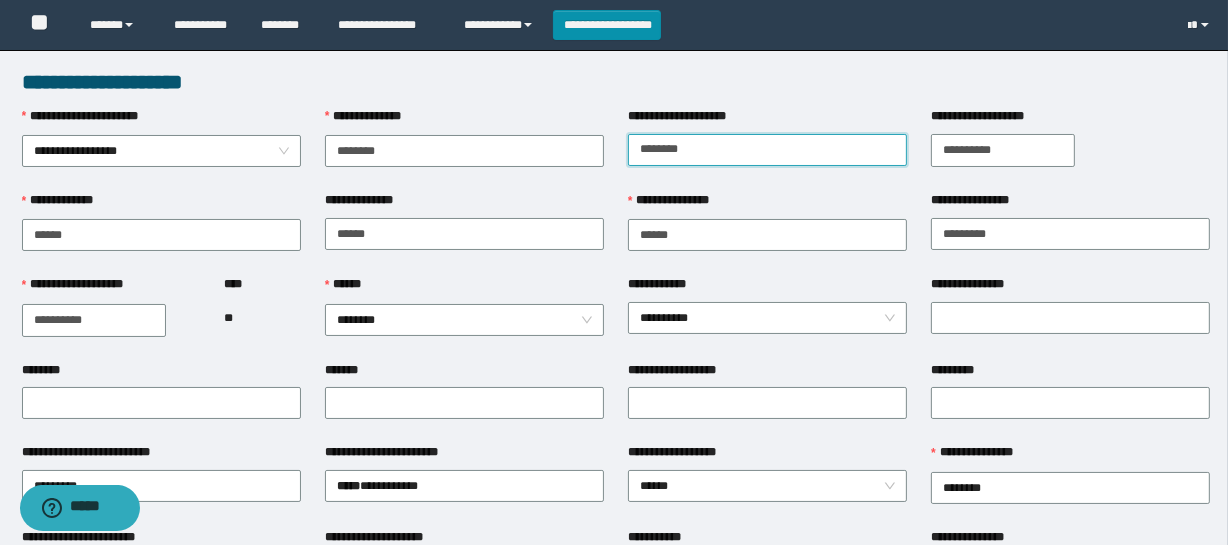 click on "********" at bounding box center [767, 150] 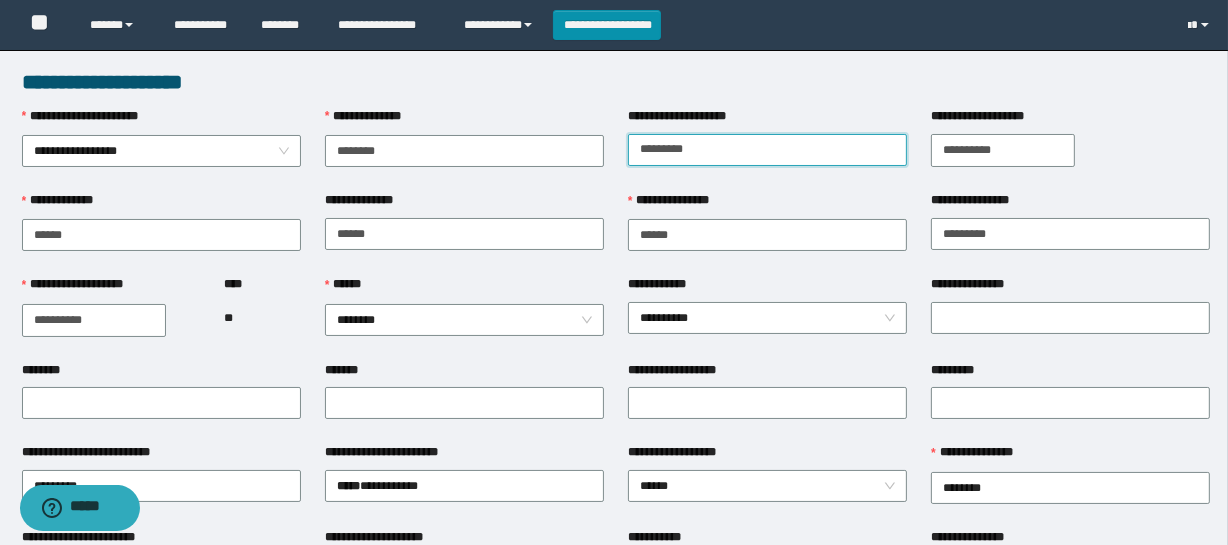 type on "*********" 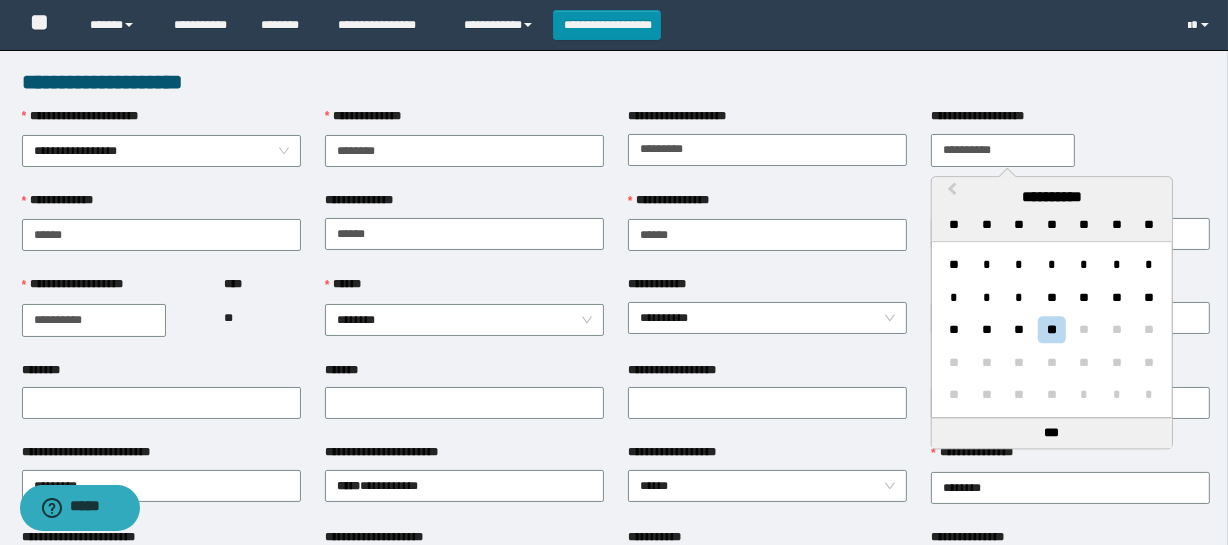 click on "**********" at bounding box center (1003, 150) 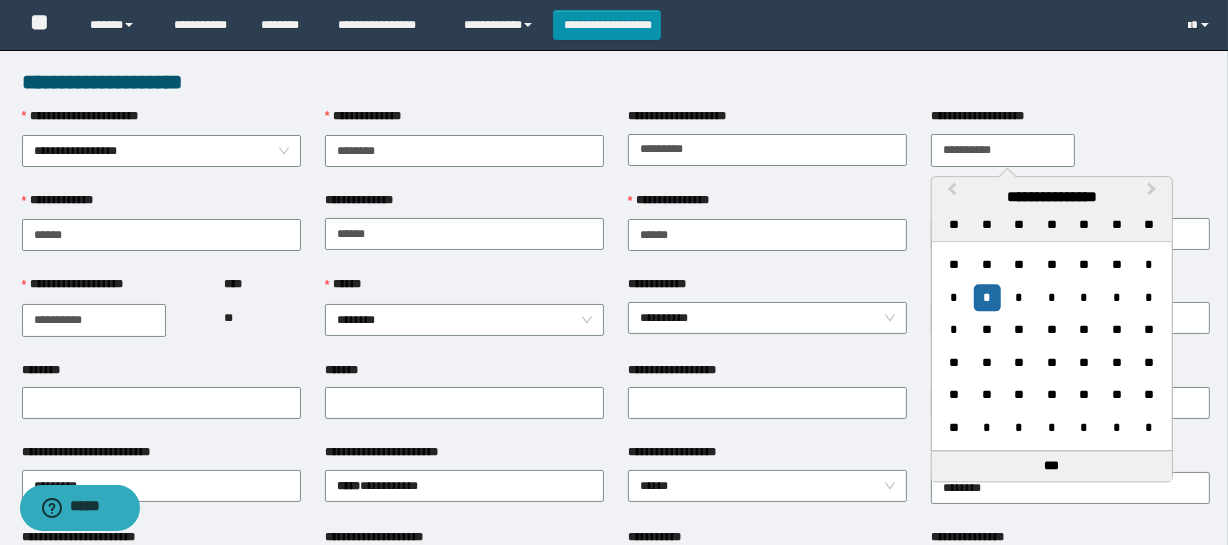 type on "**********" 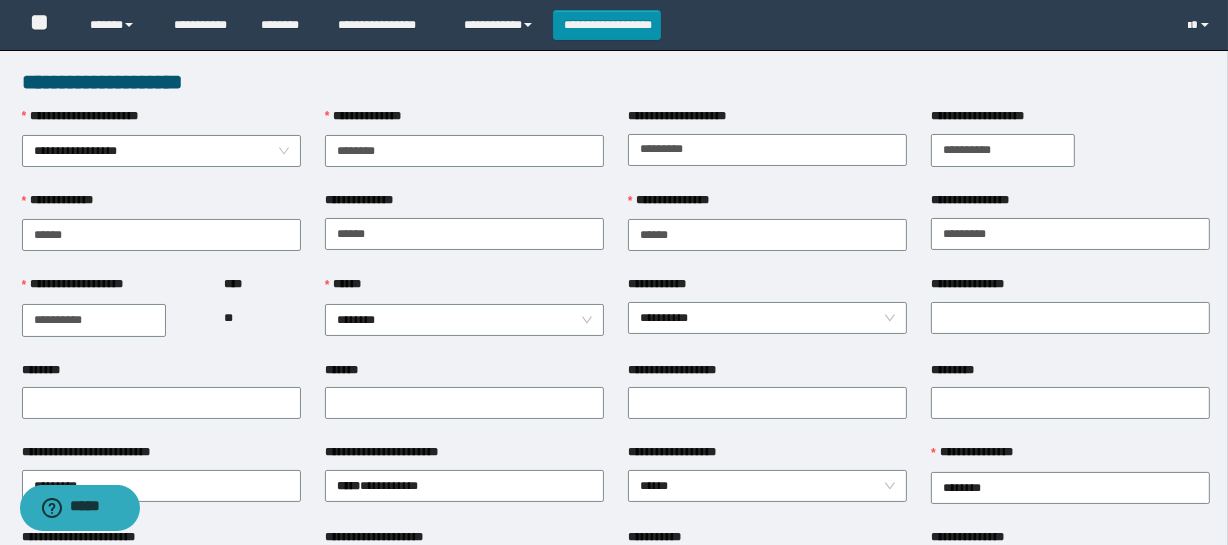 scroll, scrollTop: 90, scrollLeft: 0, axis: vertical 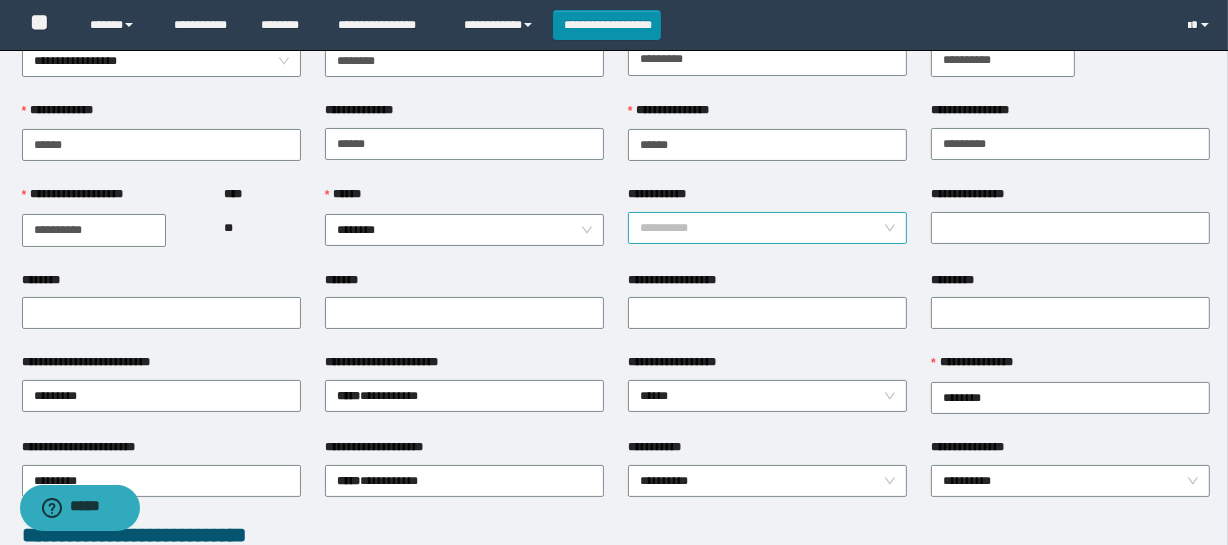 click on "**********" at bounding box center (767, 228) 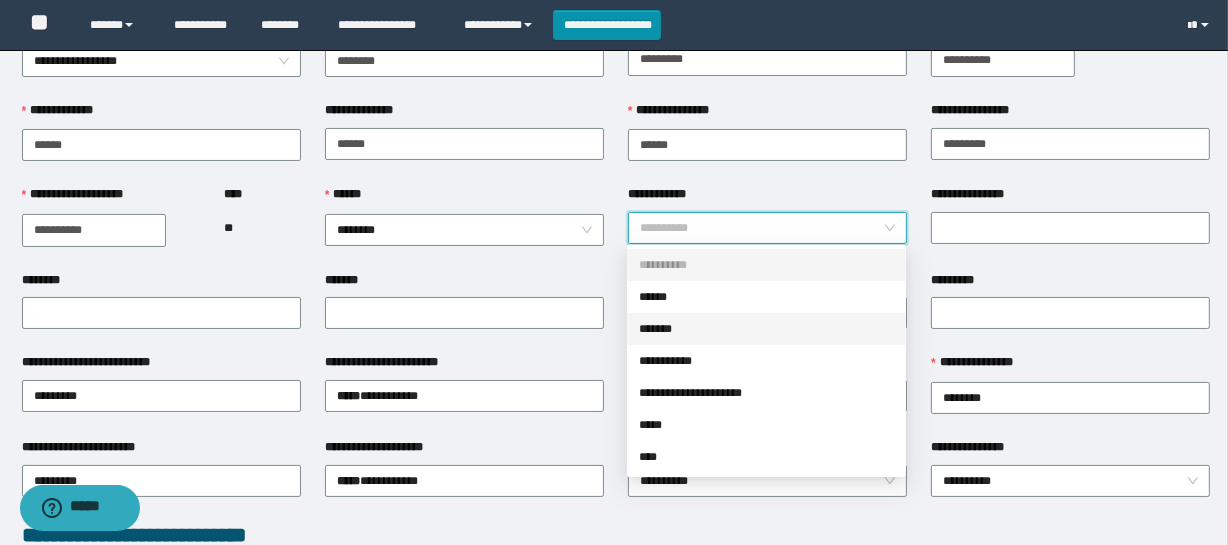 click on "*******" at bounding box center [766, 329] 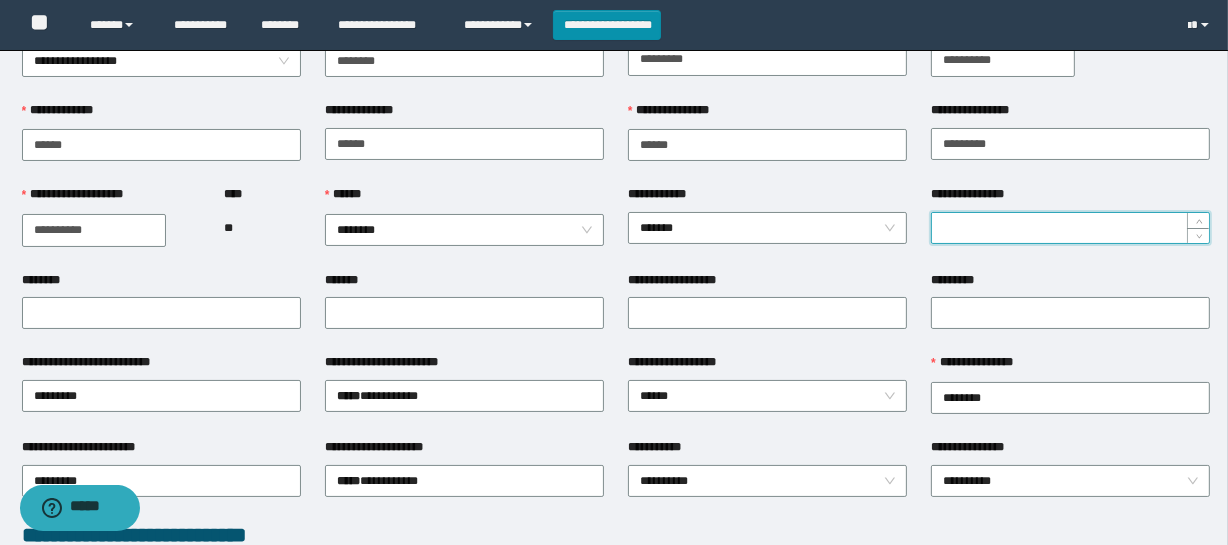 click on "**********" at bounding box center (1070, 228) 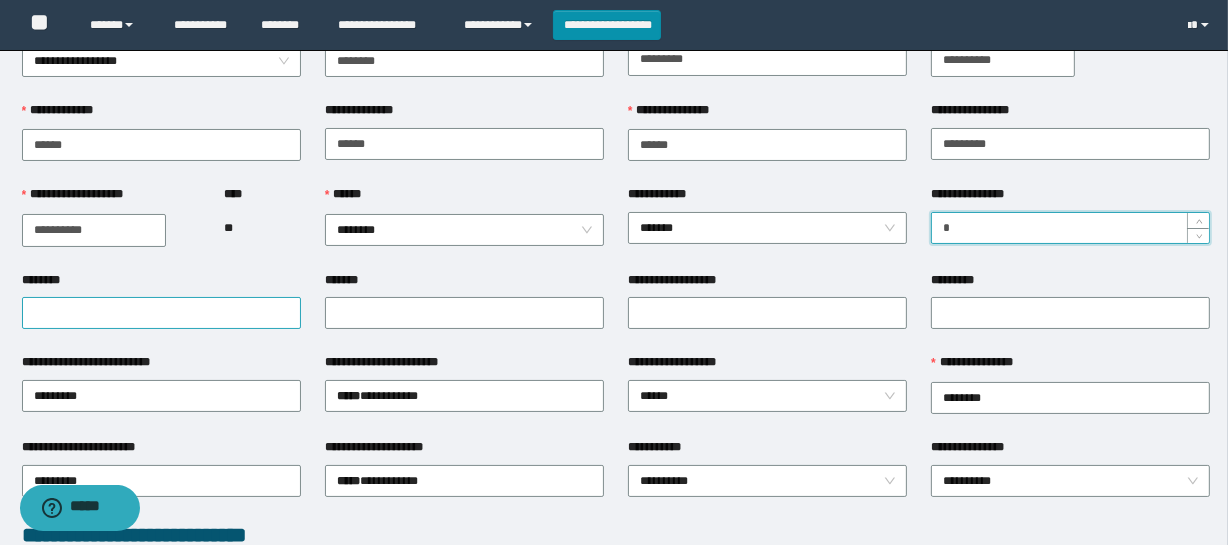 type on "*" 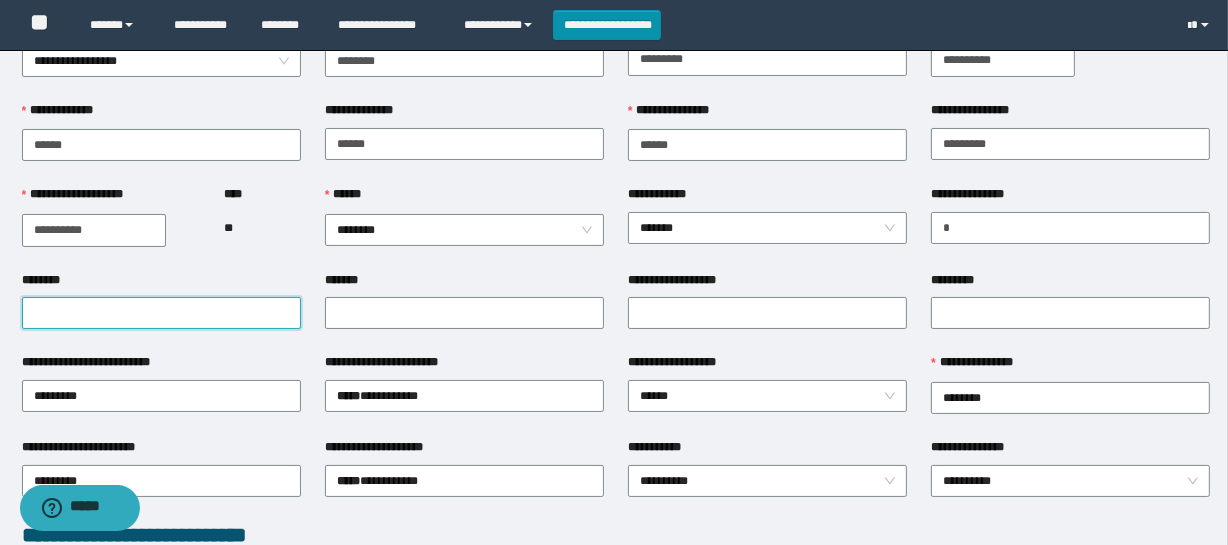 click on "********" at bounding box center [161, 313] 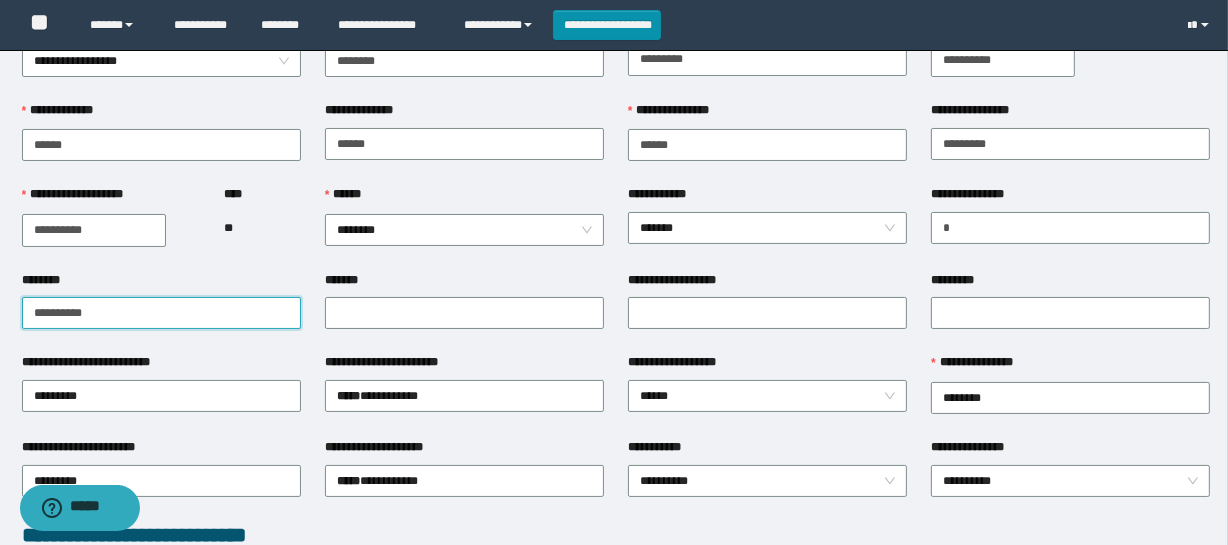 drag, startPoint x: 174, startPoint y: 301, endPoint x: 0, endPoint y: 359, distance: 183.41211 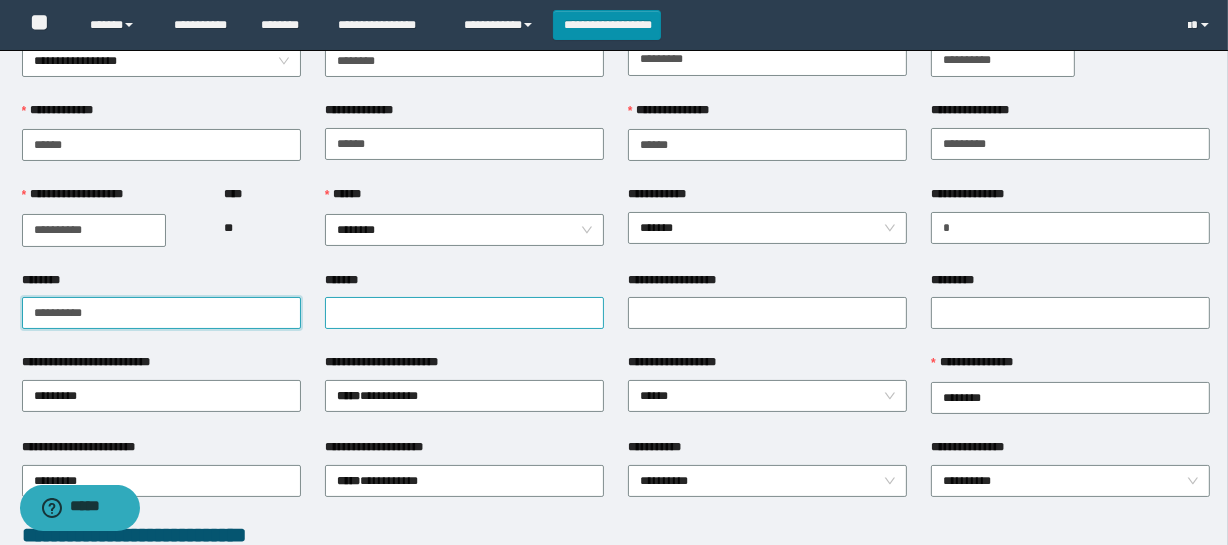 type on "**********" 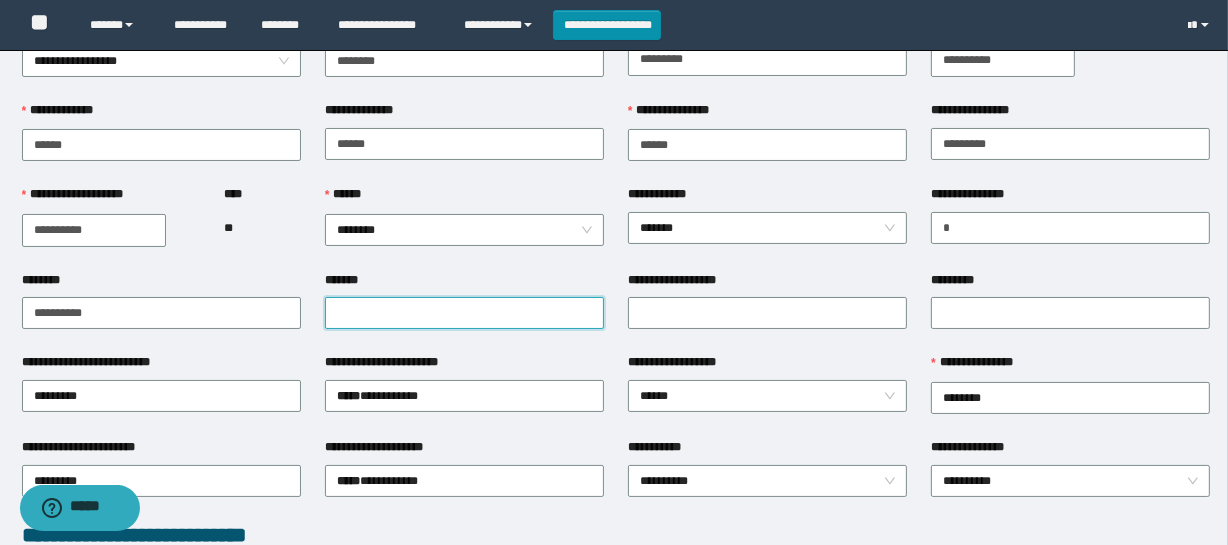 click on "*******" at bounding box center [464, 313] 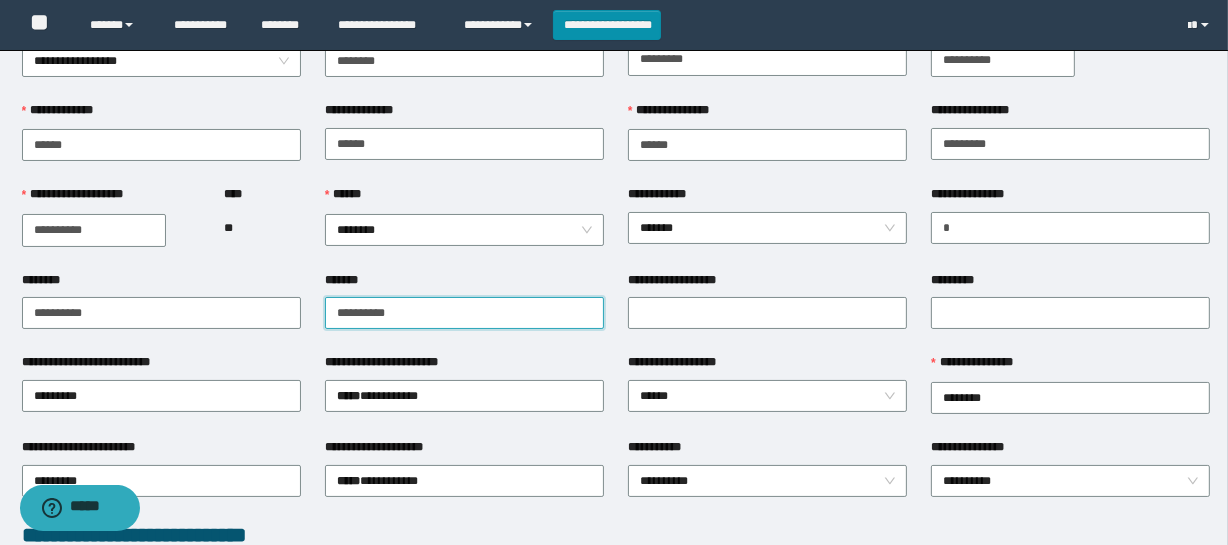 type on "**********" 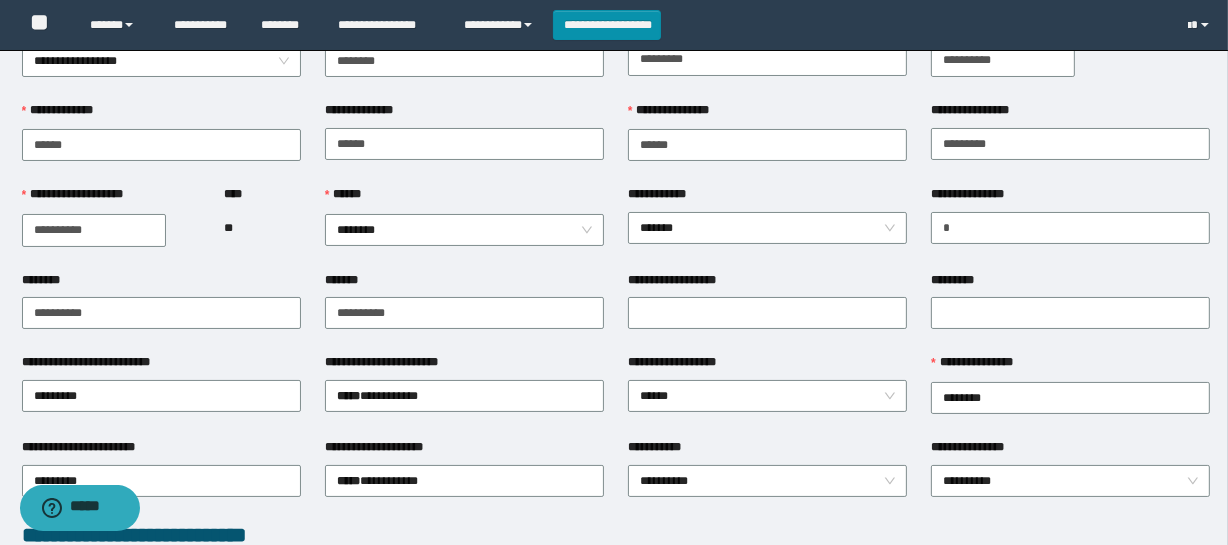 click on "**********" at bounding box center [767, 284] 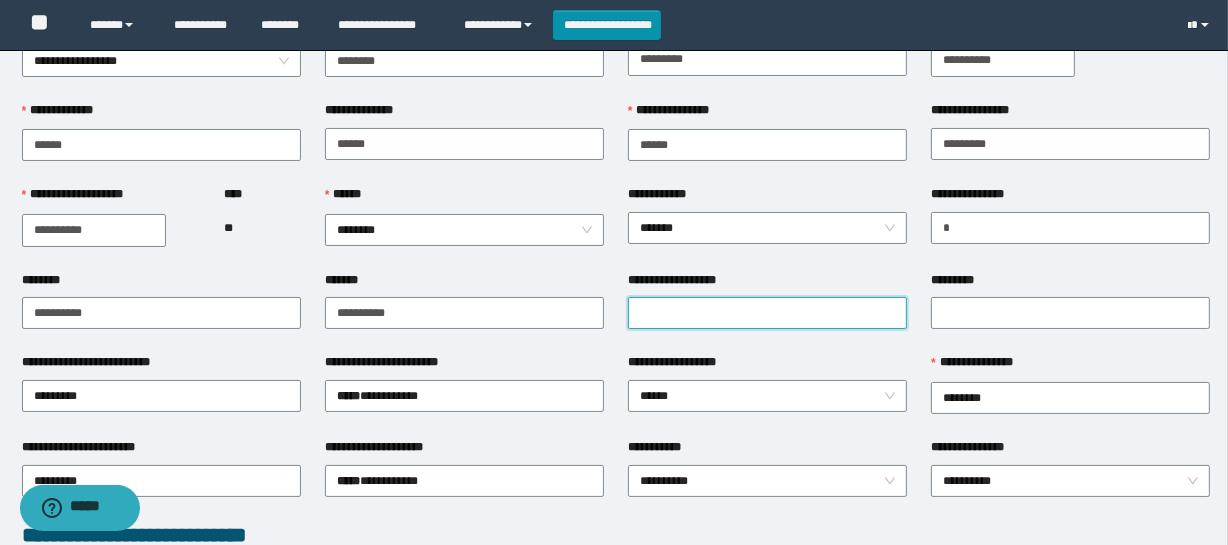 click on "**********" at bounding box center [767, 313] 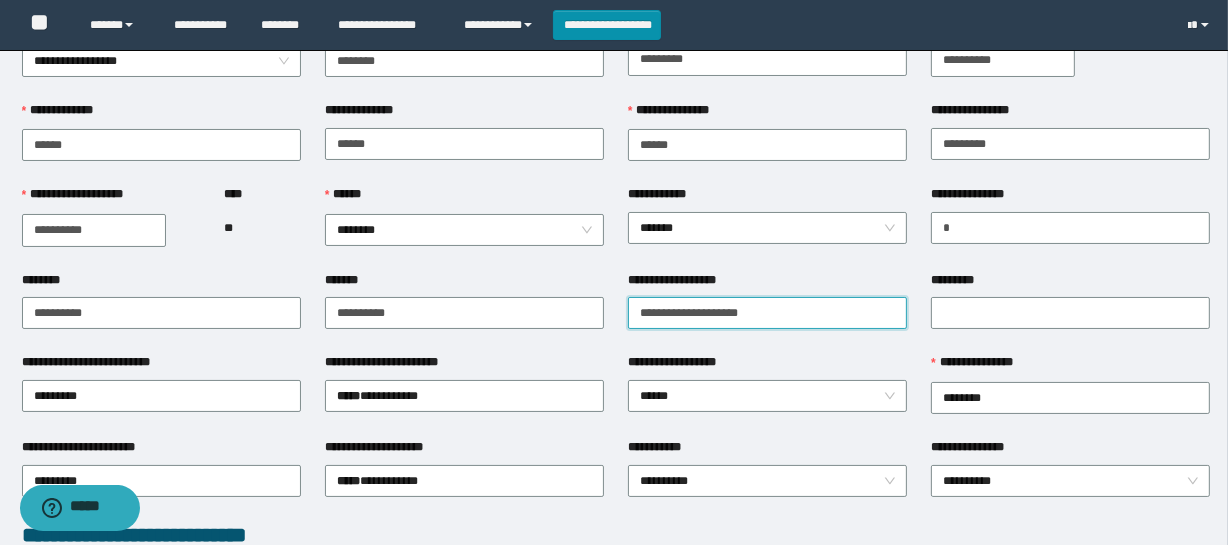 type on "**********" 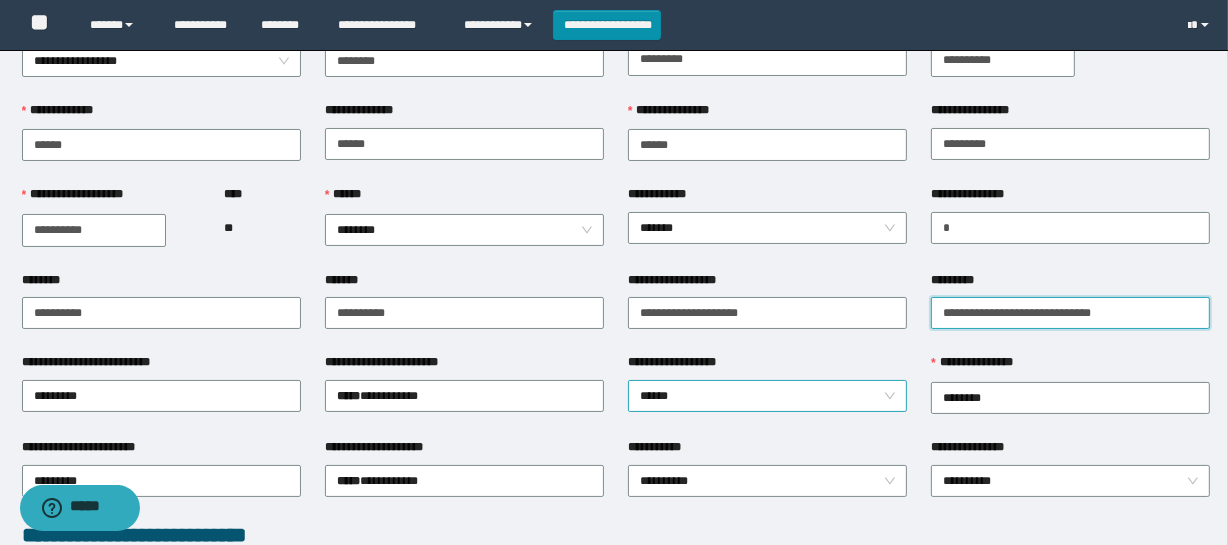 scroll, scrollTop: 272, scrollLeft: 0, axis: vertical 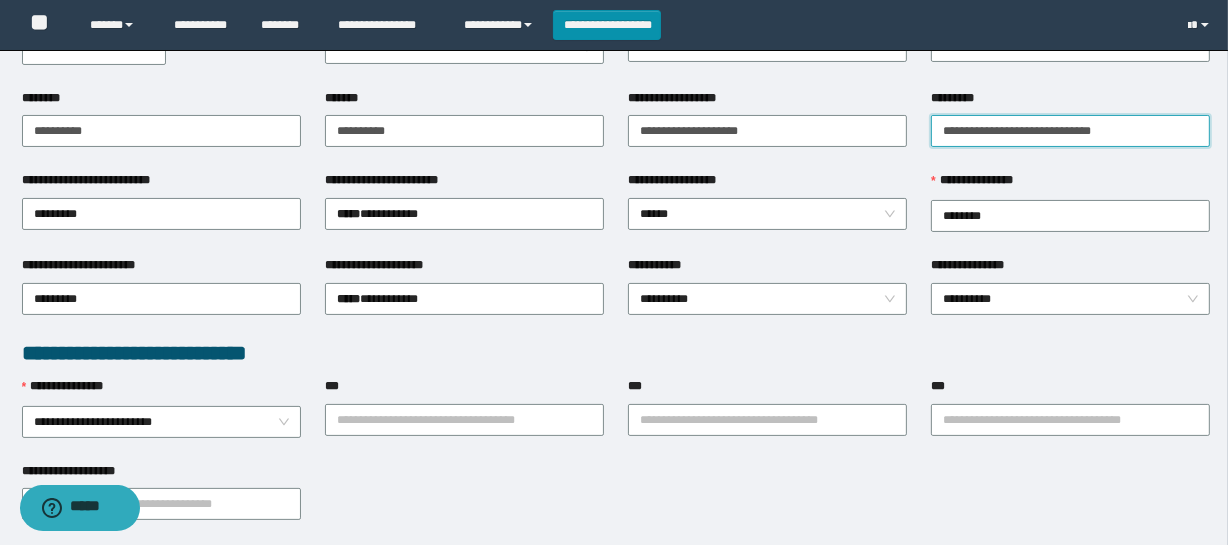 type on "**********" 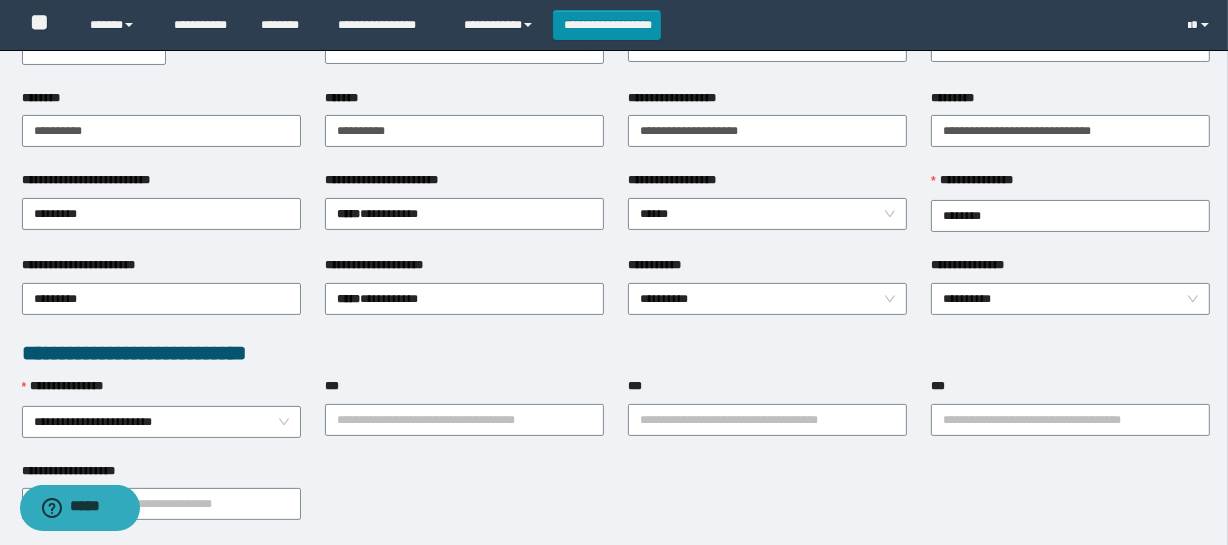 click on "**********" at bounding box center [767, 269] 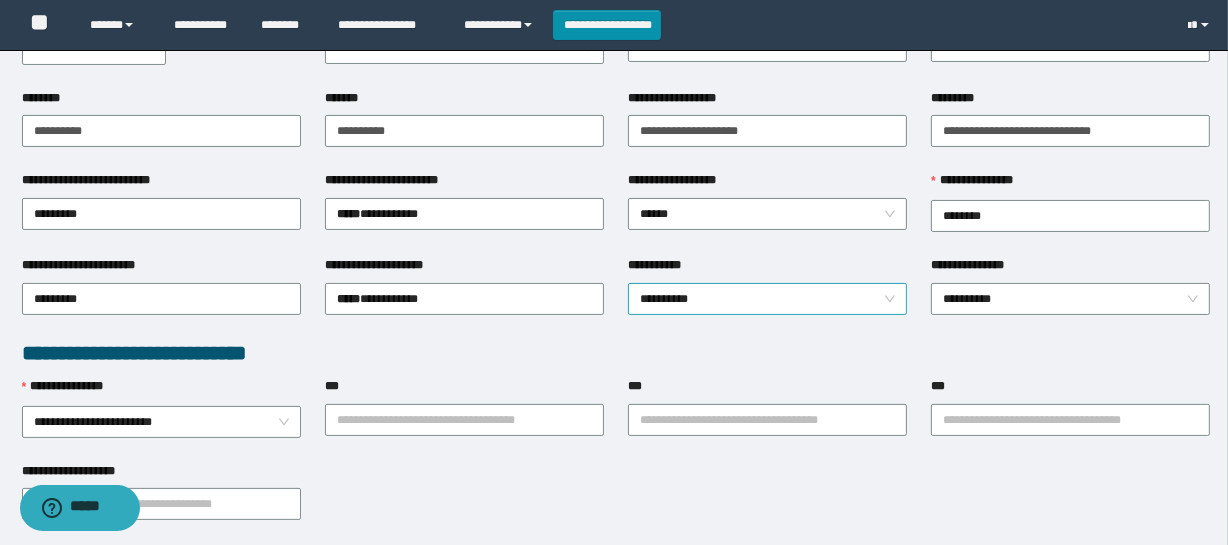 click on "**********" at bounding box center [767, 299] 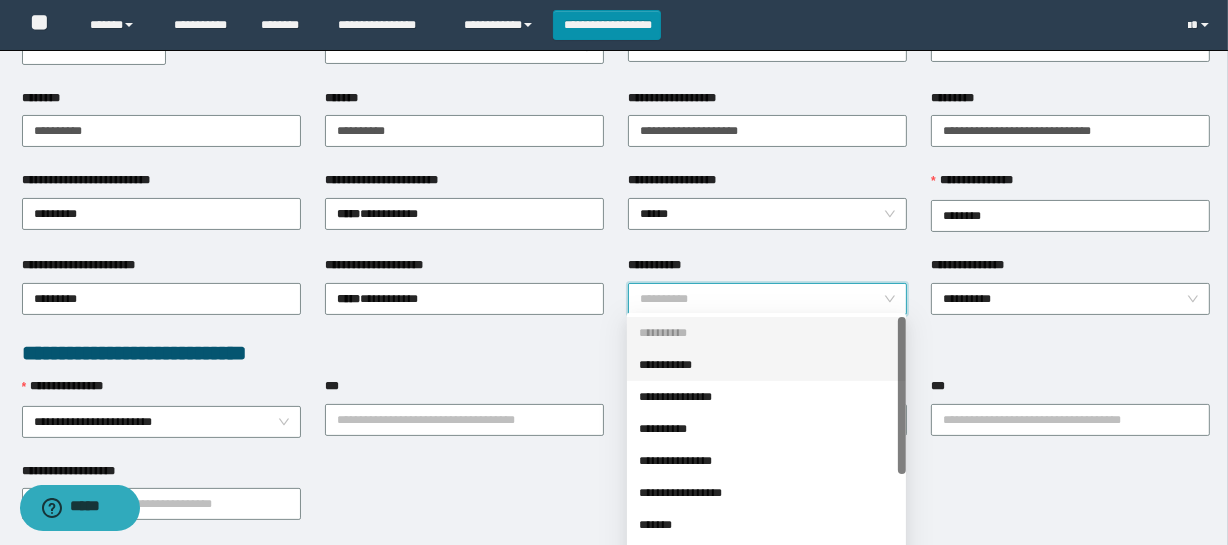 click on "**********" at bounding box center (766, 365) 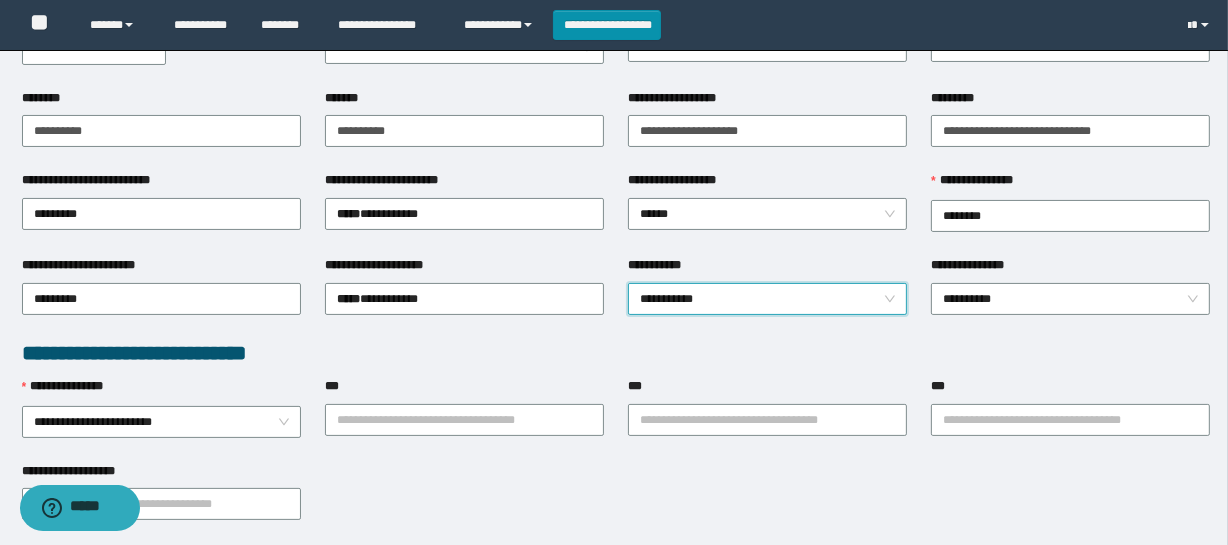 click on "**********" at bounding box center (767, 299) 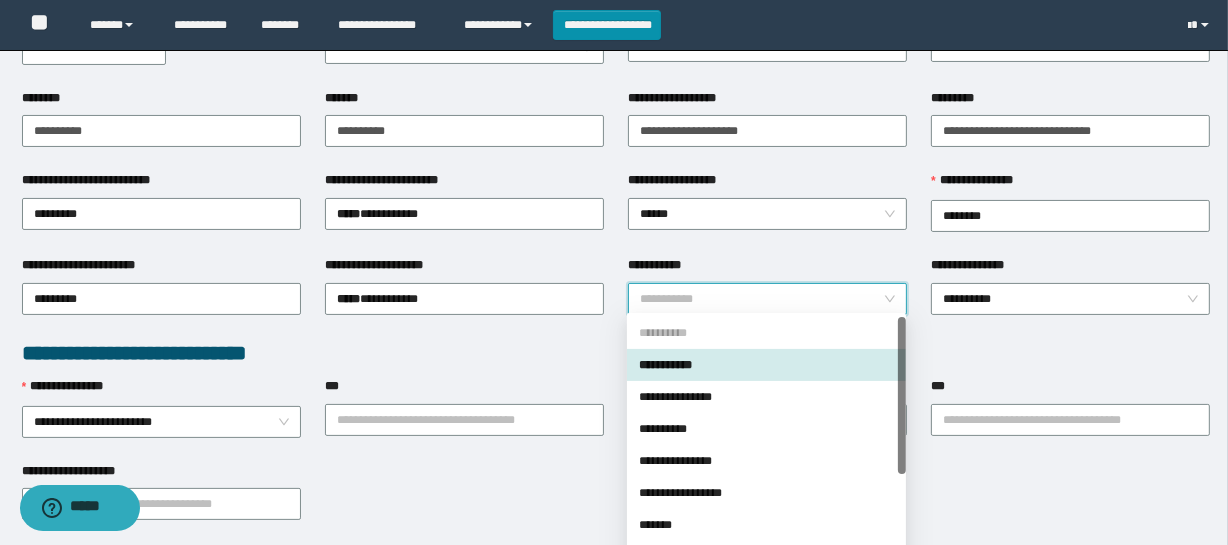 click on "**********" at bounding box center [767, 269] 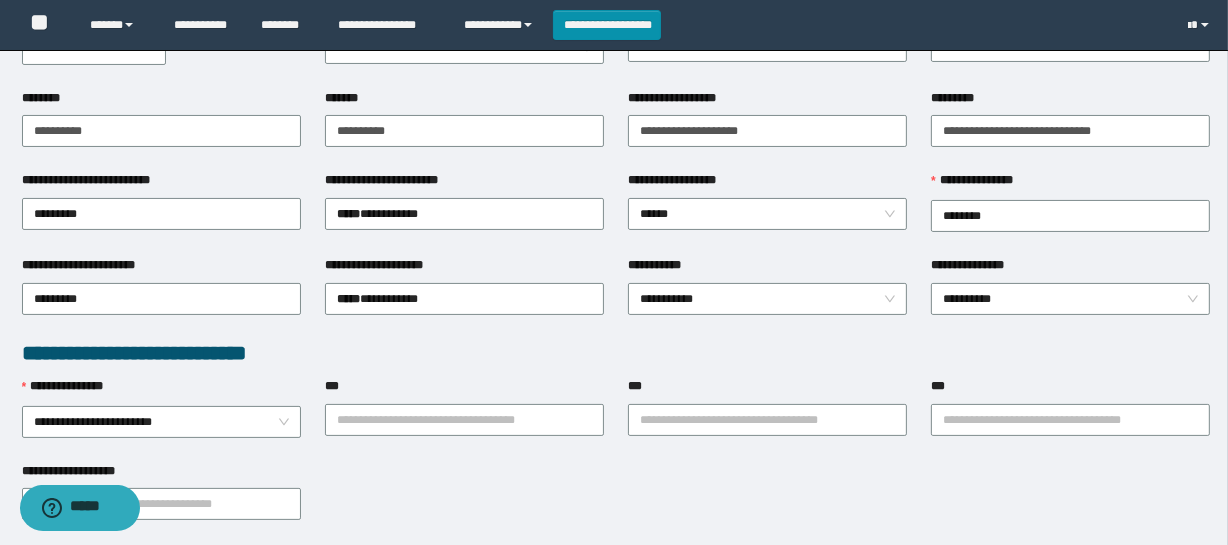 scroll, scrollTop: 363, scrollLeft: 0, axis: vertical 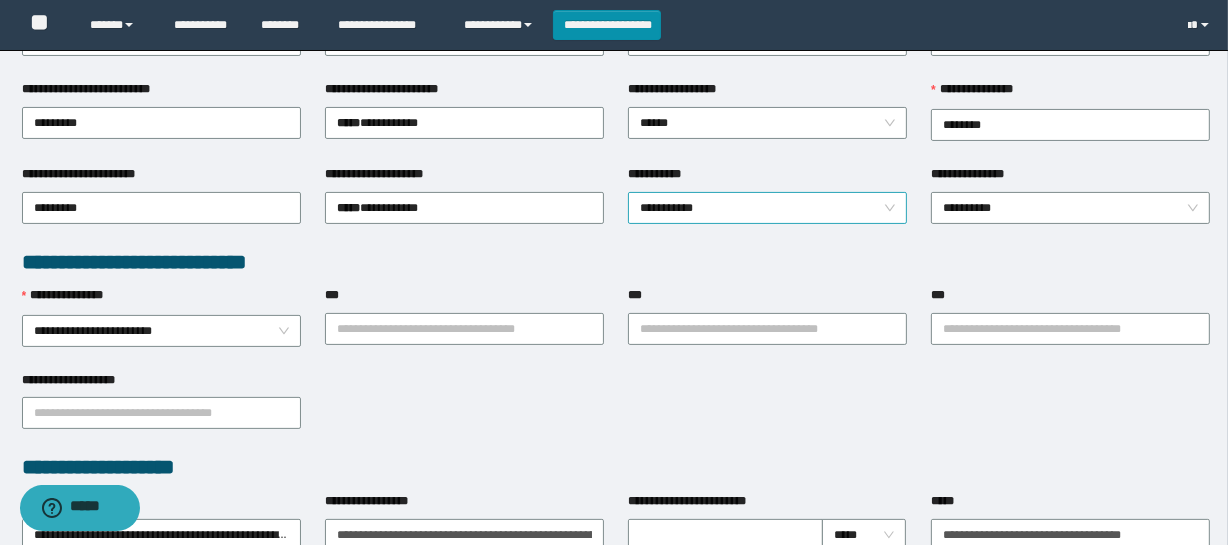 click on "**********" at bounding box center [767, 208] 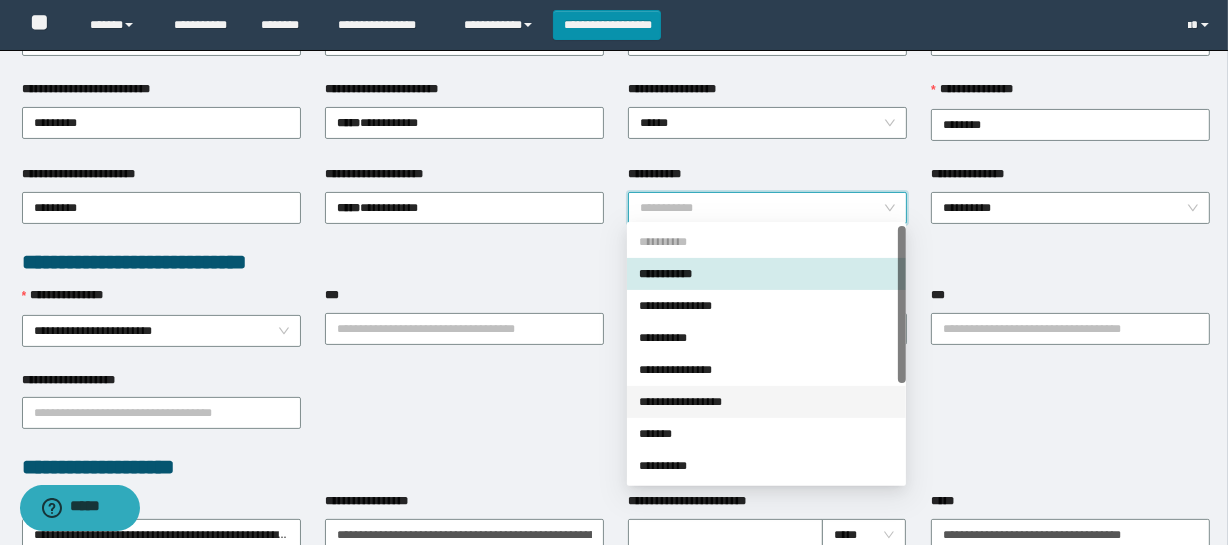 scroll, scrollTop: 90, scrollLeft: 0, axis: vertical 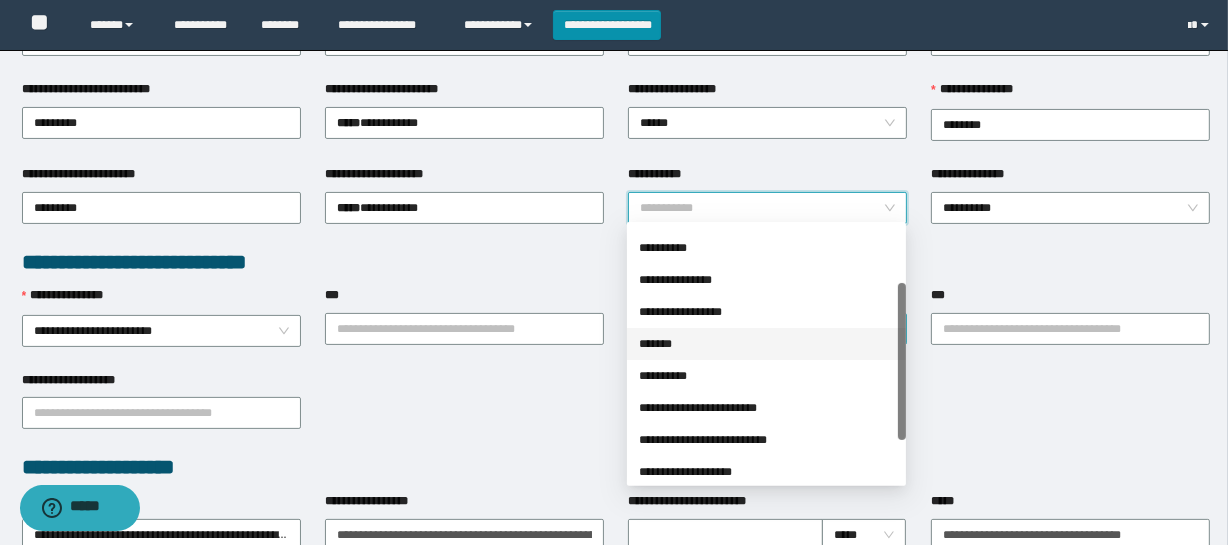 drag, startPoint x: 680, startPoint y: 340, endPoint x: 899, endPoint y: 312, distance: 220.7827 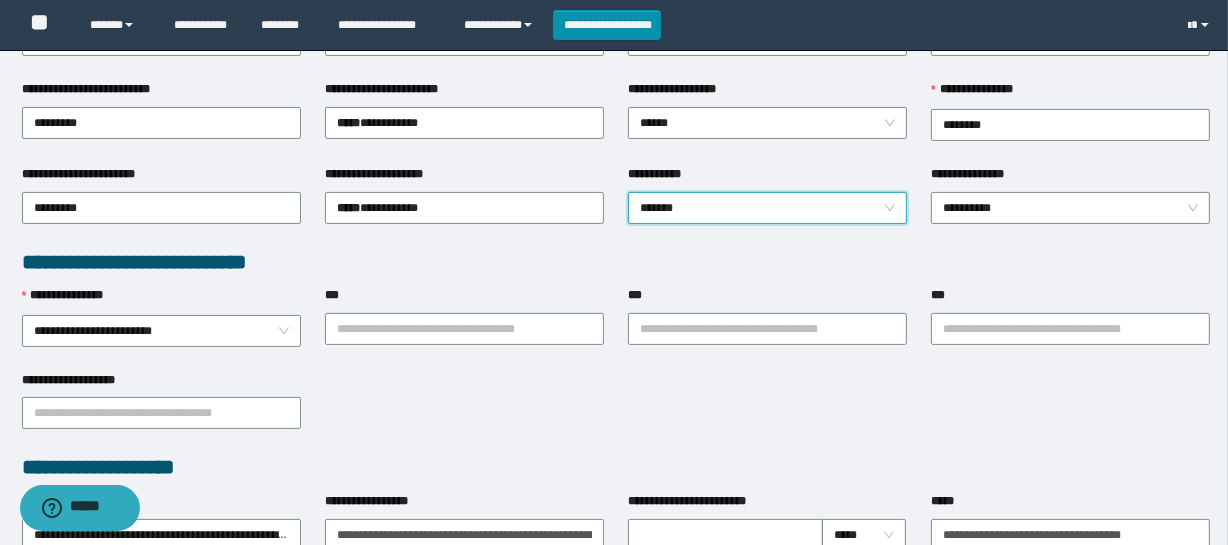 click on "**********" at bounding box center [616, 262] 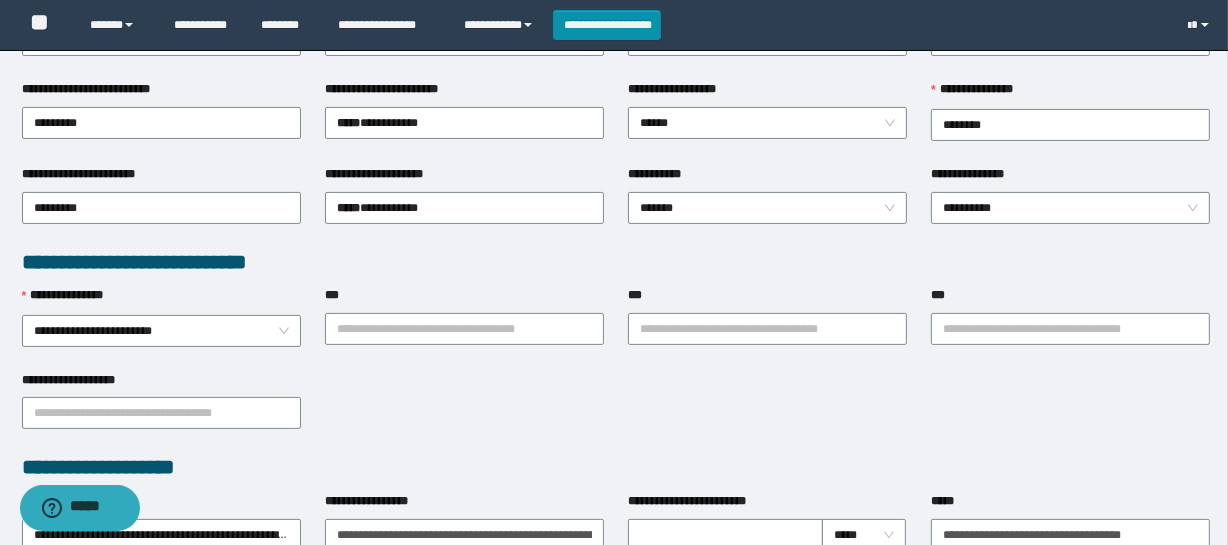 click on "**********" at bounding box center [1070, 206] 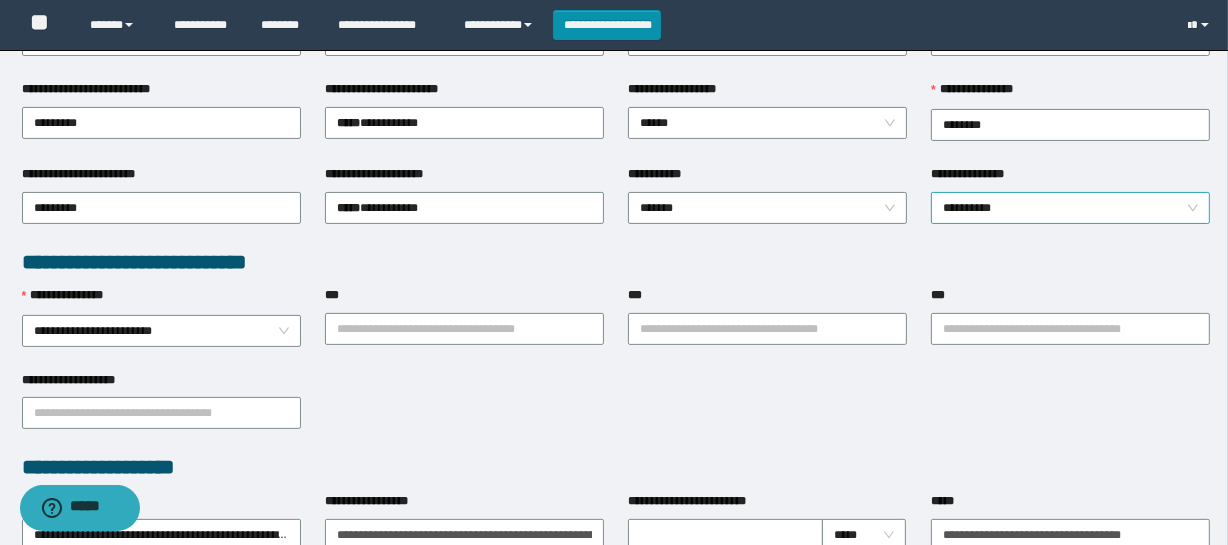 click on "**********" at bounding box center (1070, 208) 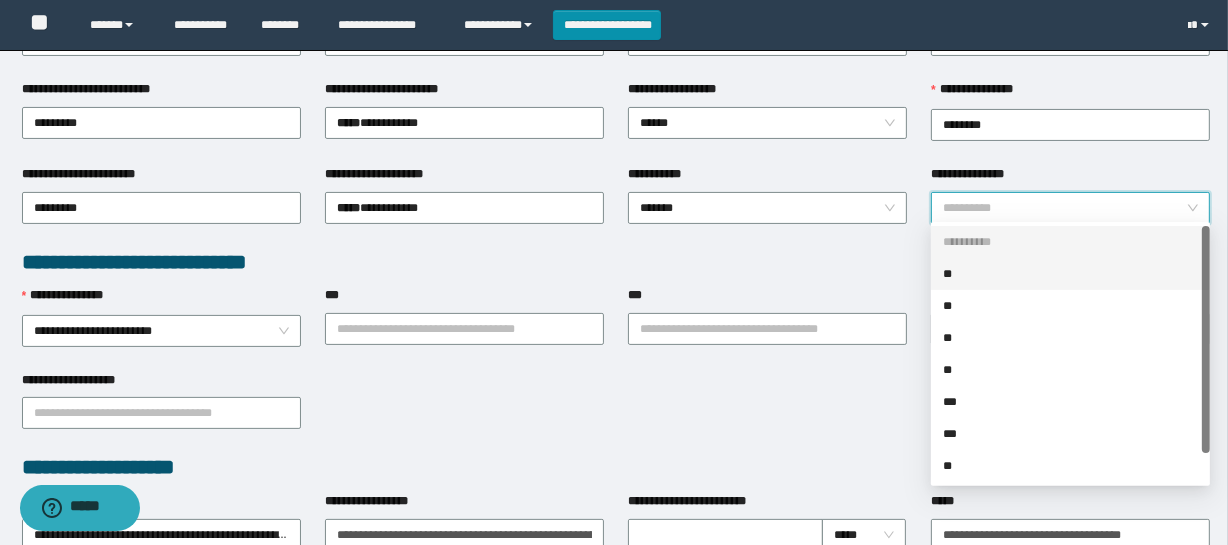 click on "**" at bounding box center [1070, 274] 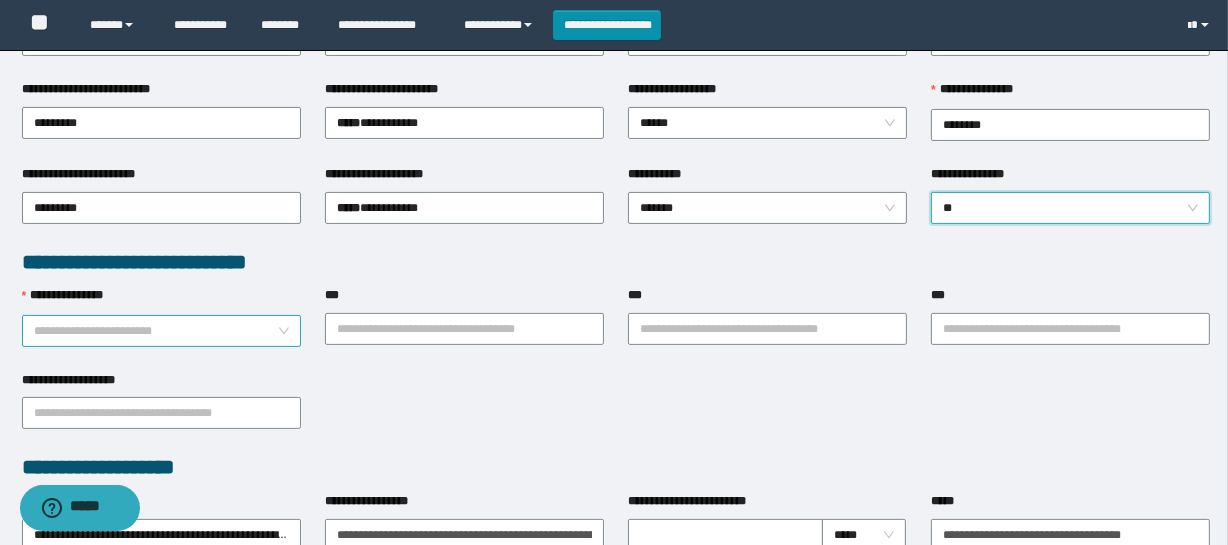 click on "**********" at bounding box center (161, 331) 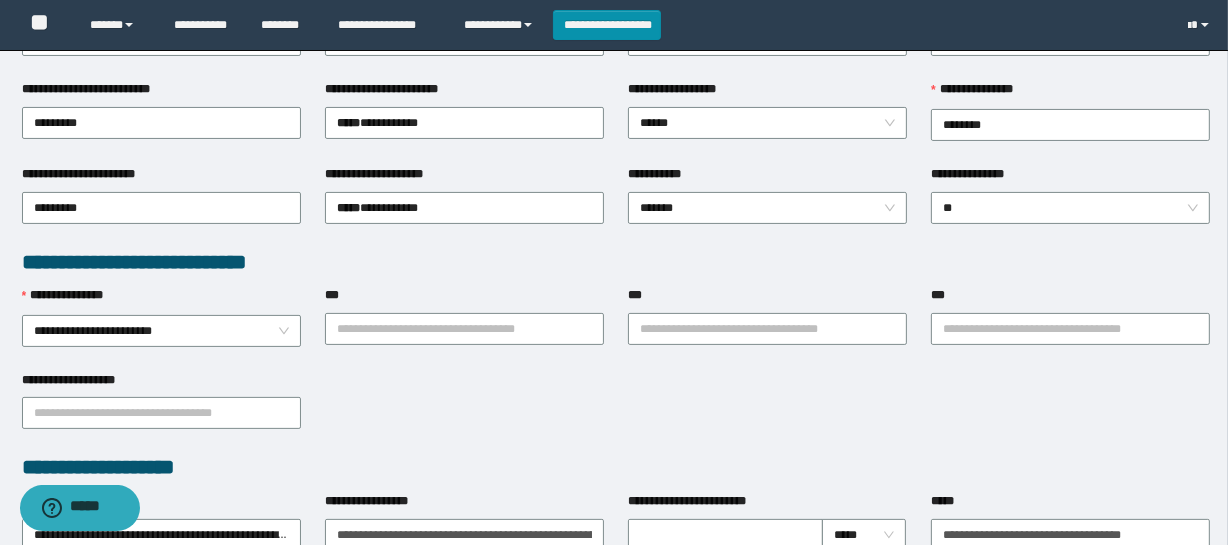 click on "**********" at bounding box center [616, 262] 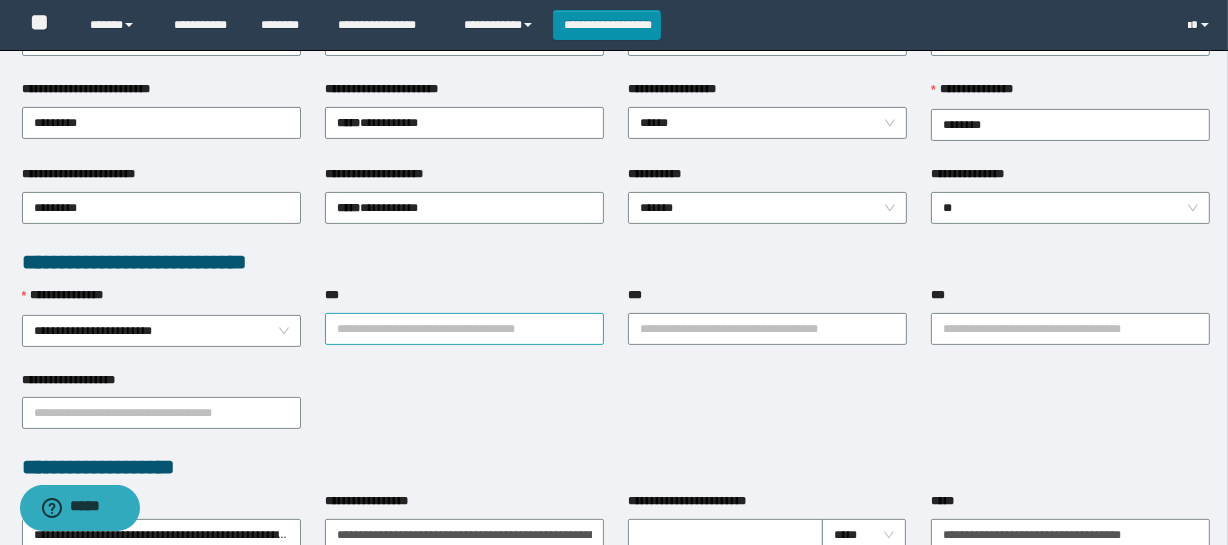 click on "***" at bounding box center [464, 329] 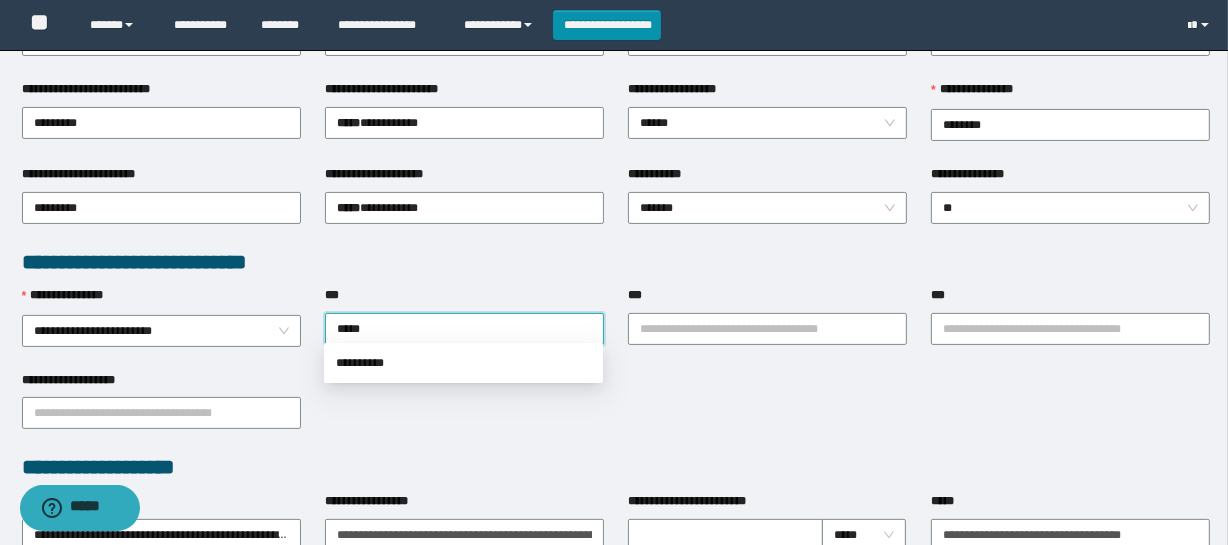type on "******" 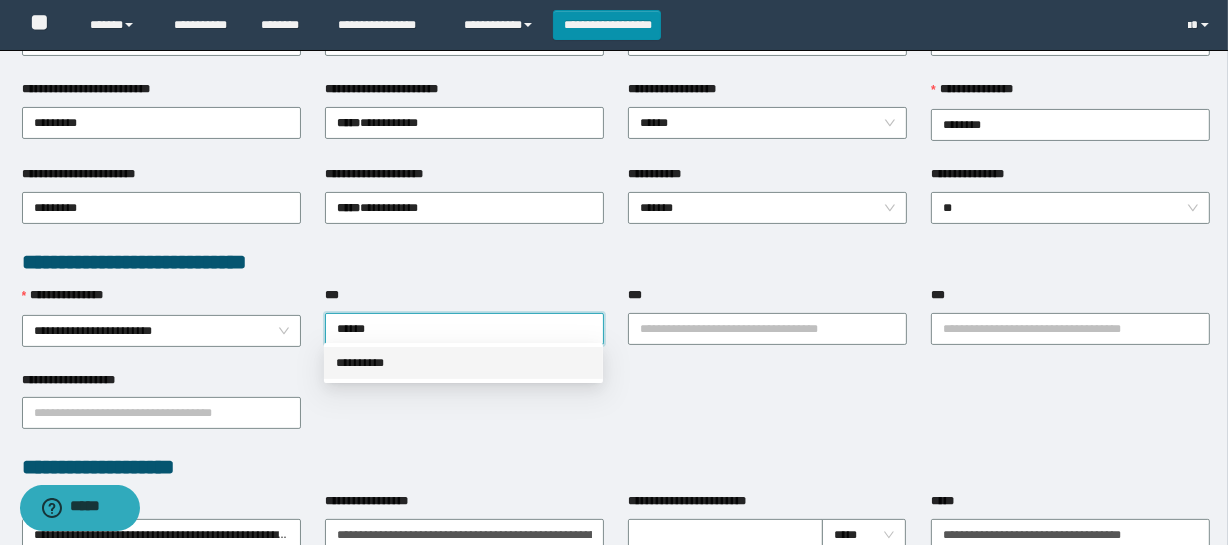 click on "**********" at bounding box center [463, 363] 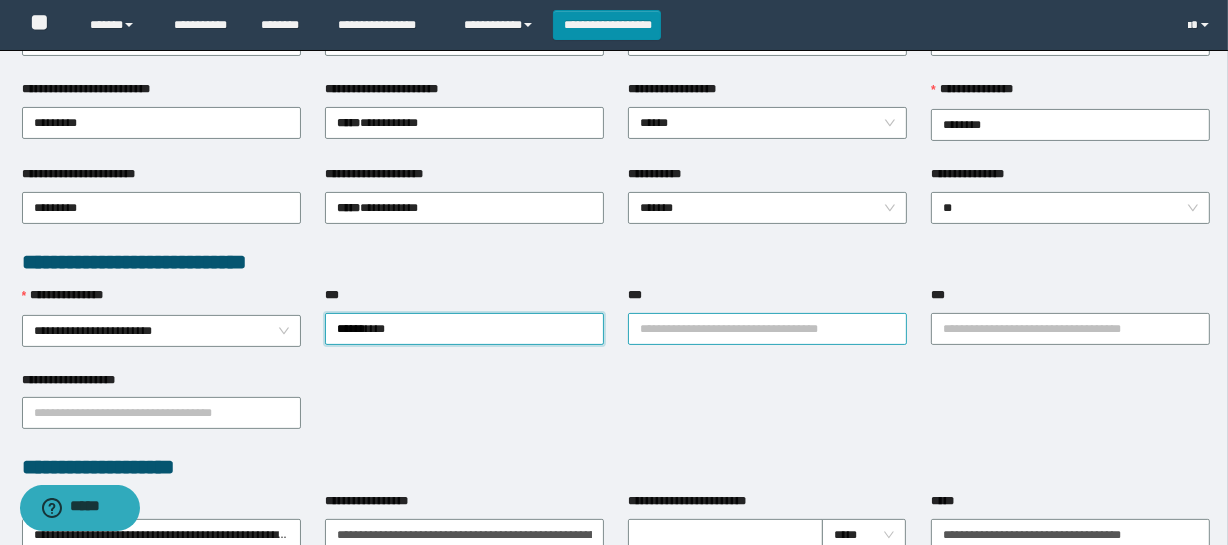 click on "***" at bounding box center (767, 329) 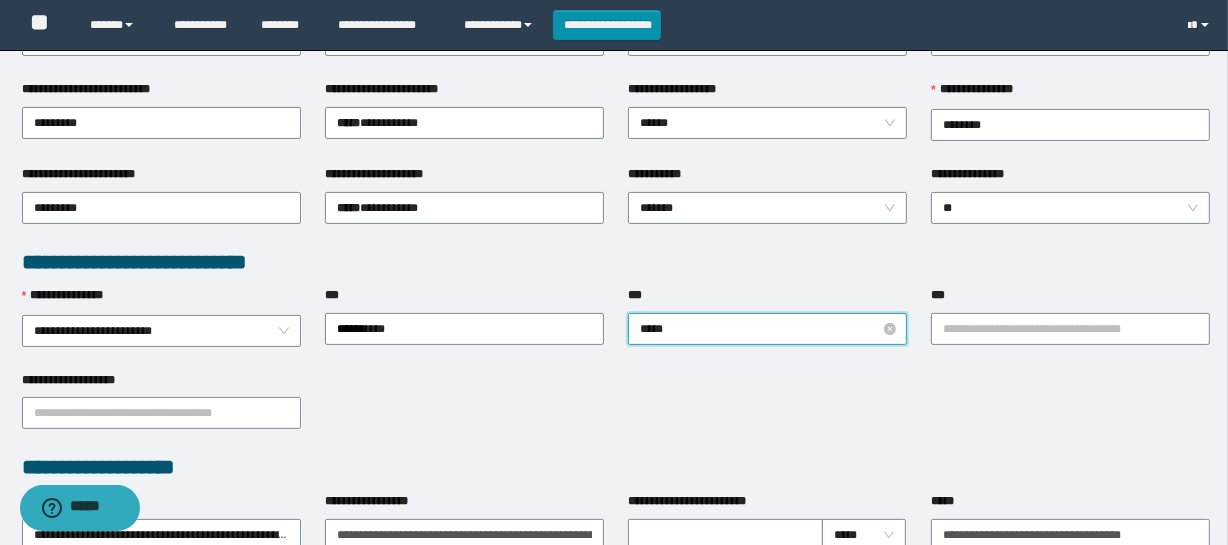 type on "******" 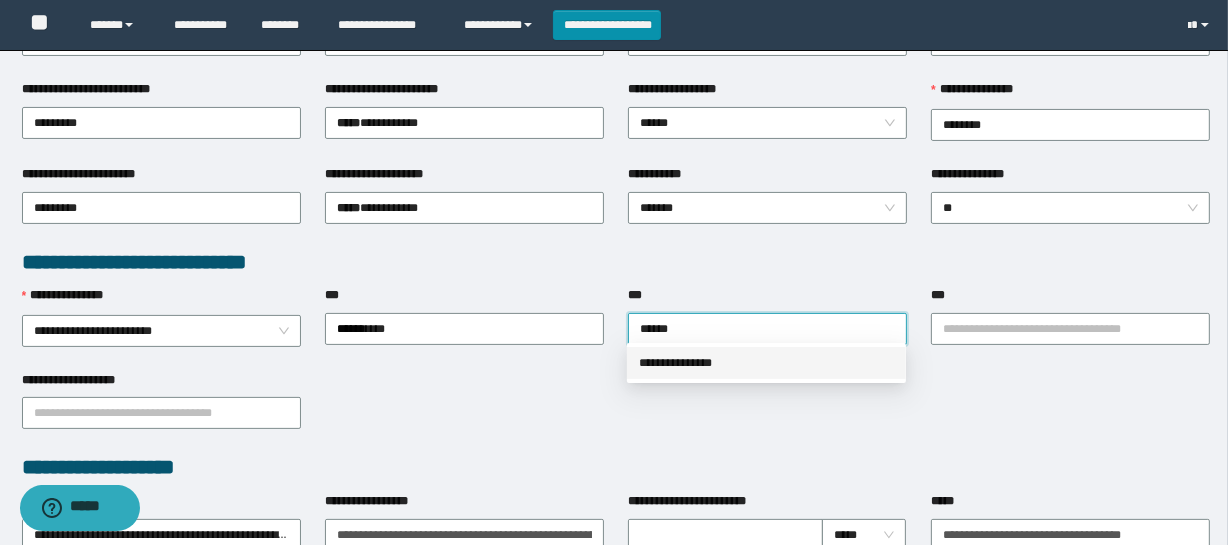 click on "**********" at bounding box center [766, 363] 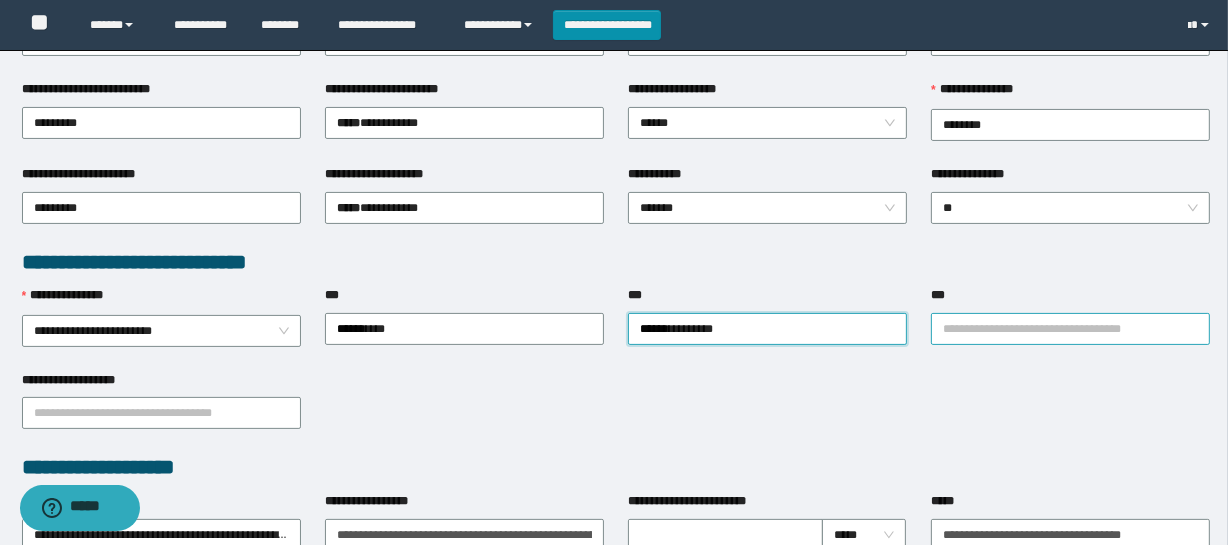 click on "***" at bounding box center (1070, 329) 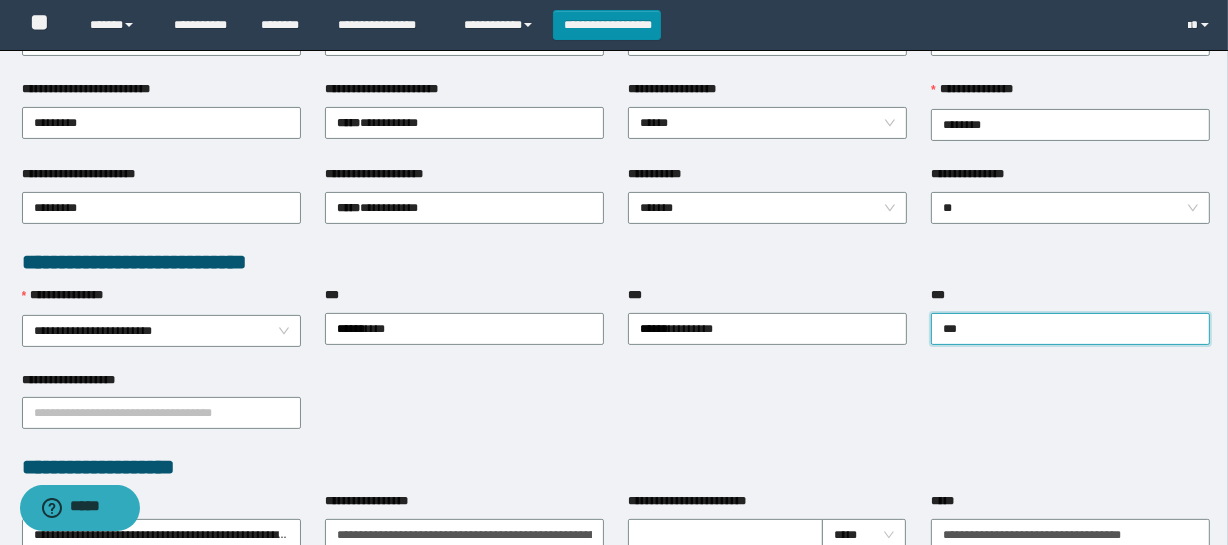 type on "****" 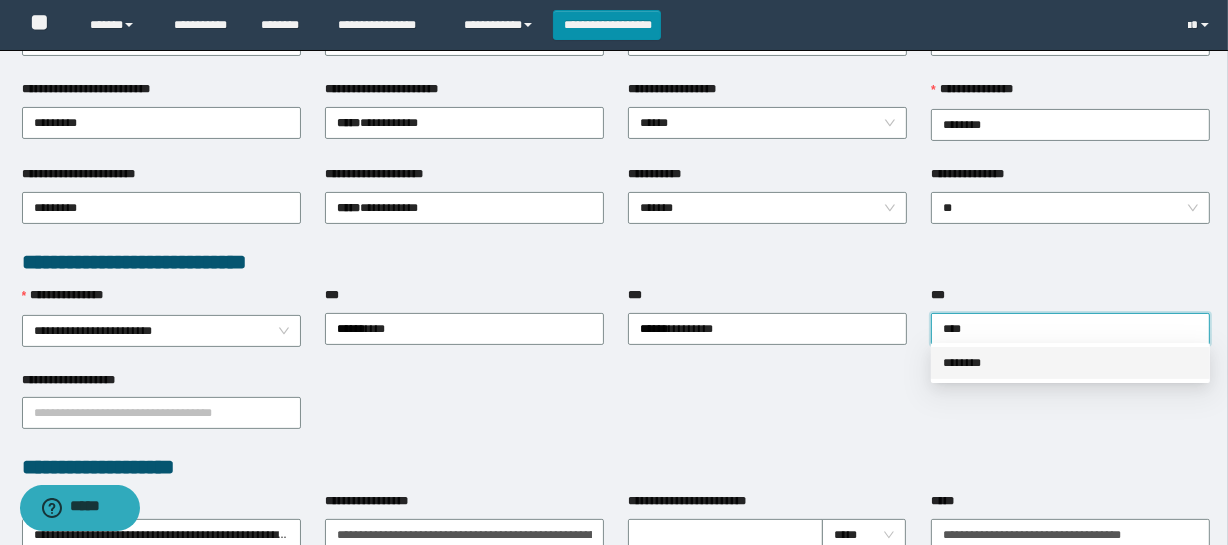 click on "********" at bounding box center (1070, 363) 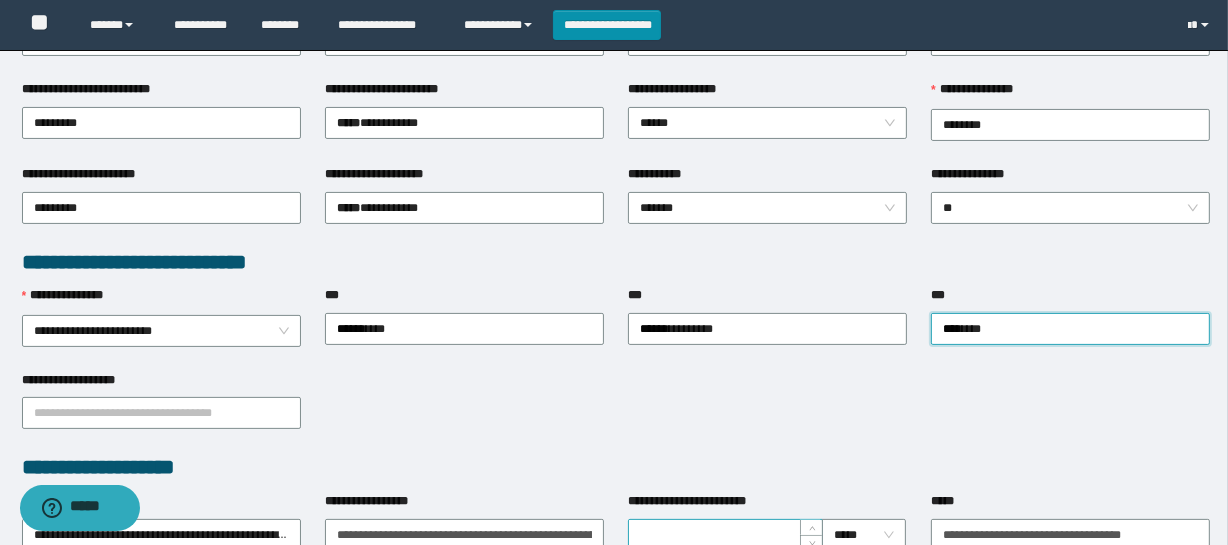 scroll, scrollTop: 454, scrollLeft: 0, axis: vertical 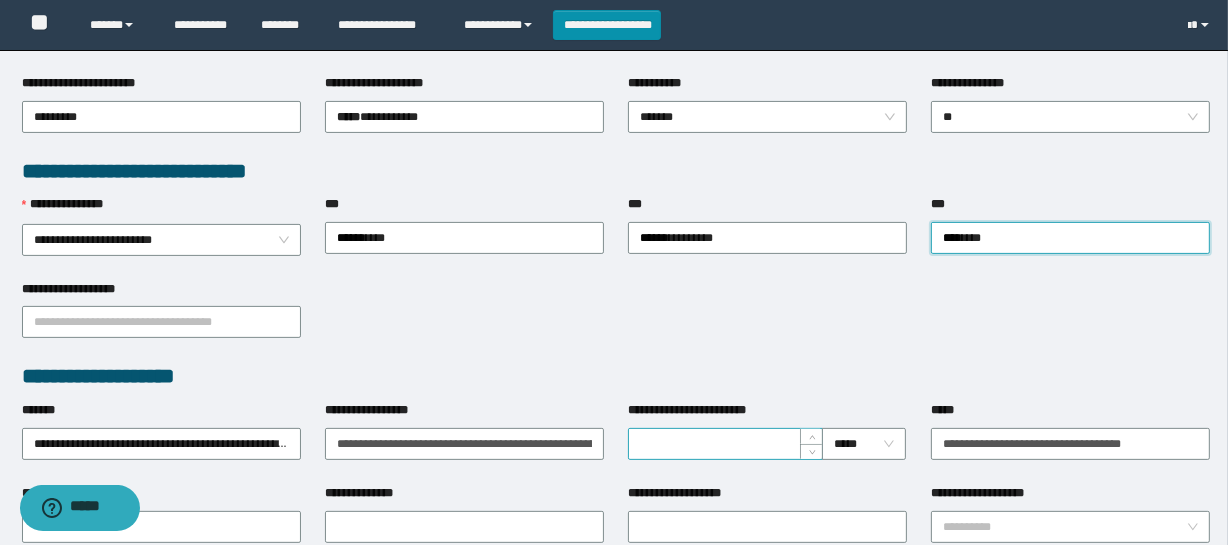 click on "**********" at bounding box center (725, 444) 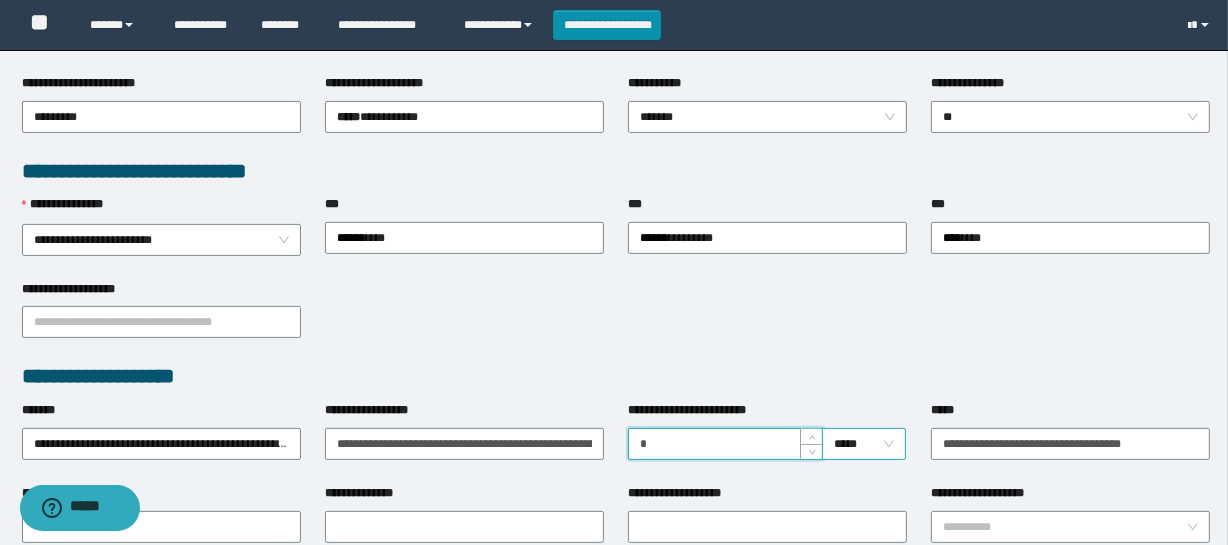 click on "*****" at bounding box center [864, 444] 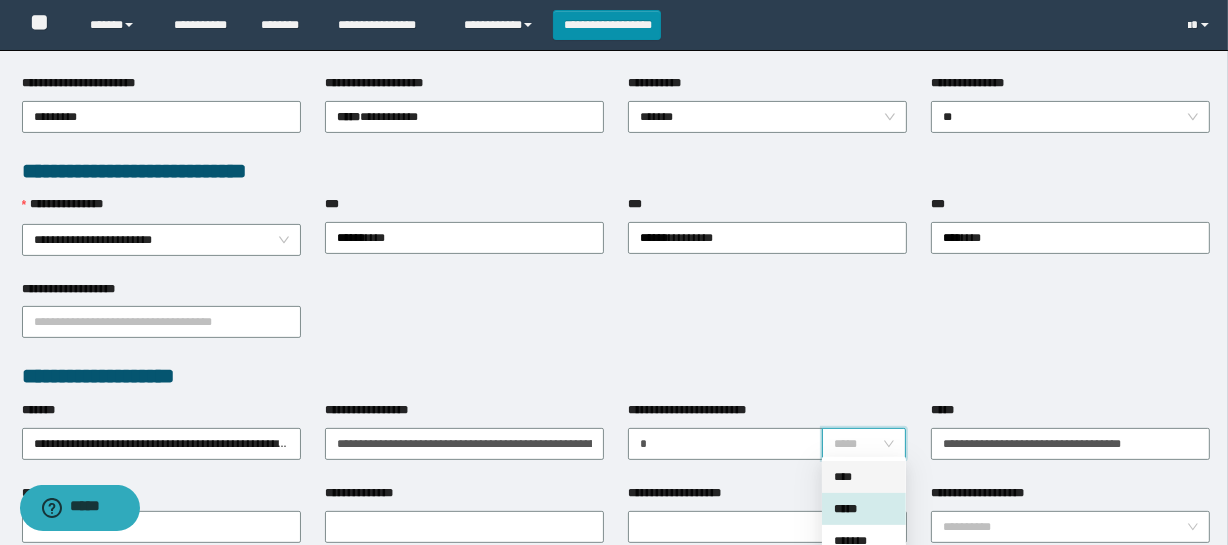 click on "****" at bounding box center (864, 477) 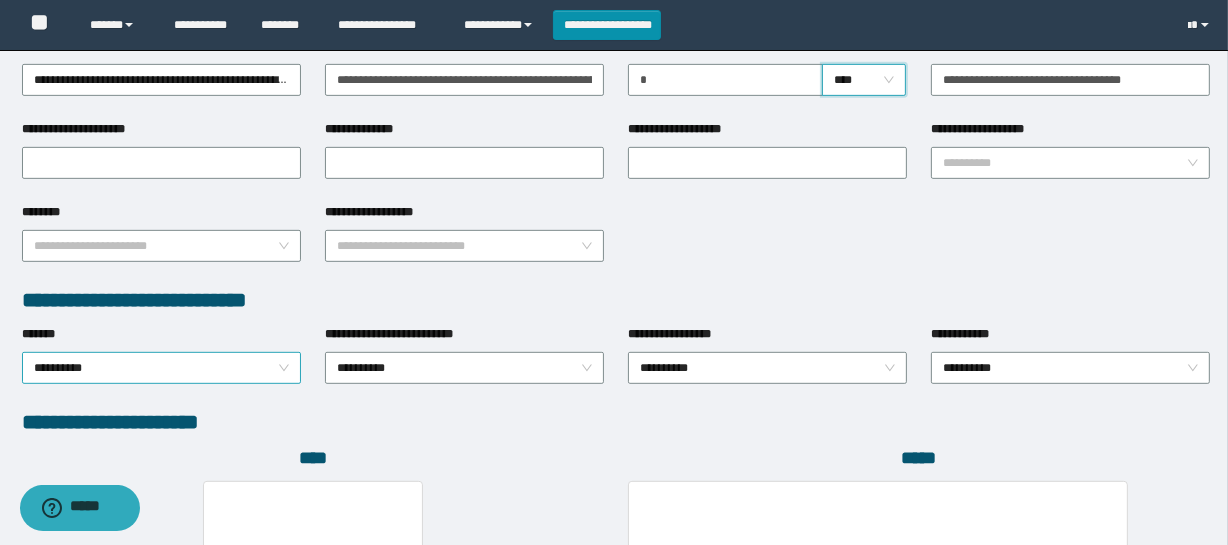scroll, scrollTop: 909, scrollLeft: 0, axis: vertical 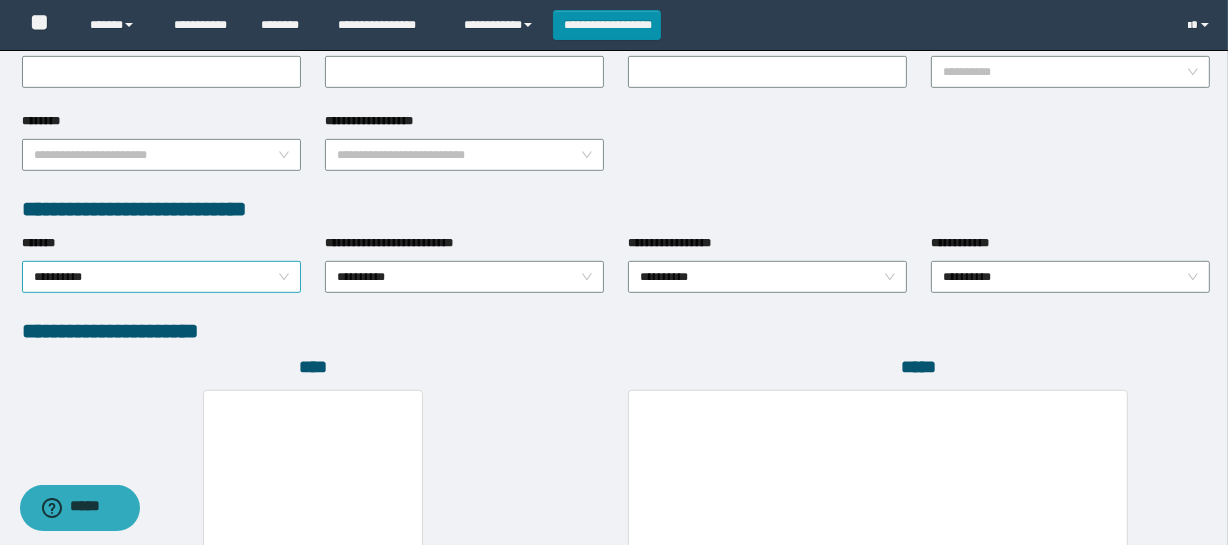 click on "**********" at bounding box center [161, 277] 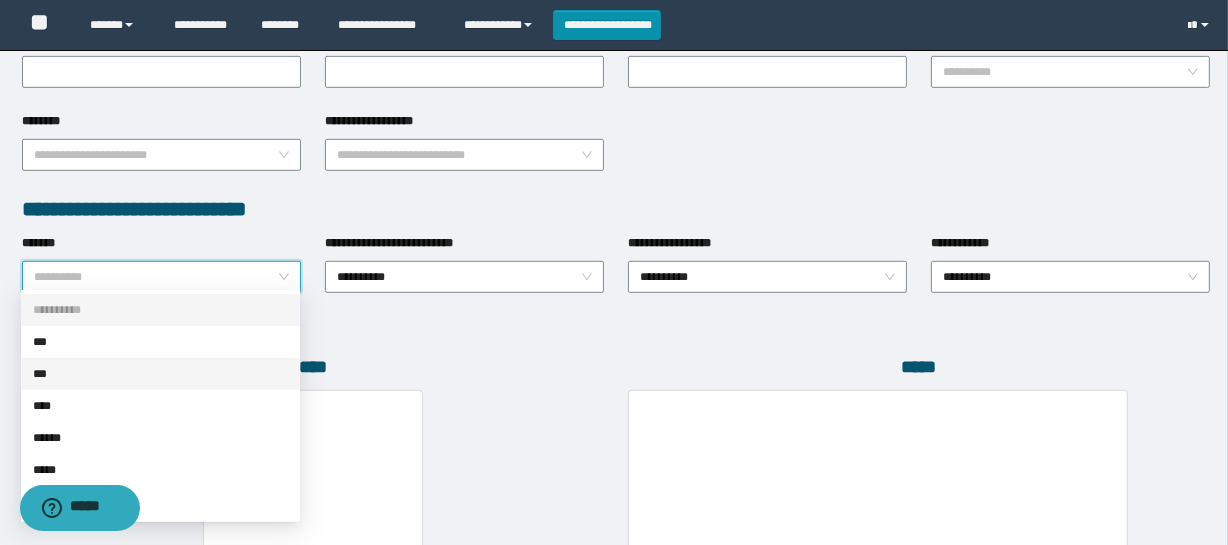 click on "***" at bounding box center [160, 374] 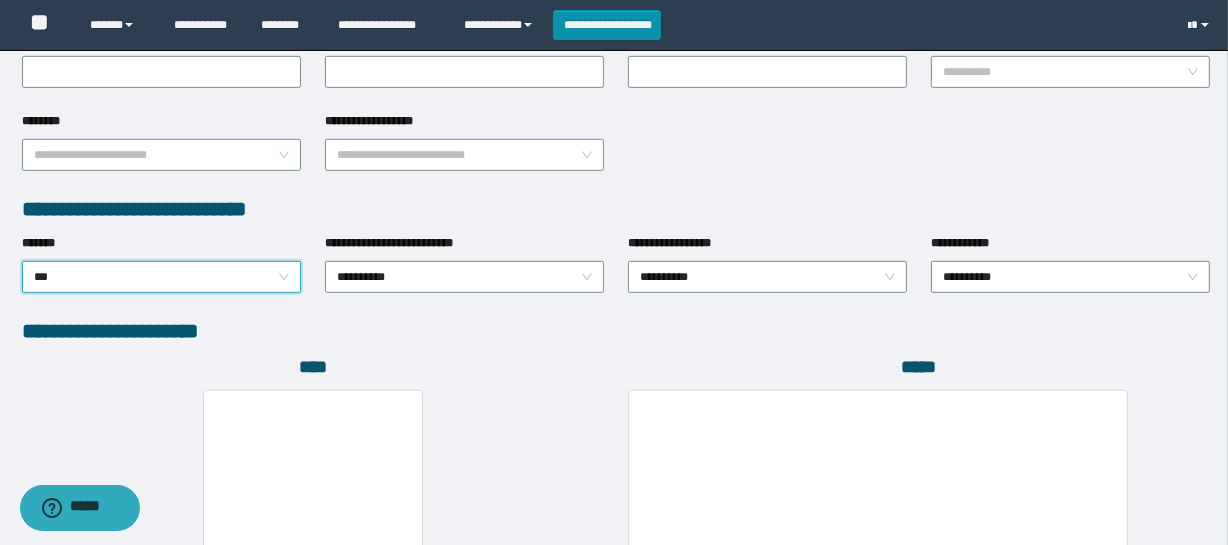 scroll, scrollTop: 1090, scrollLeft: 0, axis: vertical 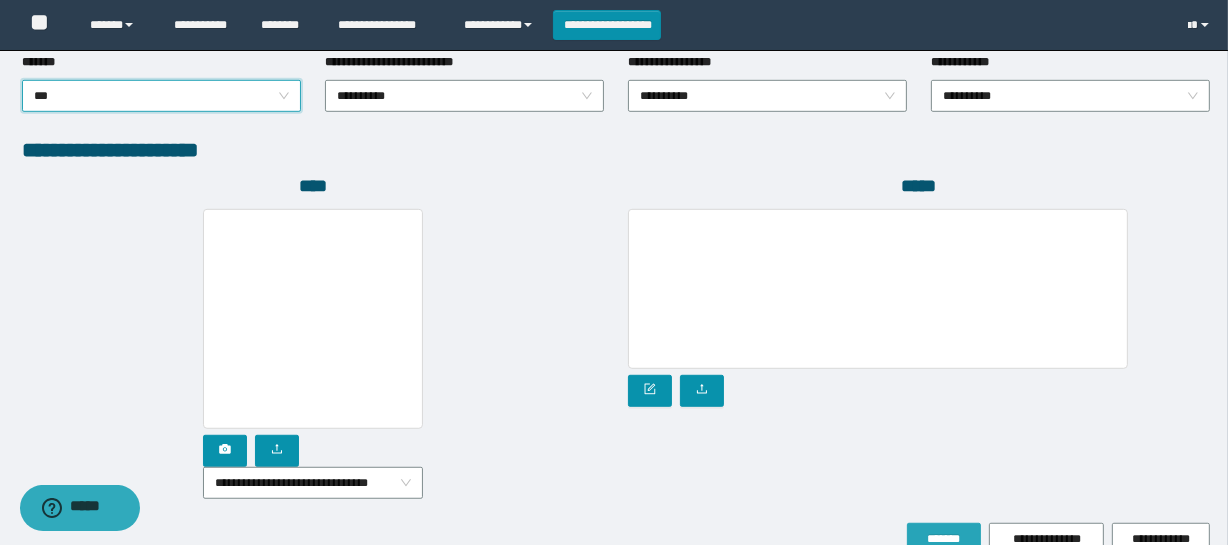 click on "*******" at bounding box center (944, 539) 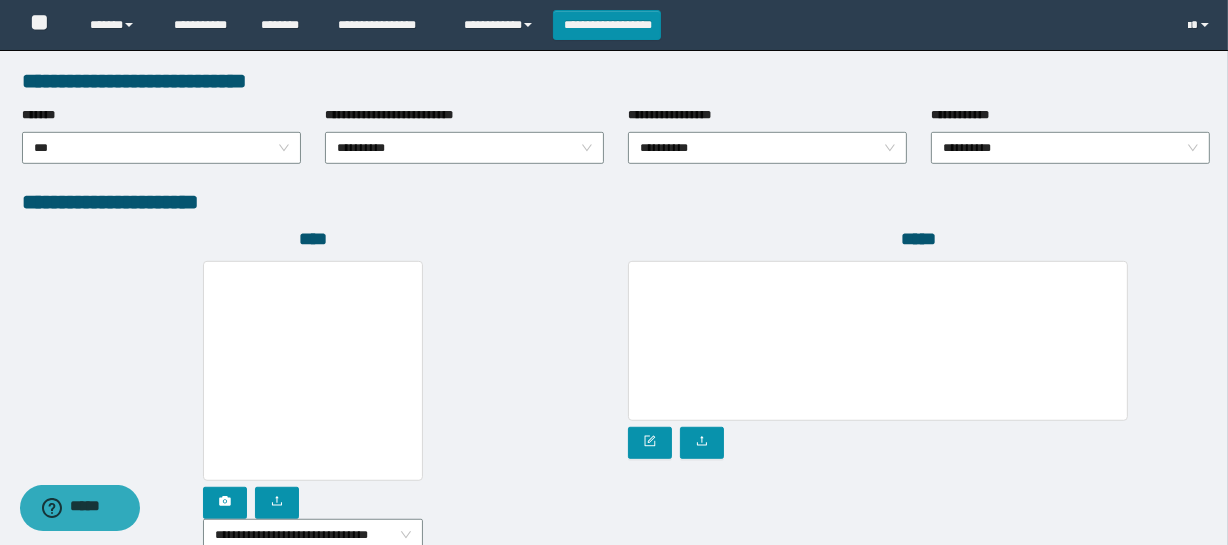 scroll, scrollTop: 1143, scrollLeft: 0, axis: vertical 